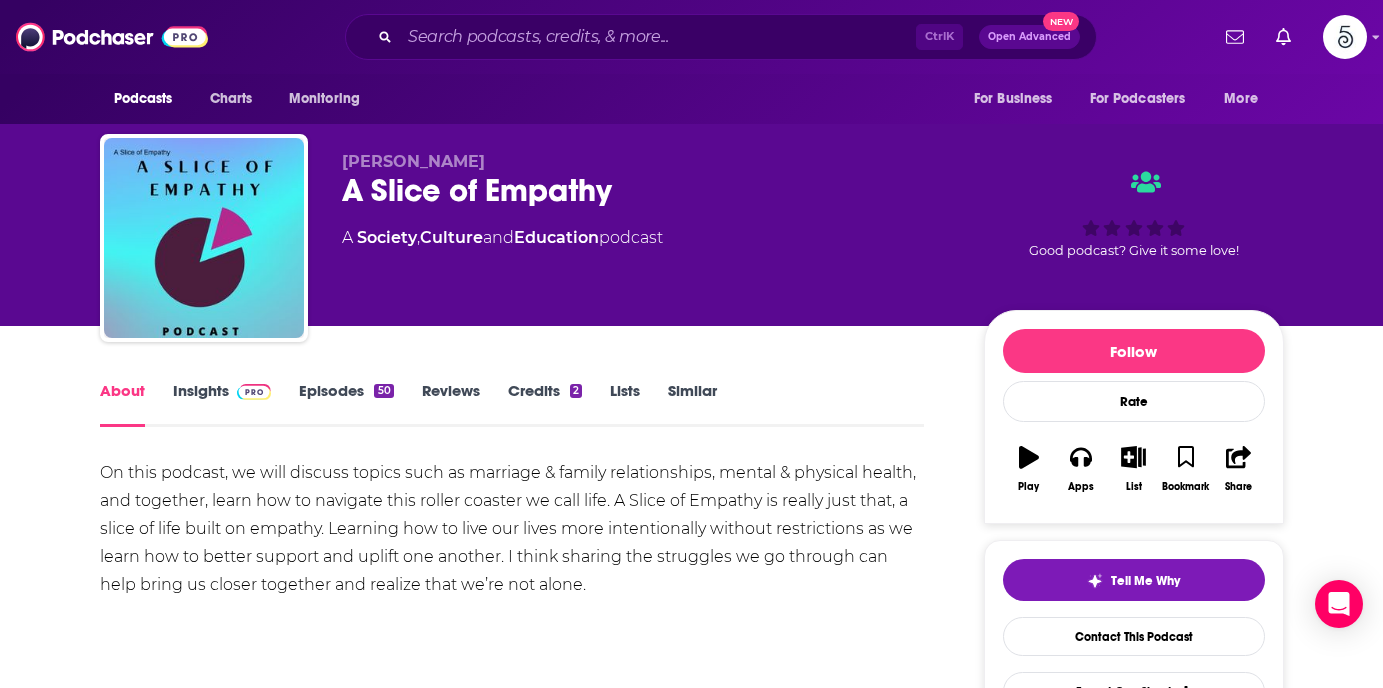 scroll, scrollTop: 0, scrollLeft: 0, axis: both 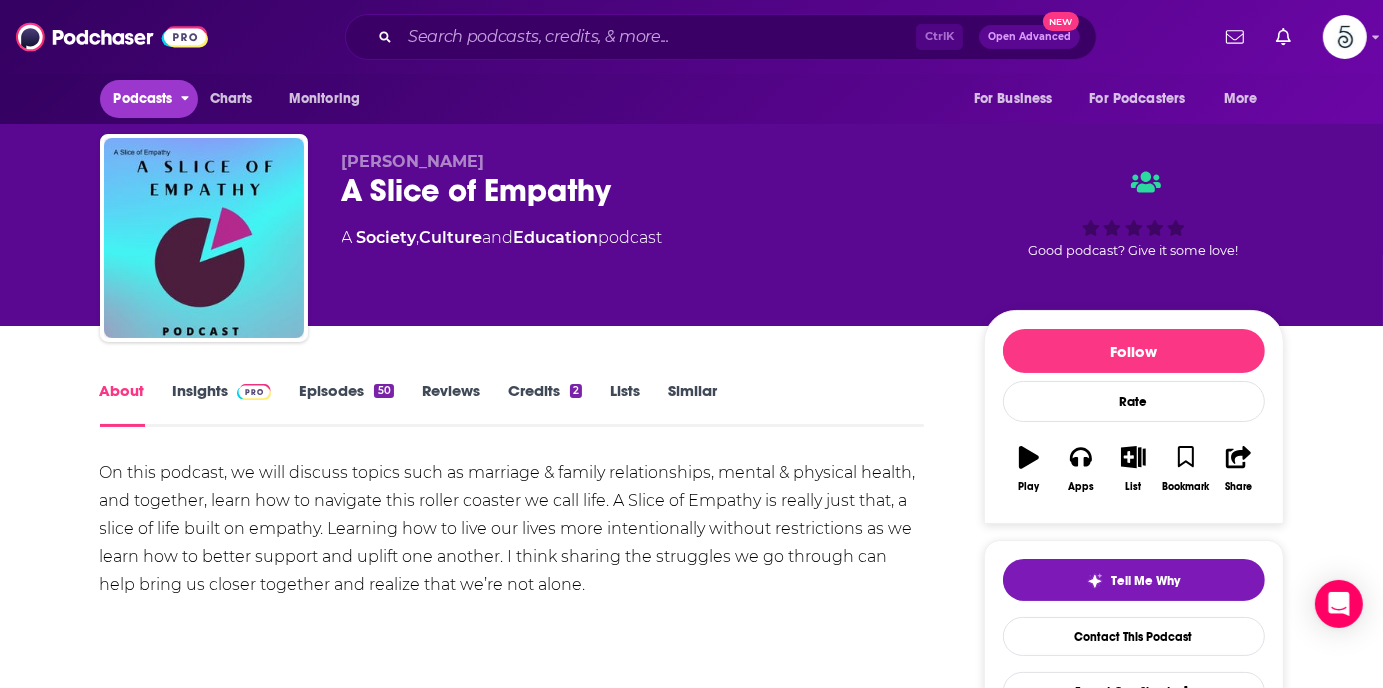 click on "Podcasts" at bounding box center (143, 99) 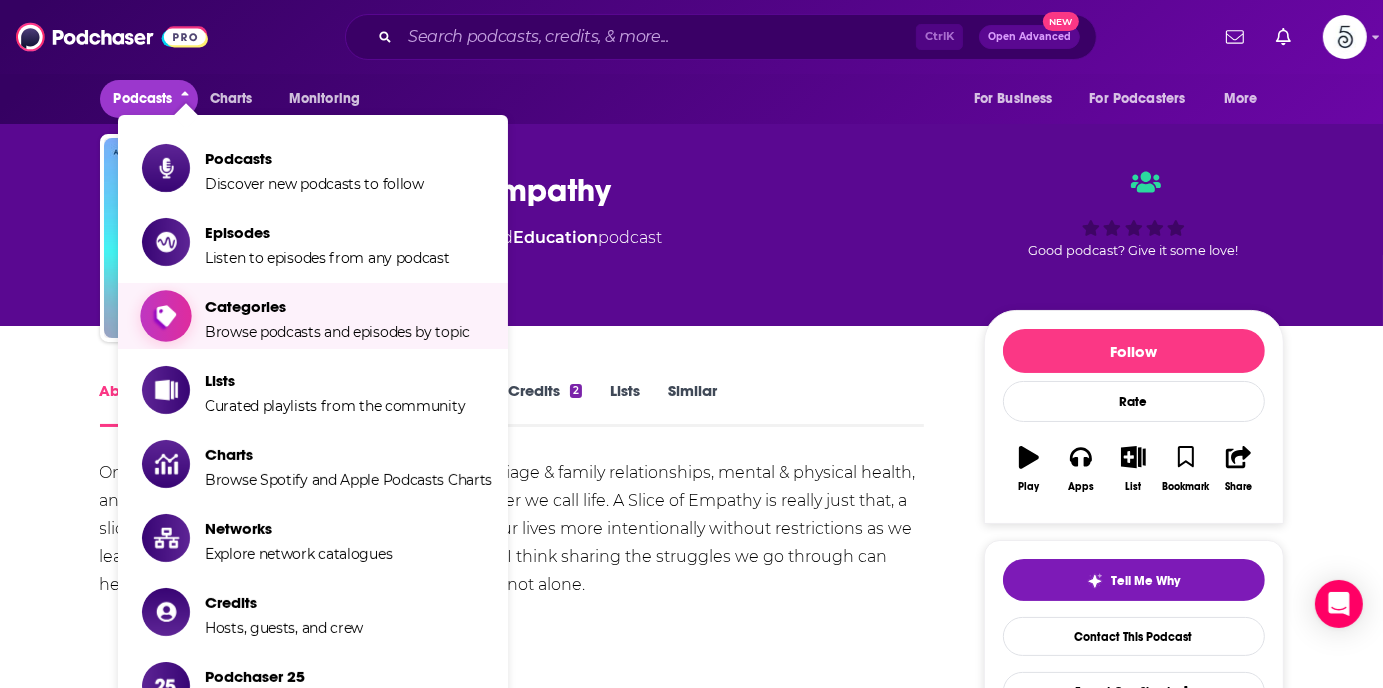 click on "Categories" at bounding box center [337, 306] 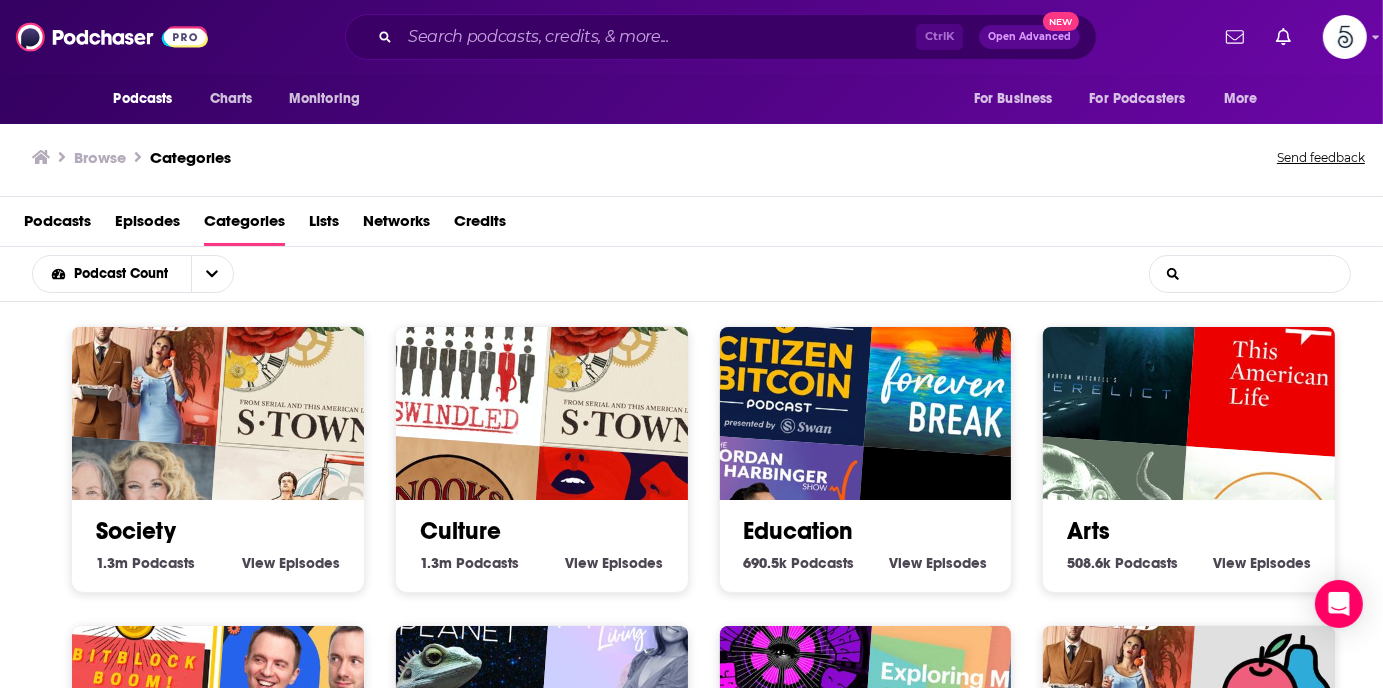 click on "List Search Input" at bounding box center [1250, 274] 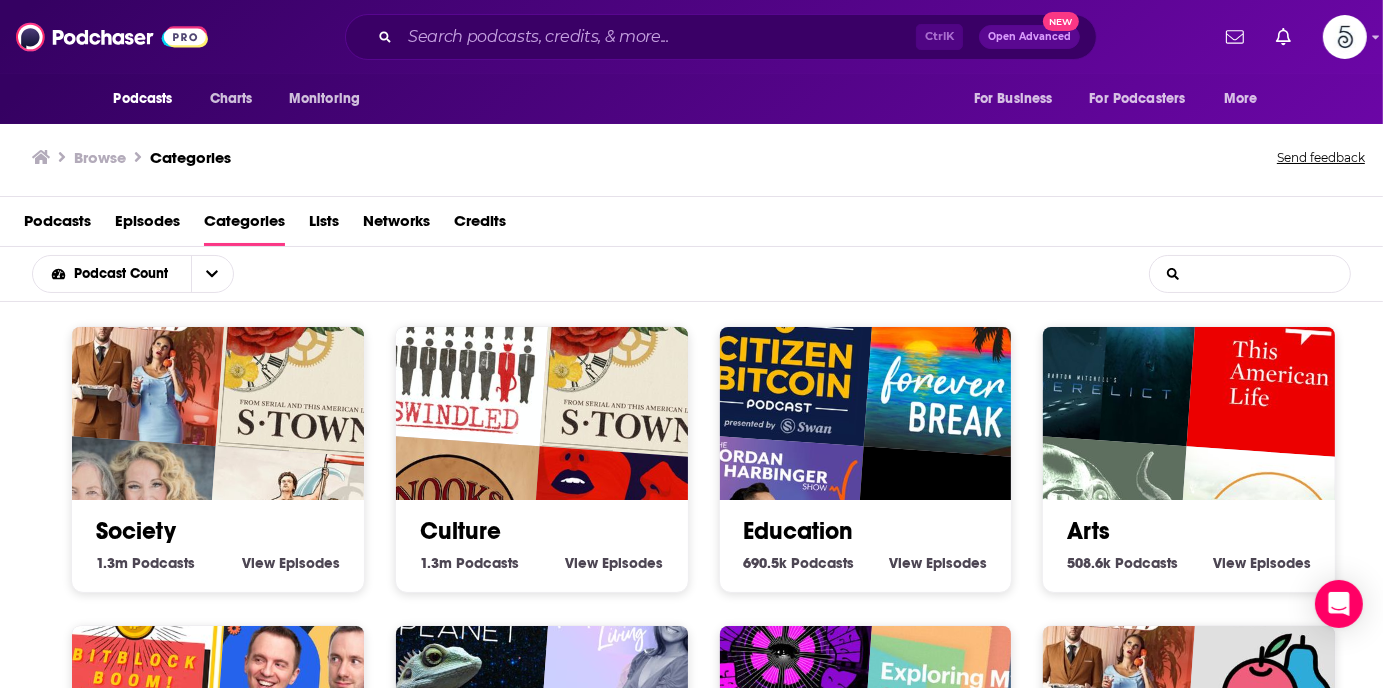 type on "health" 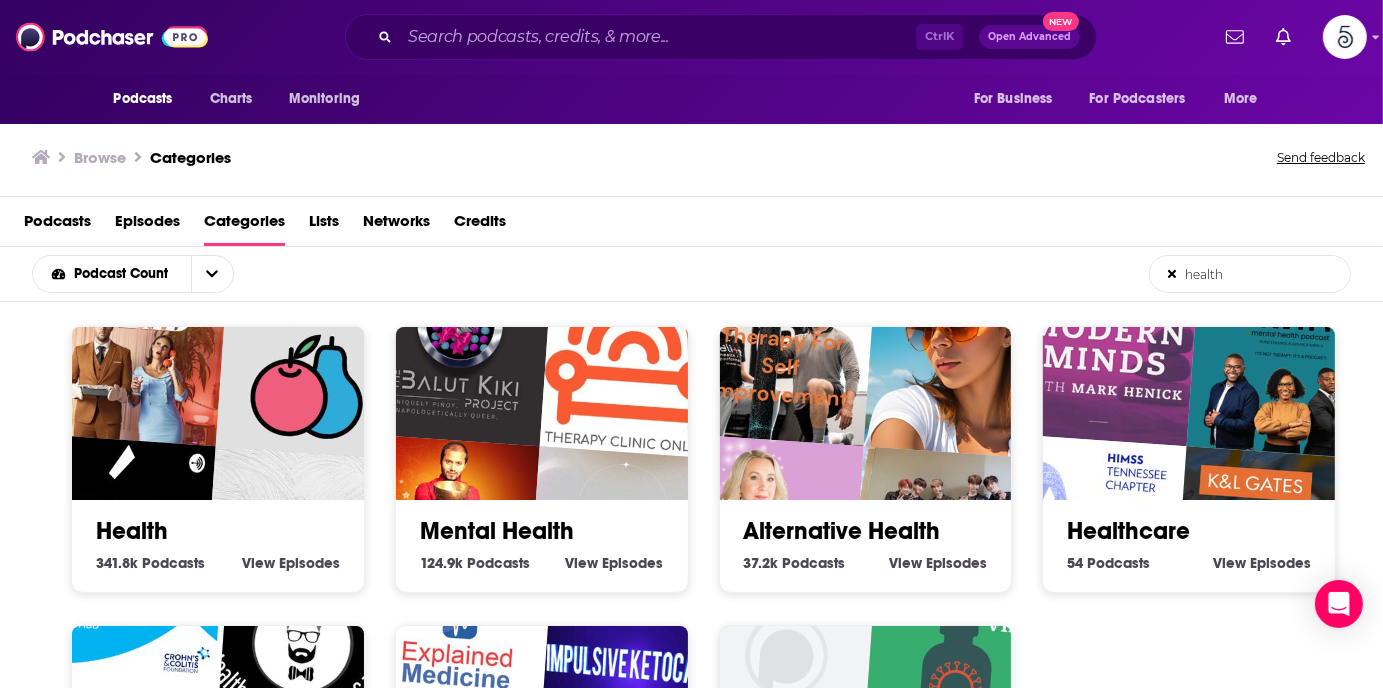 click on "Health" at bounding box center [132, 531] 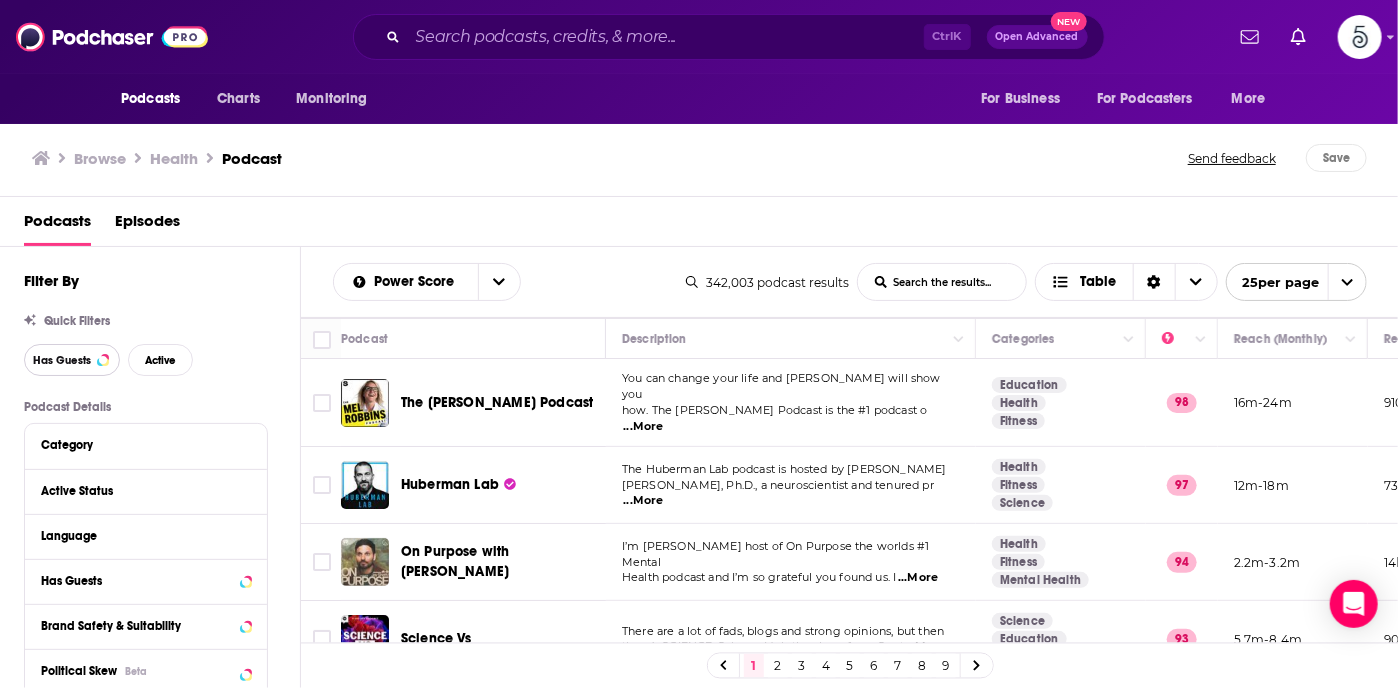 click on "Has Guests" at bounding box center (62, 360) 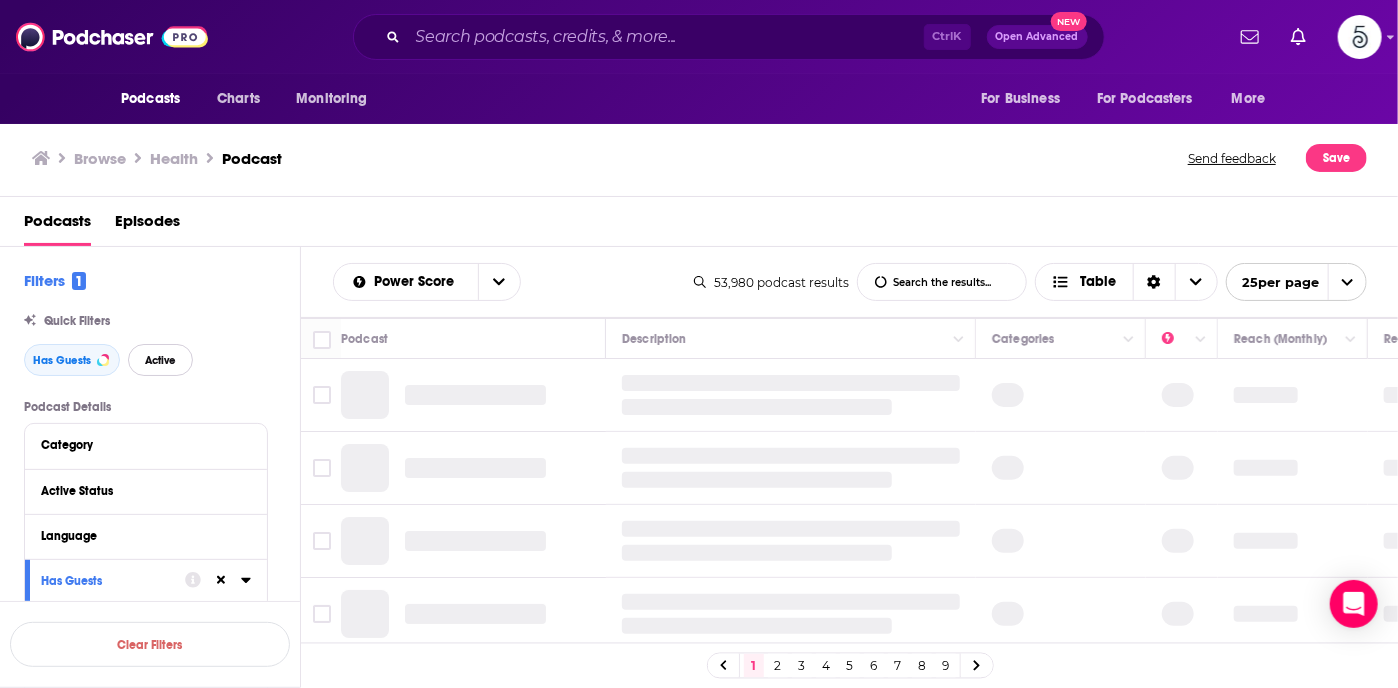 click on "Active" at bounding box center [160, 360] 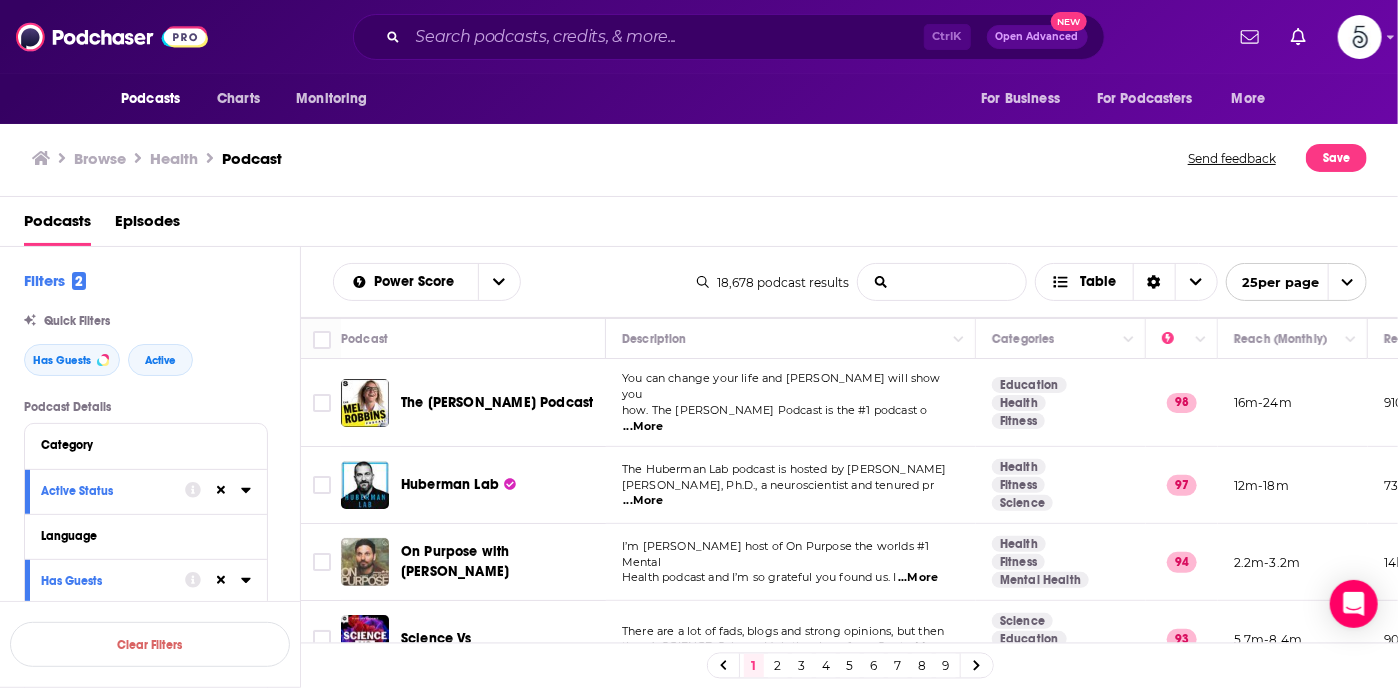 click on "List Search Input" at bounding box center [942, 282] 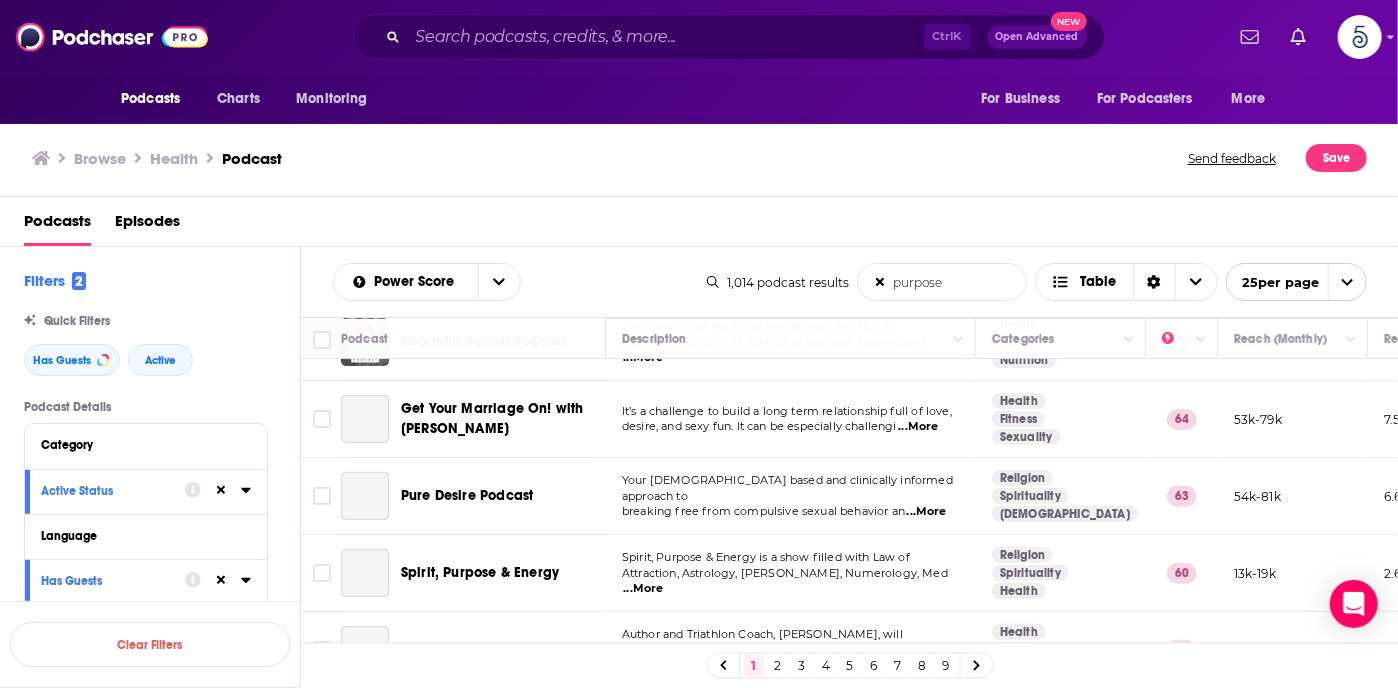 scroll, scrollTop: 348, scrollLeft: 0, axis: vertical 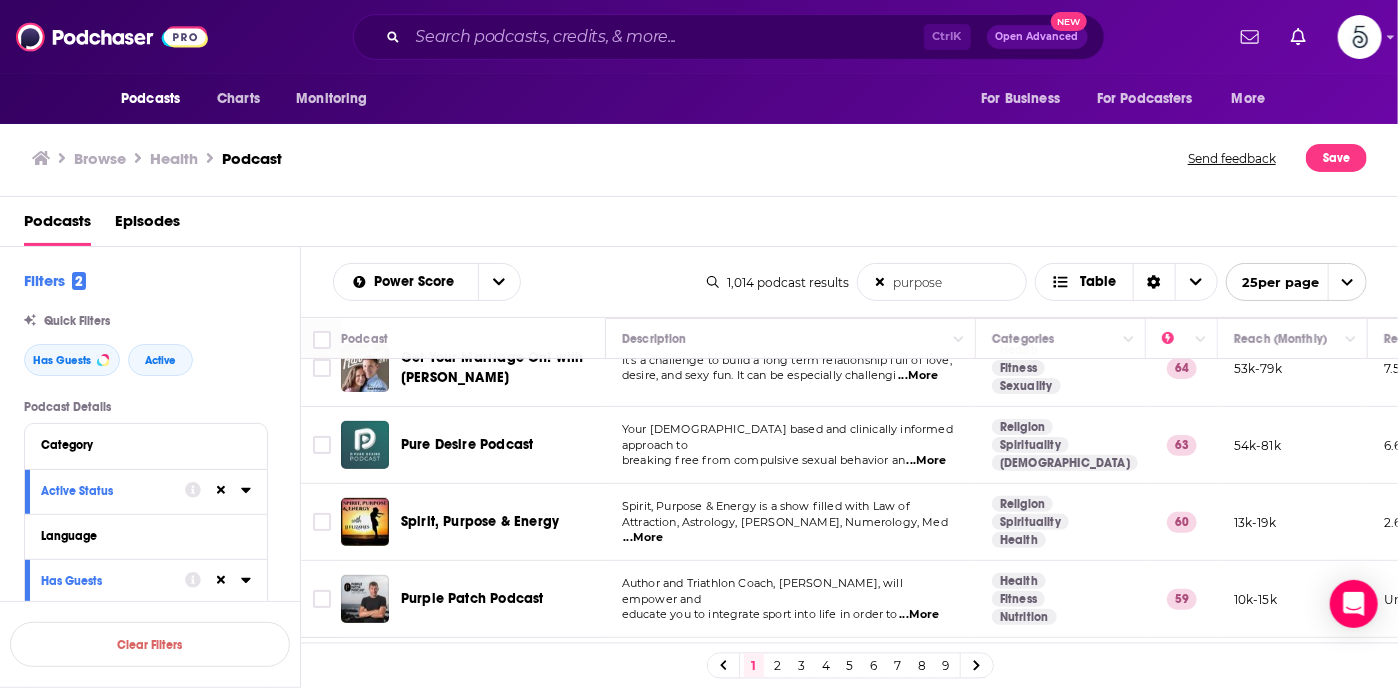 type on "purpose" 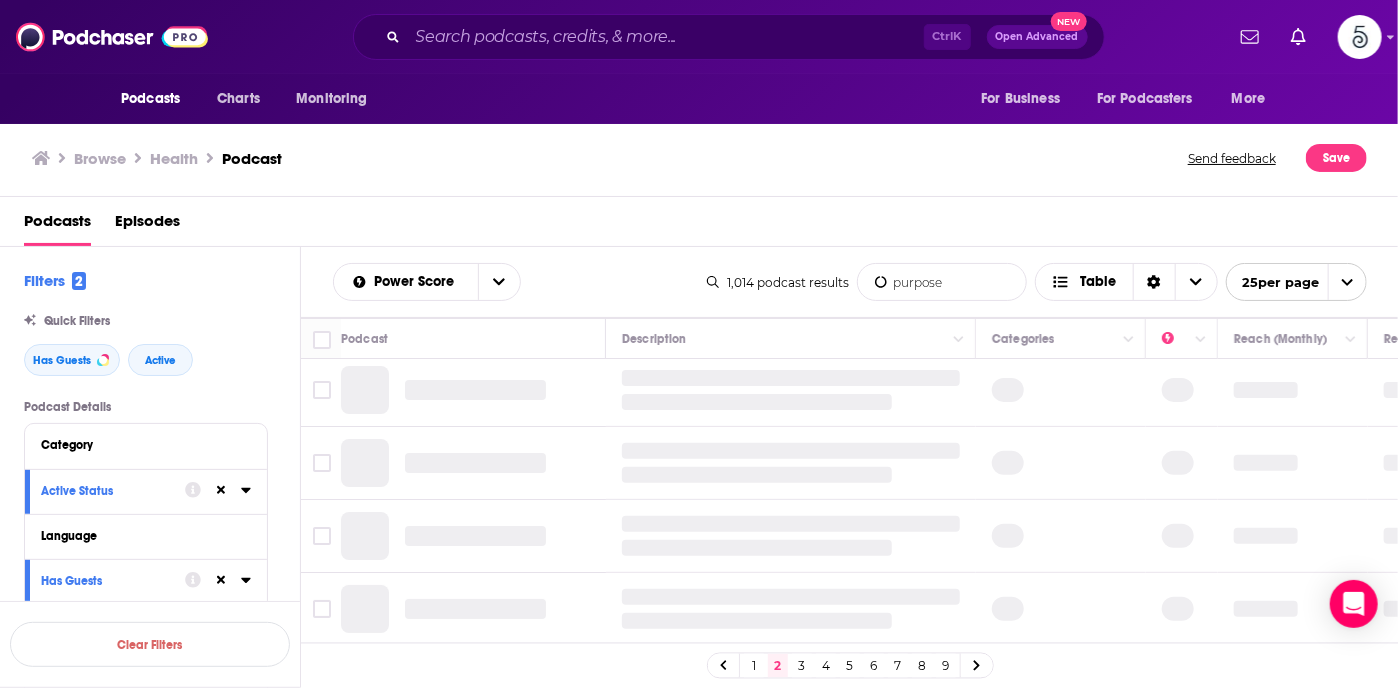 scroll, scrollTop: 0, scrollLeft: 0, axis: both 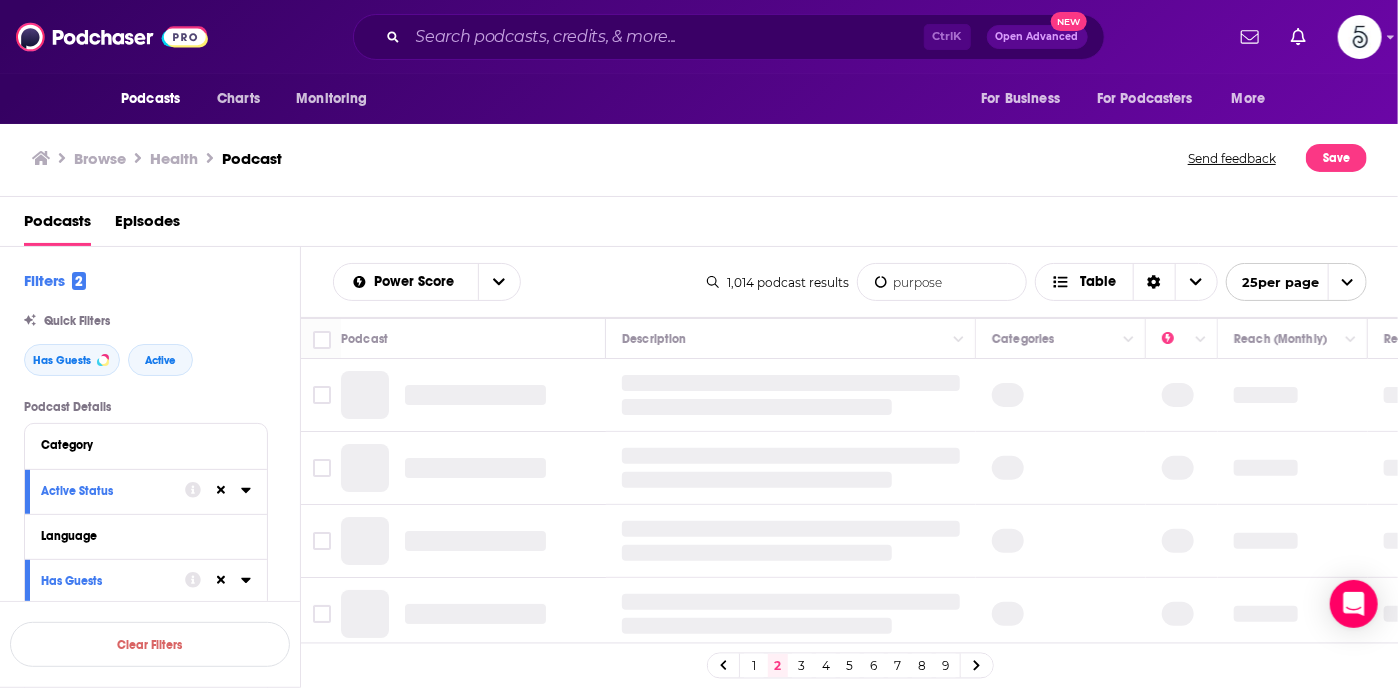 click 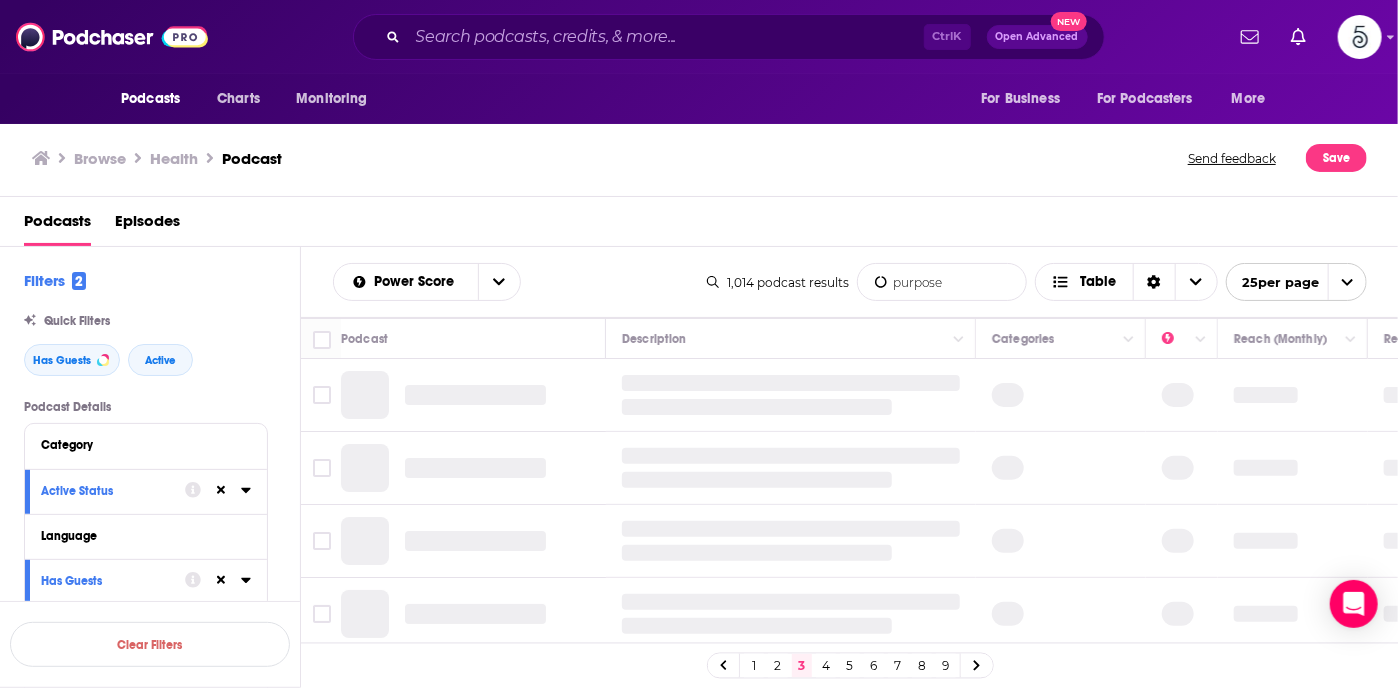 click 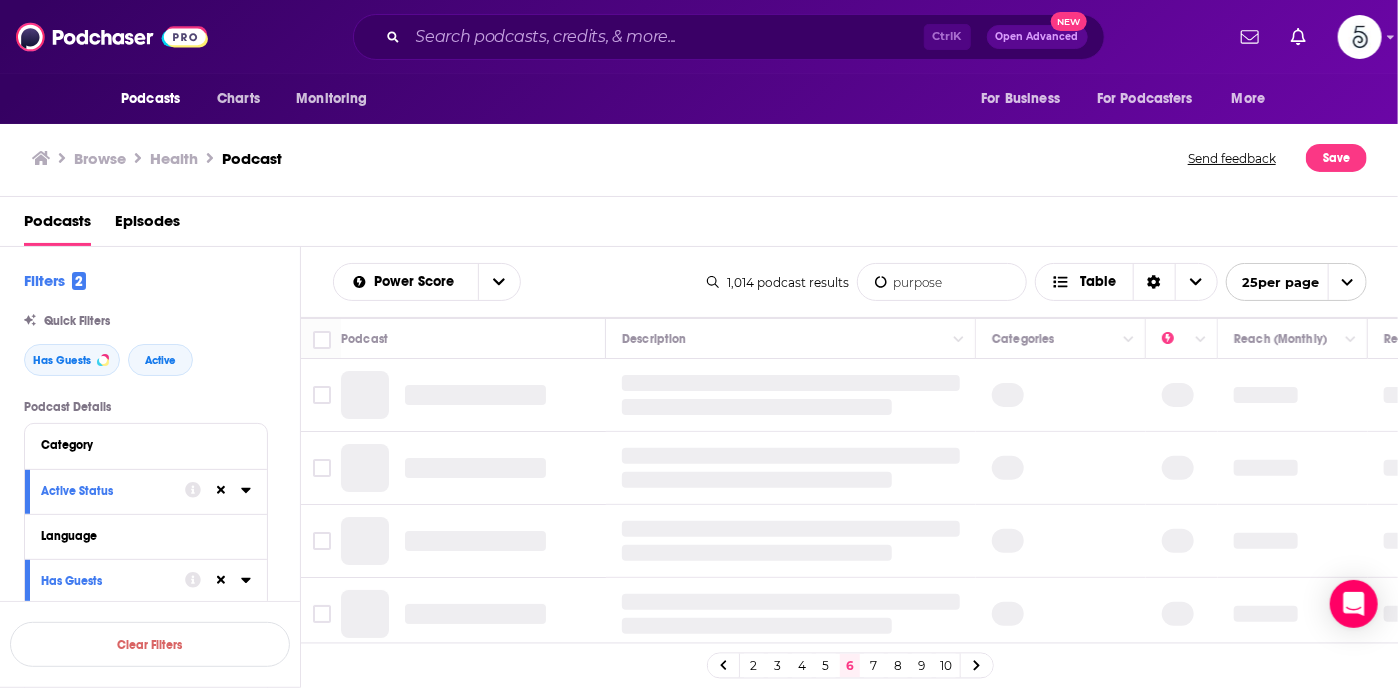 click 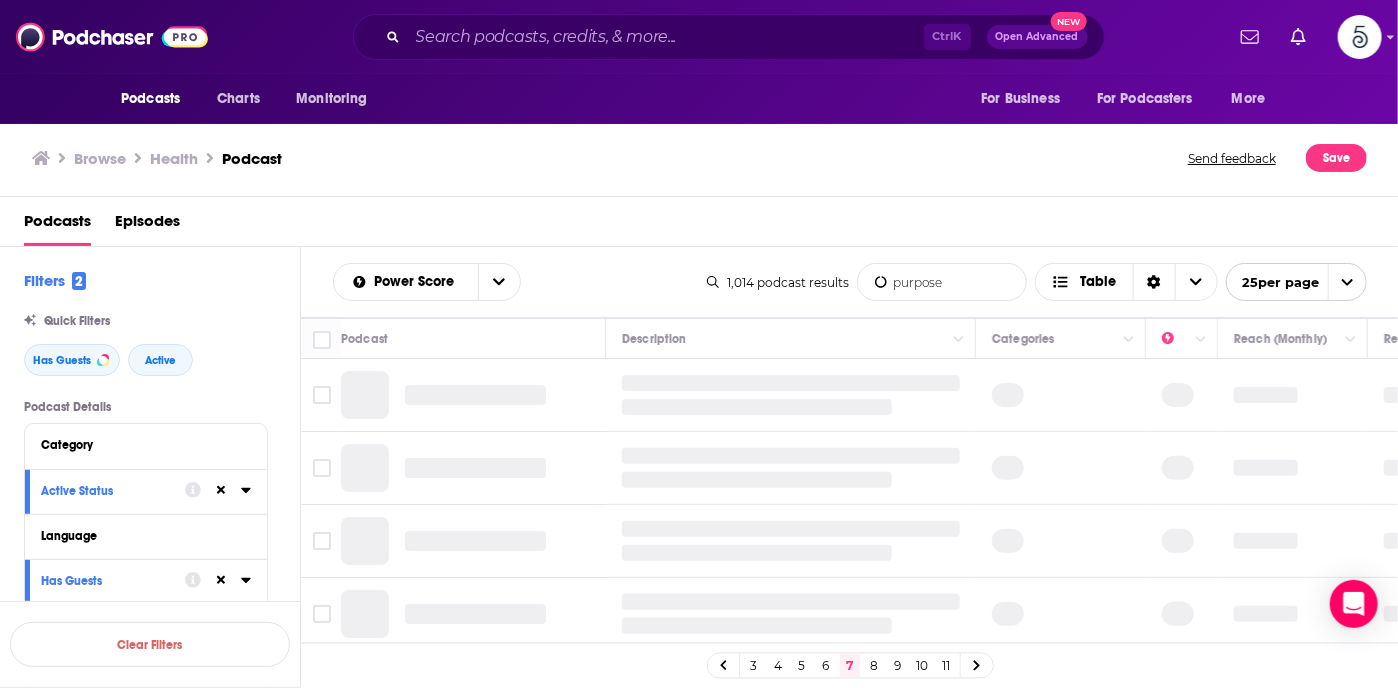click 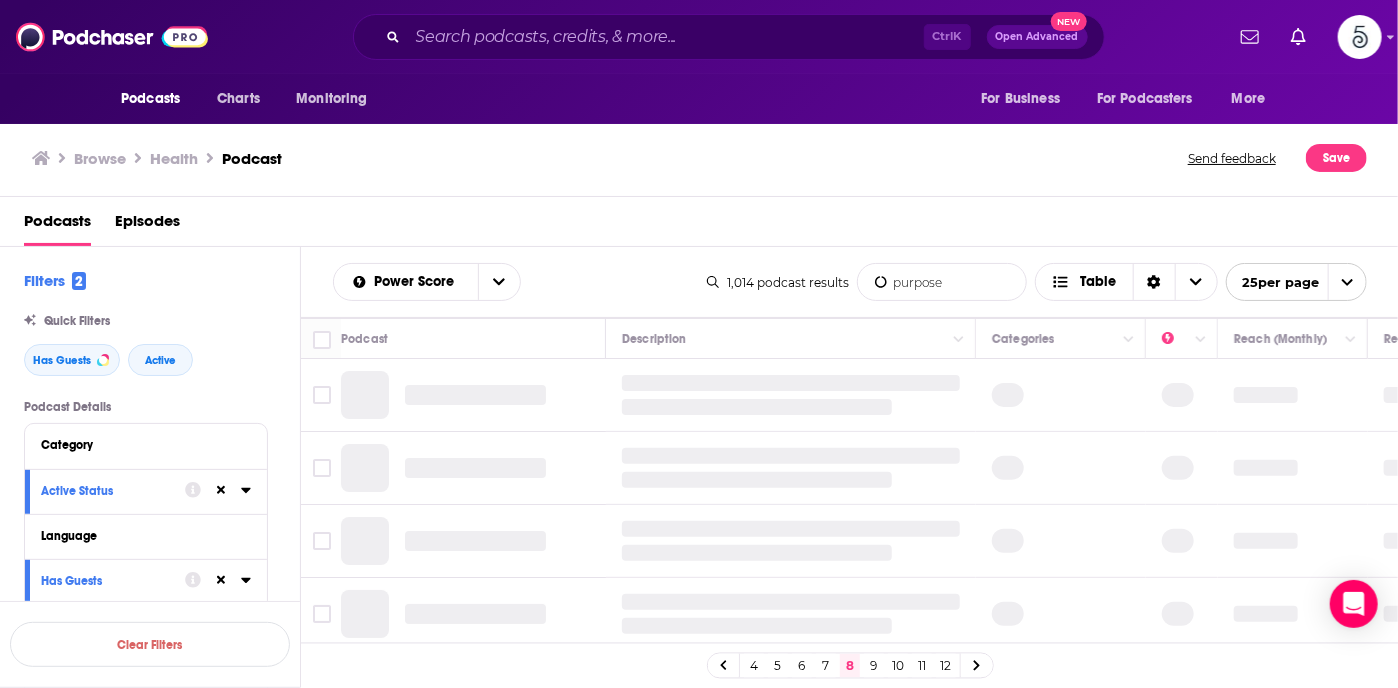 click 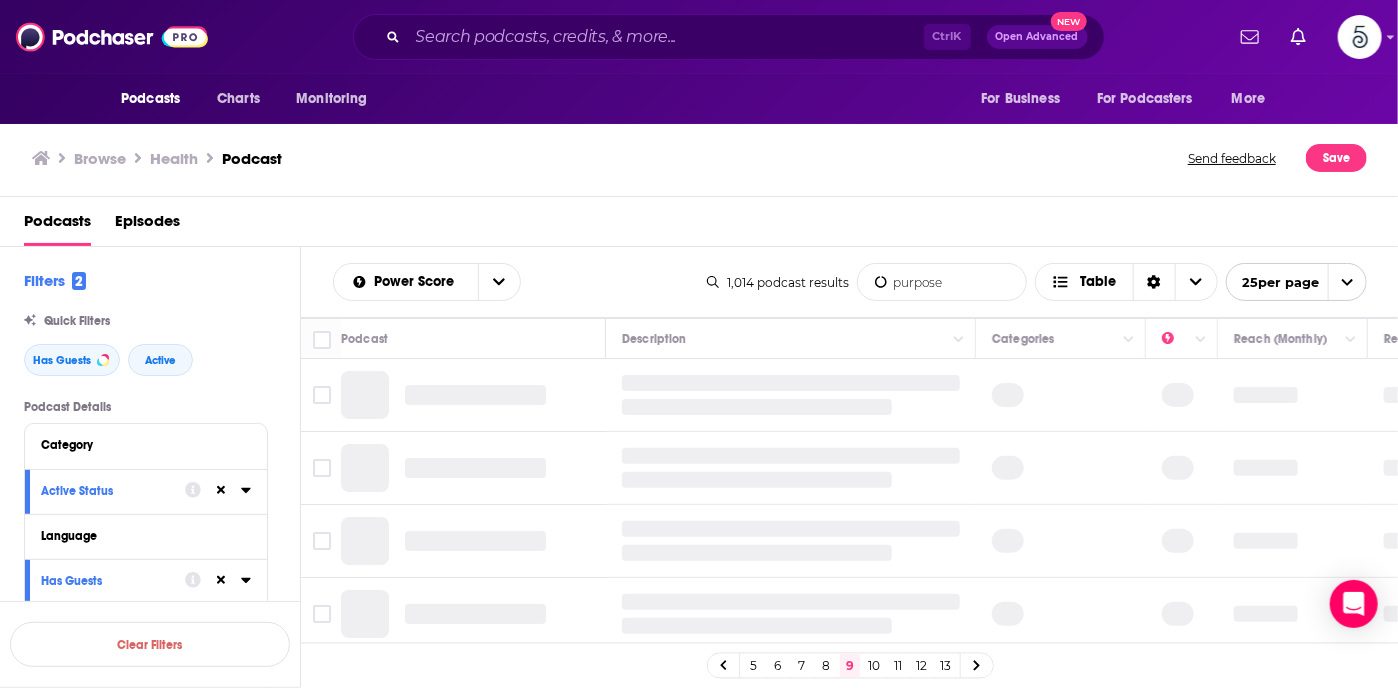 click 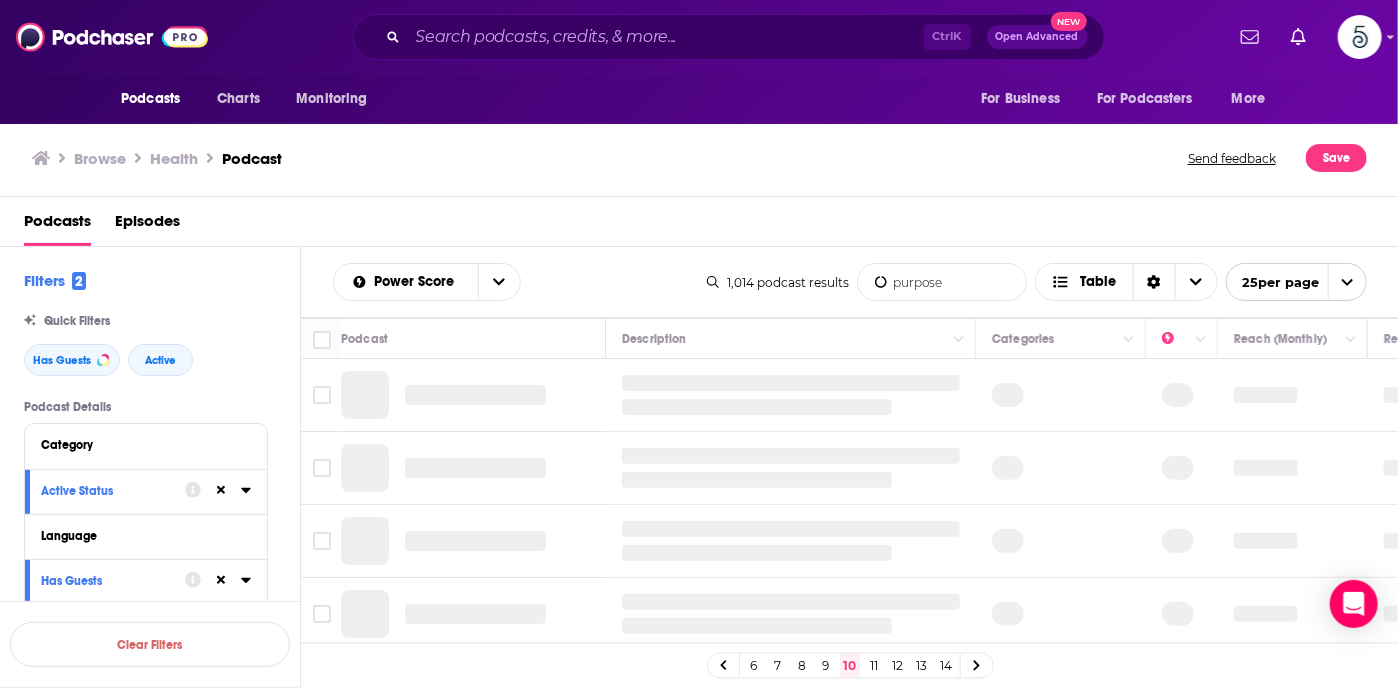 click 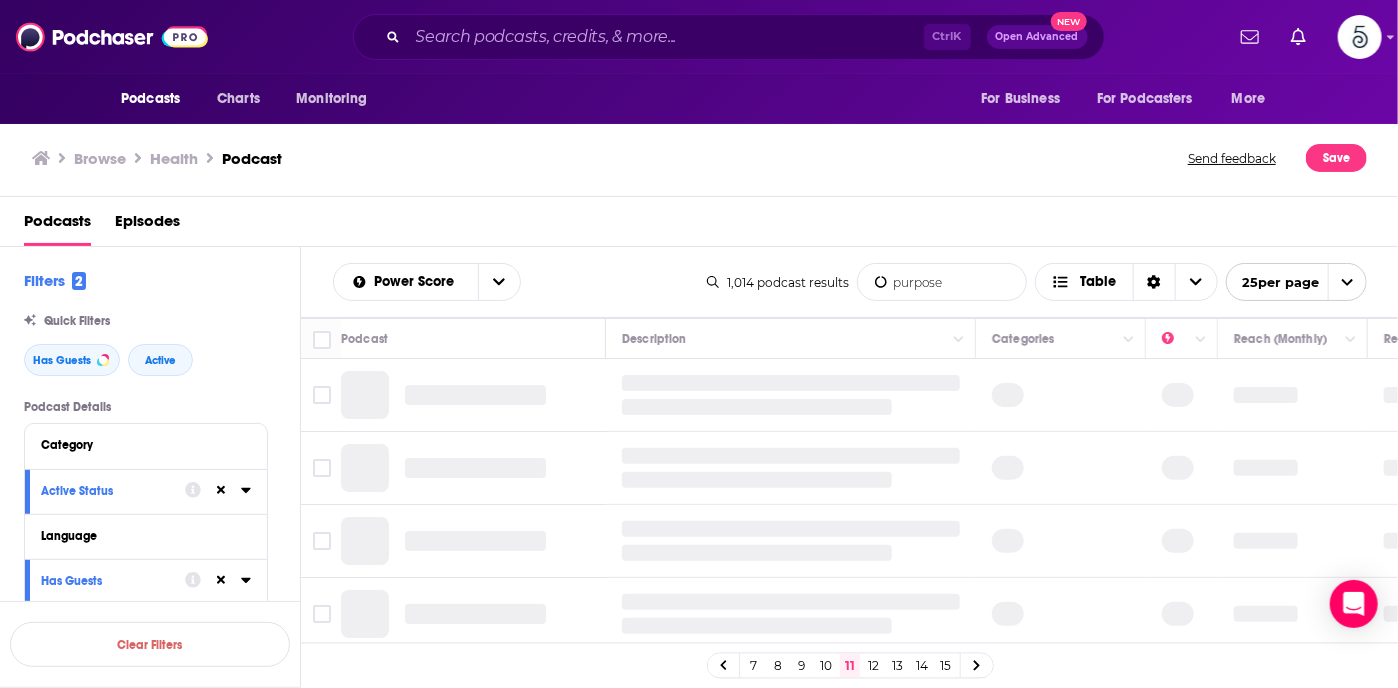click 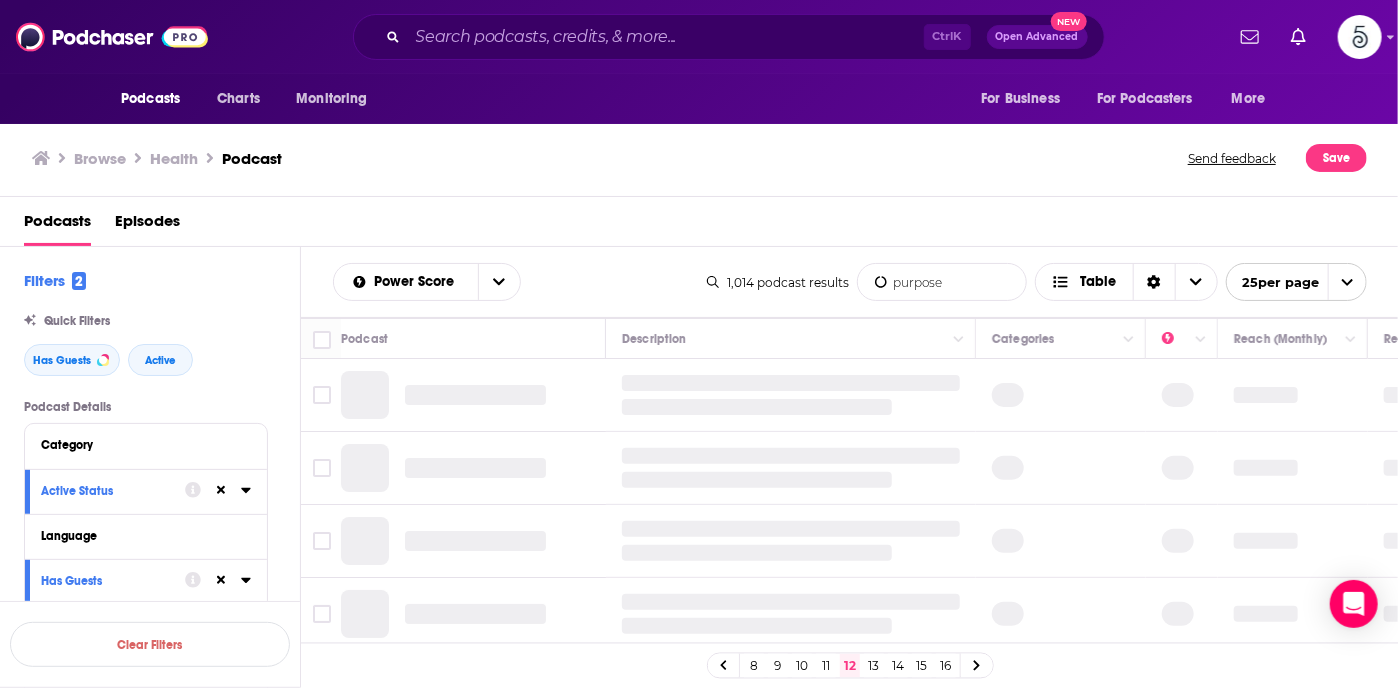 click 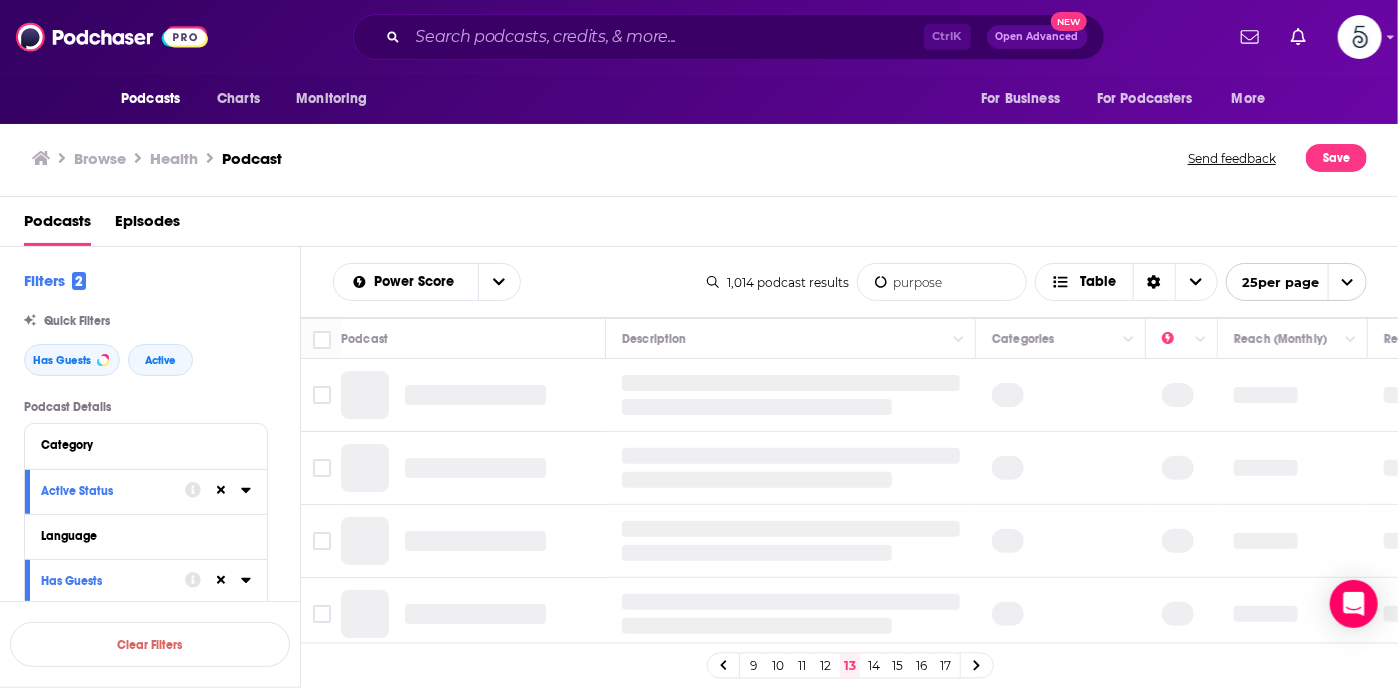 click 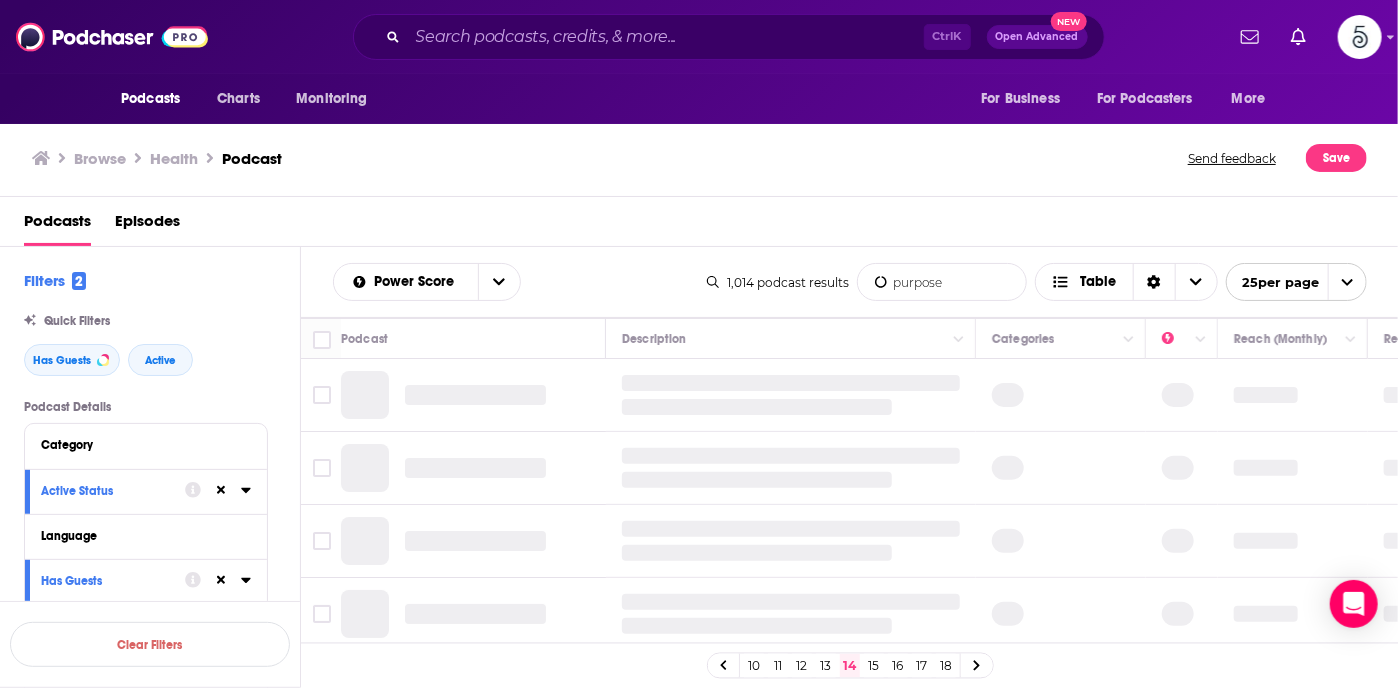 click 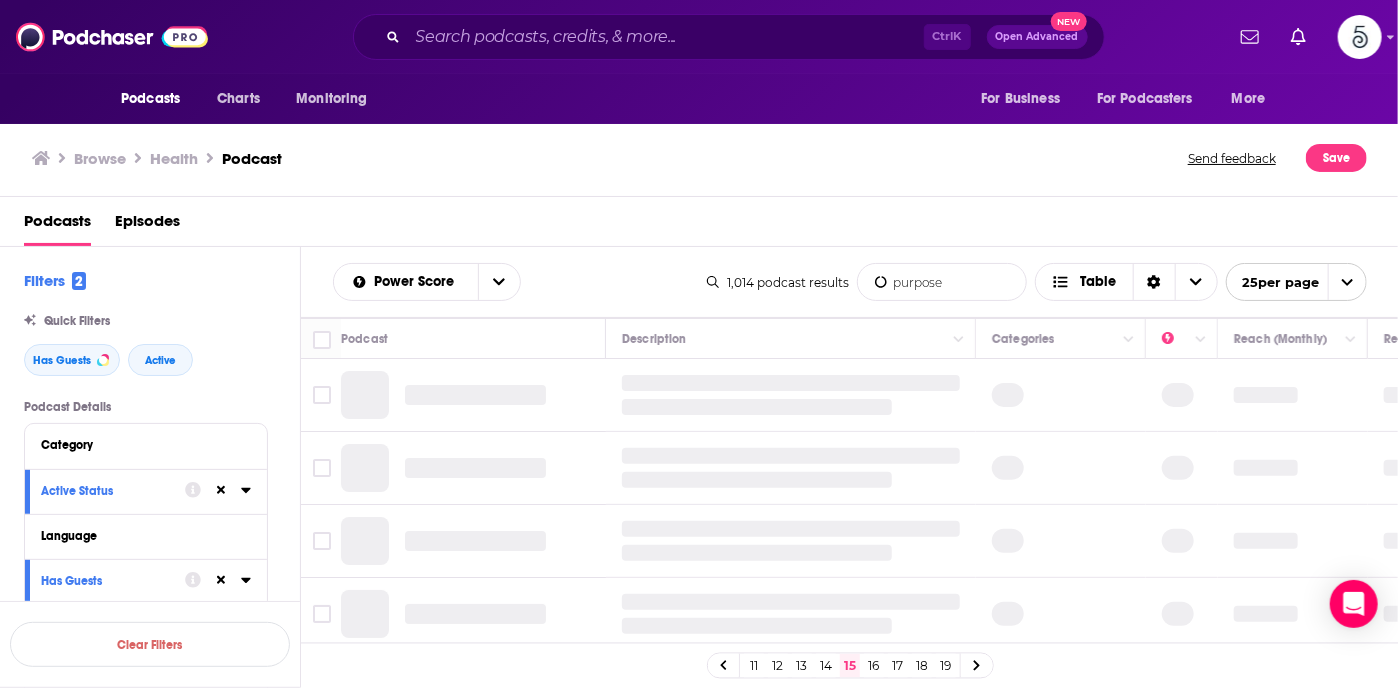 click 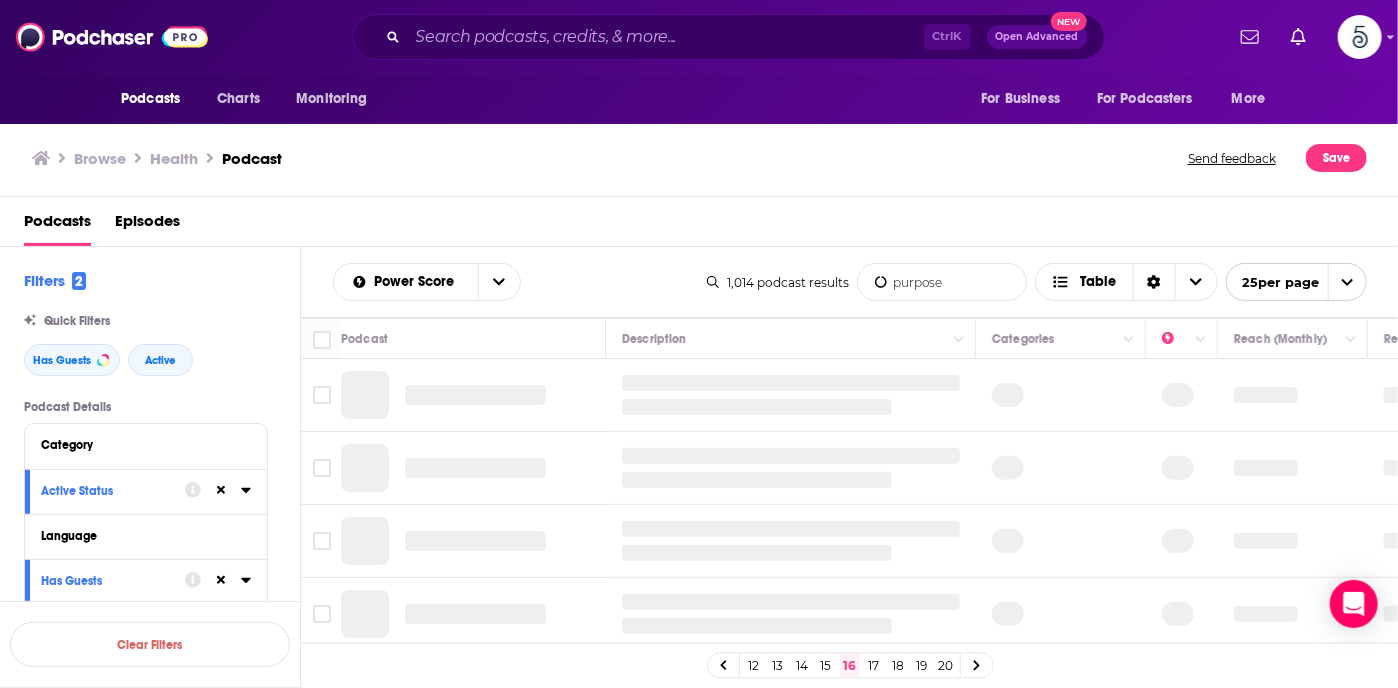 click 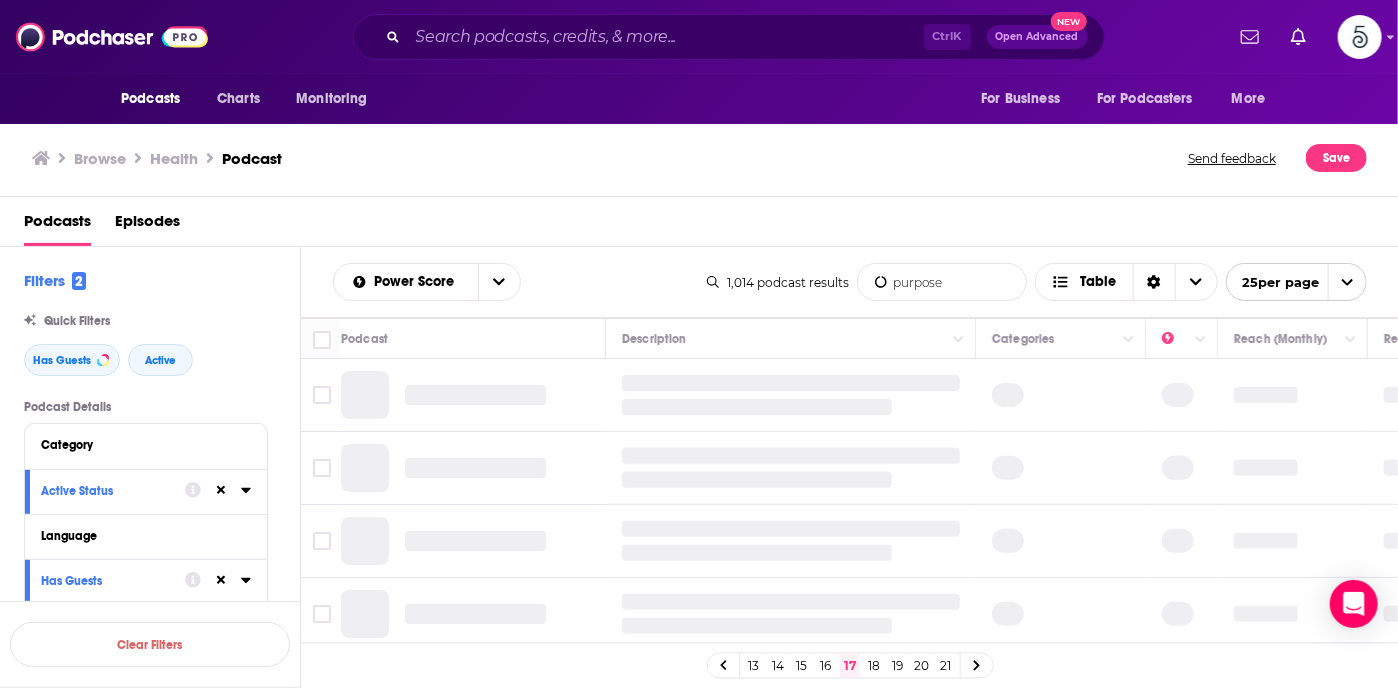 click 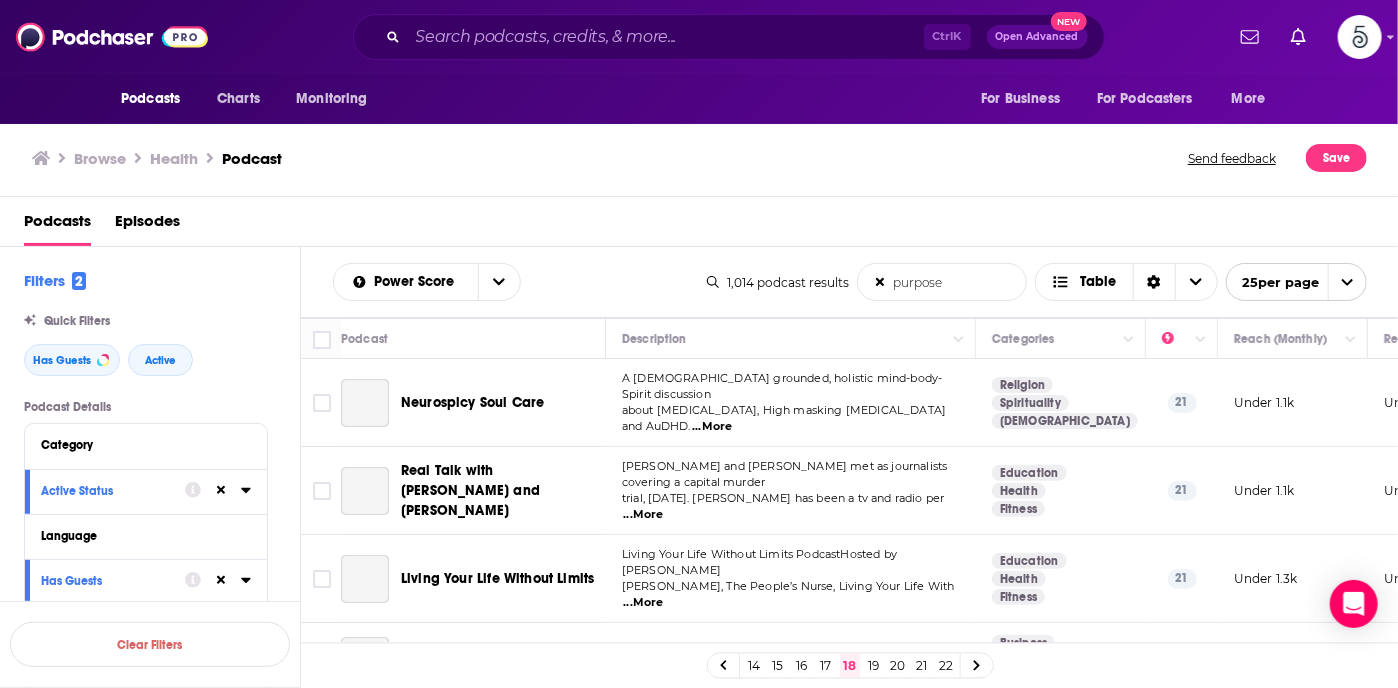 click on "21" at bounding box center (922, 666) 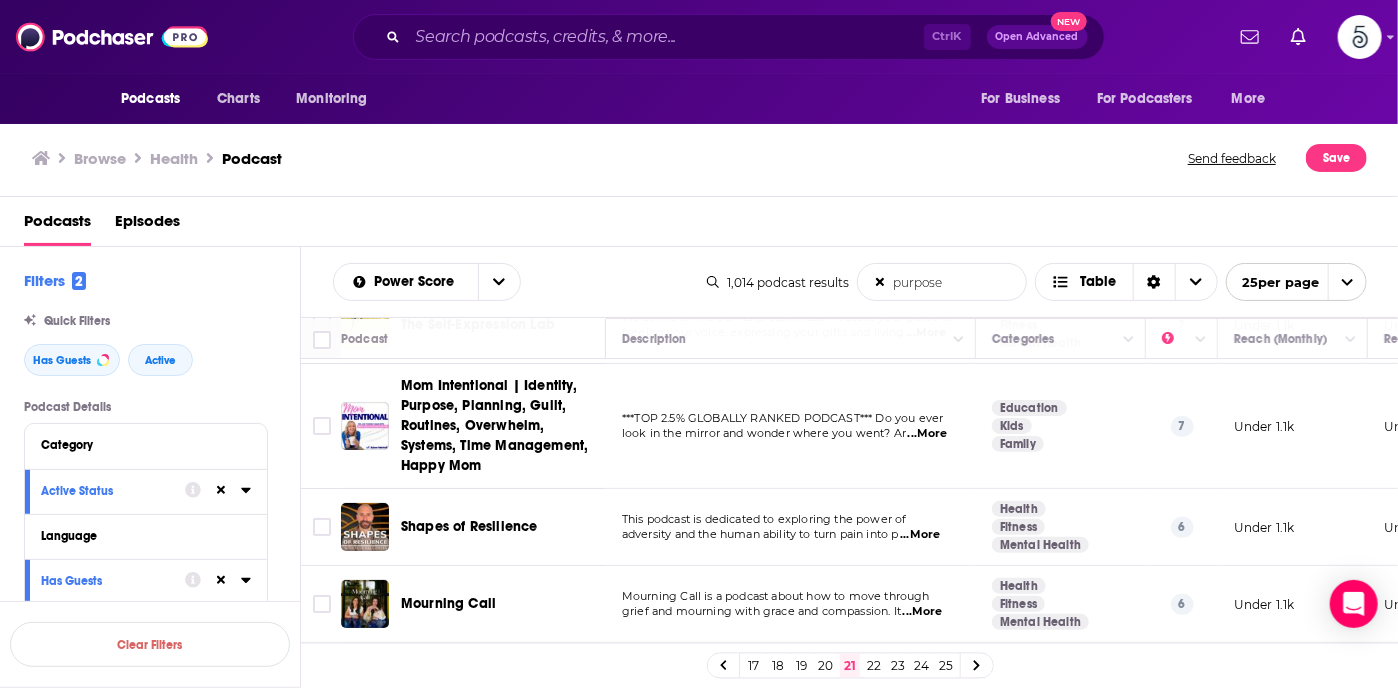 scroll, scrollTop: 79, scrollLeft: 0, axis: vertical 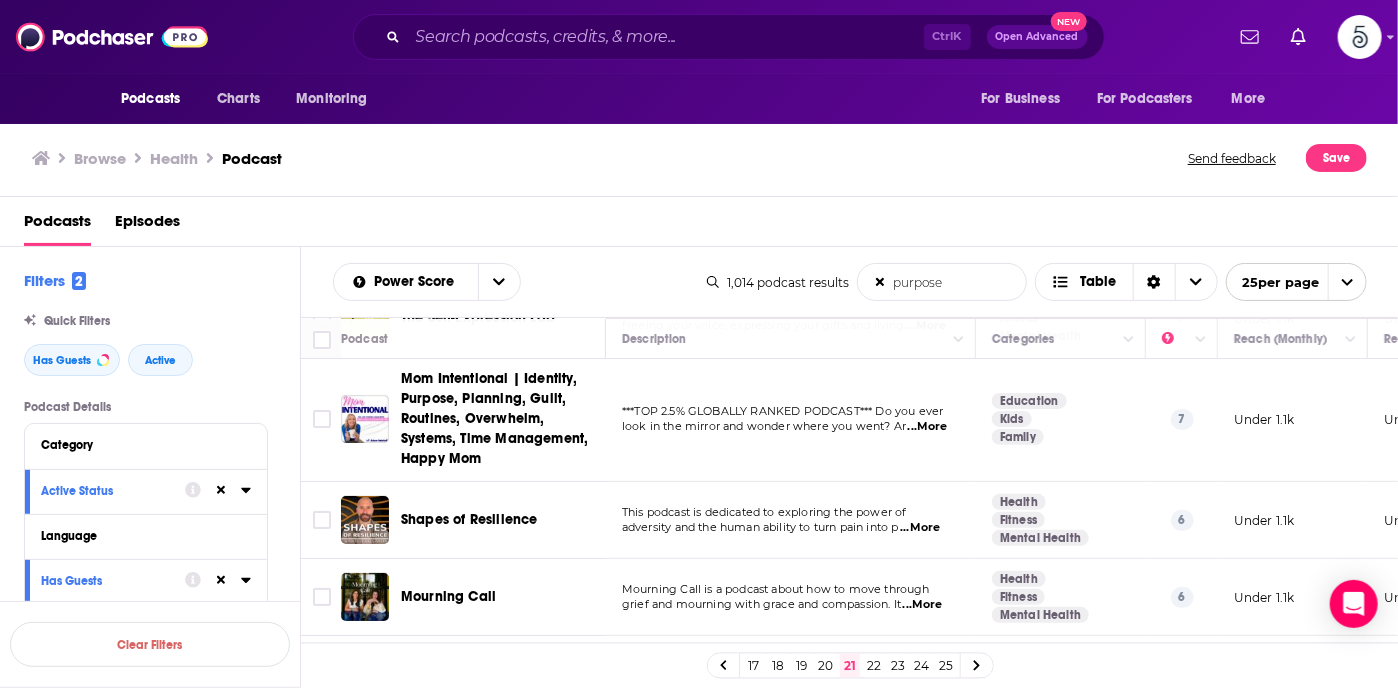 click on "...More" at bounding box center [920, 528] 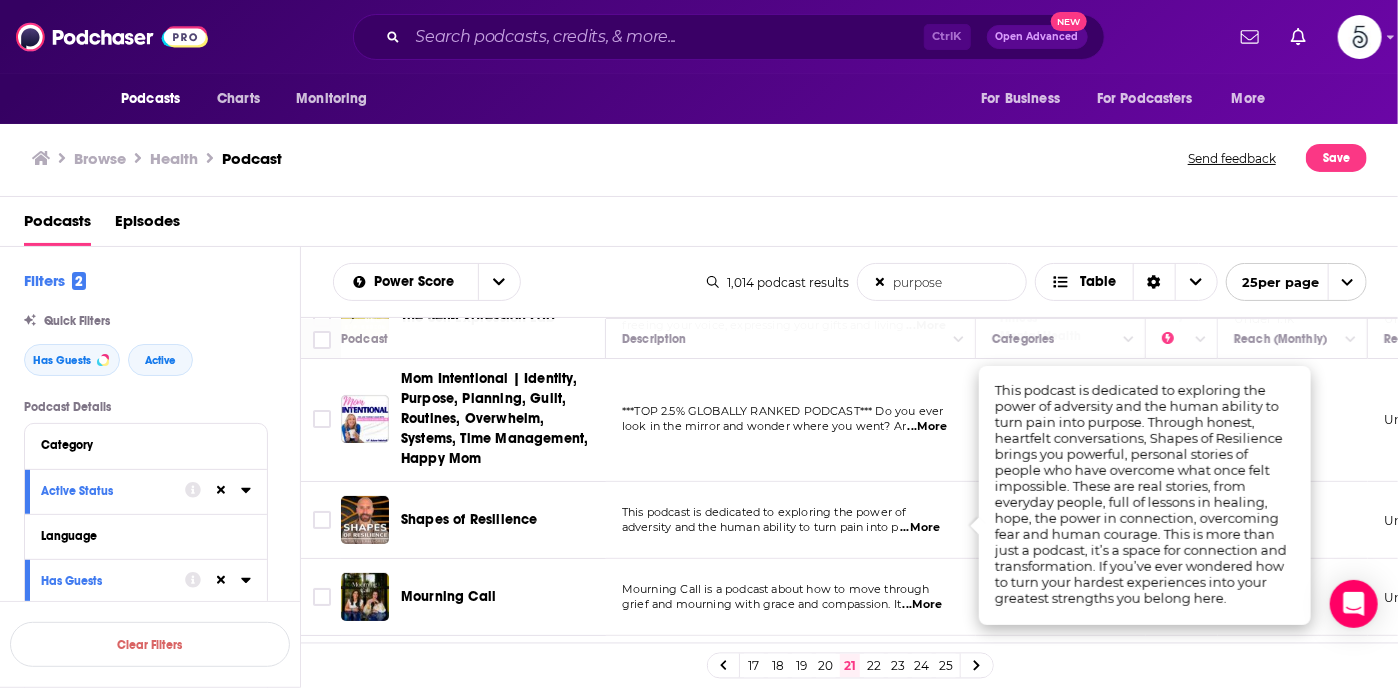 click on "...More" at bounding box center (920, 528) 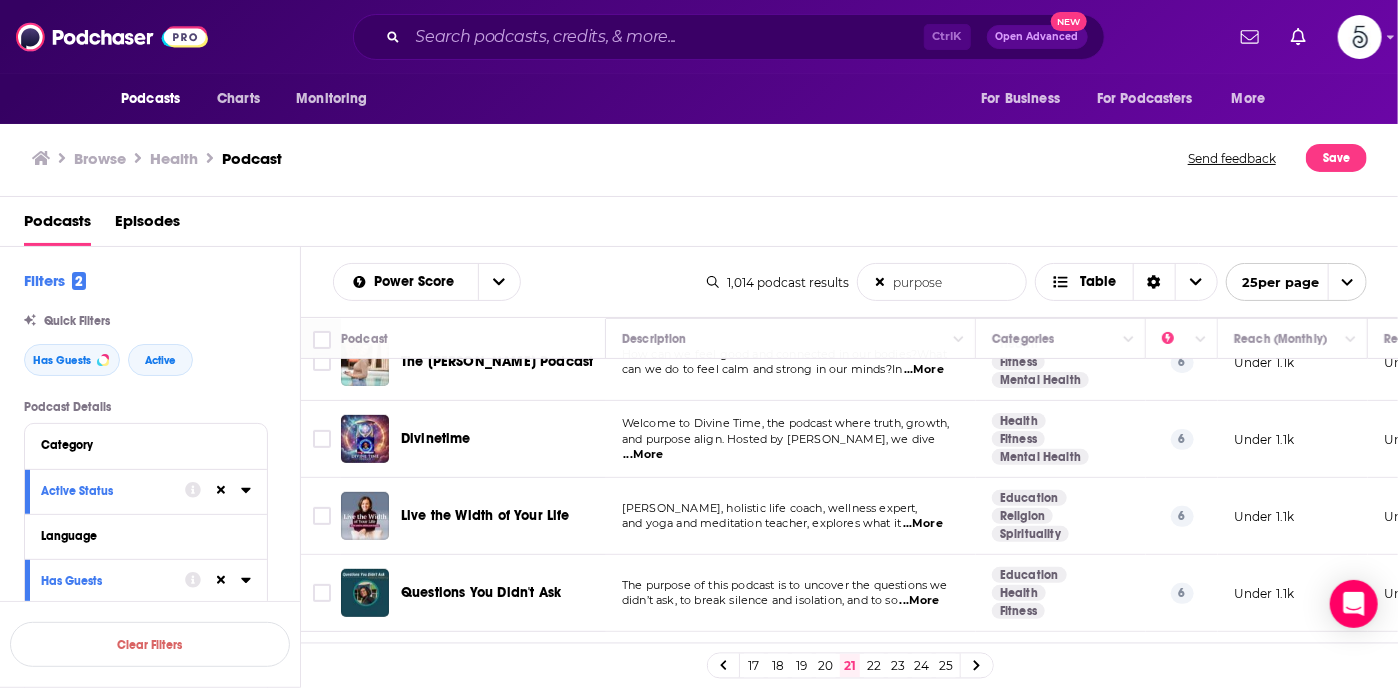 scroll, scrollTop: 399, scrollLeft: 0, axis: vertical 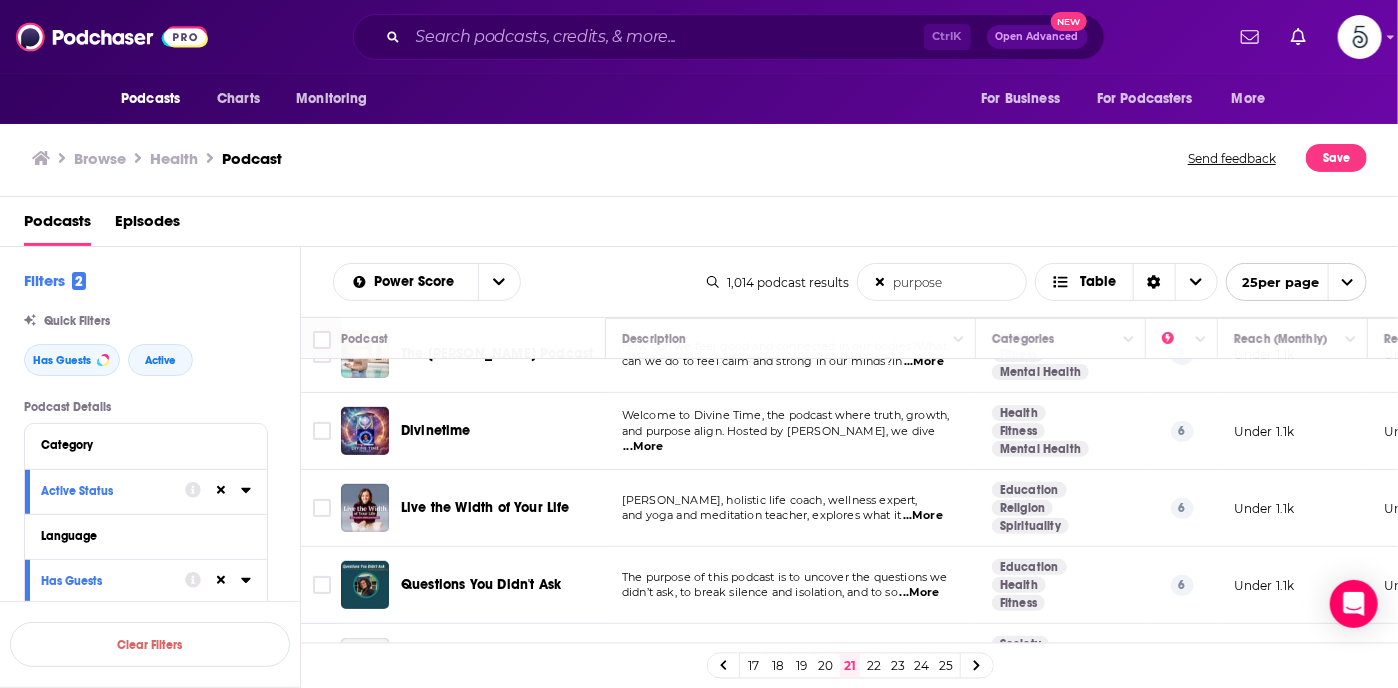 click on "...More" at bounding box center [923, 516] 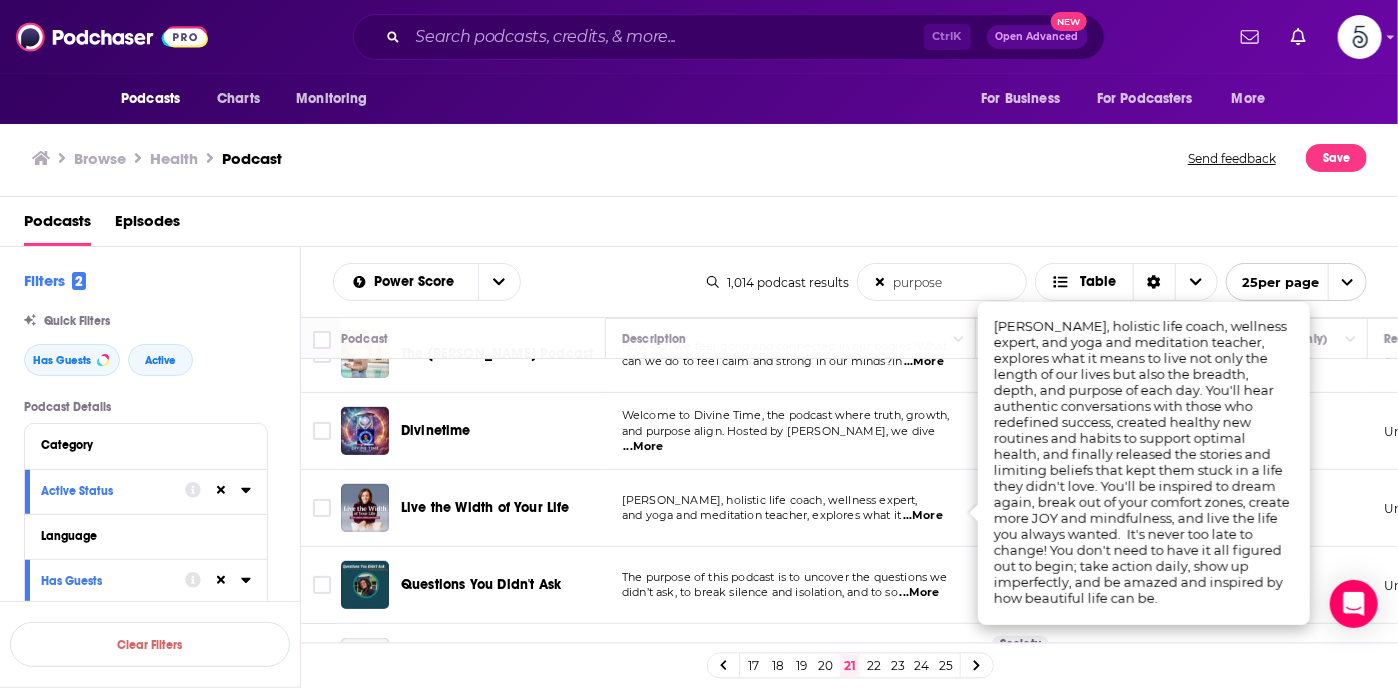 click on "...More" at bounding box center (923, 516) 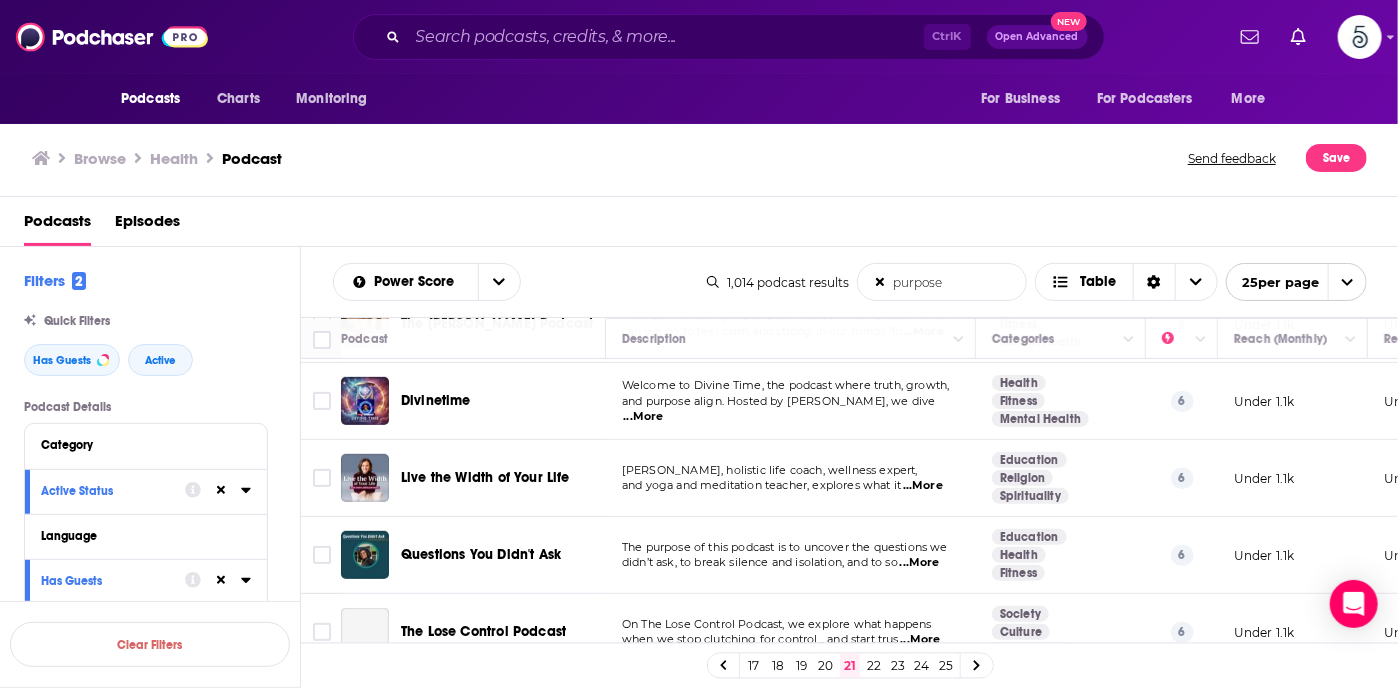 scroll, scrollTop: 439, scrollLeft: 0, axis: vertical 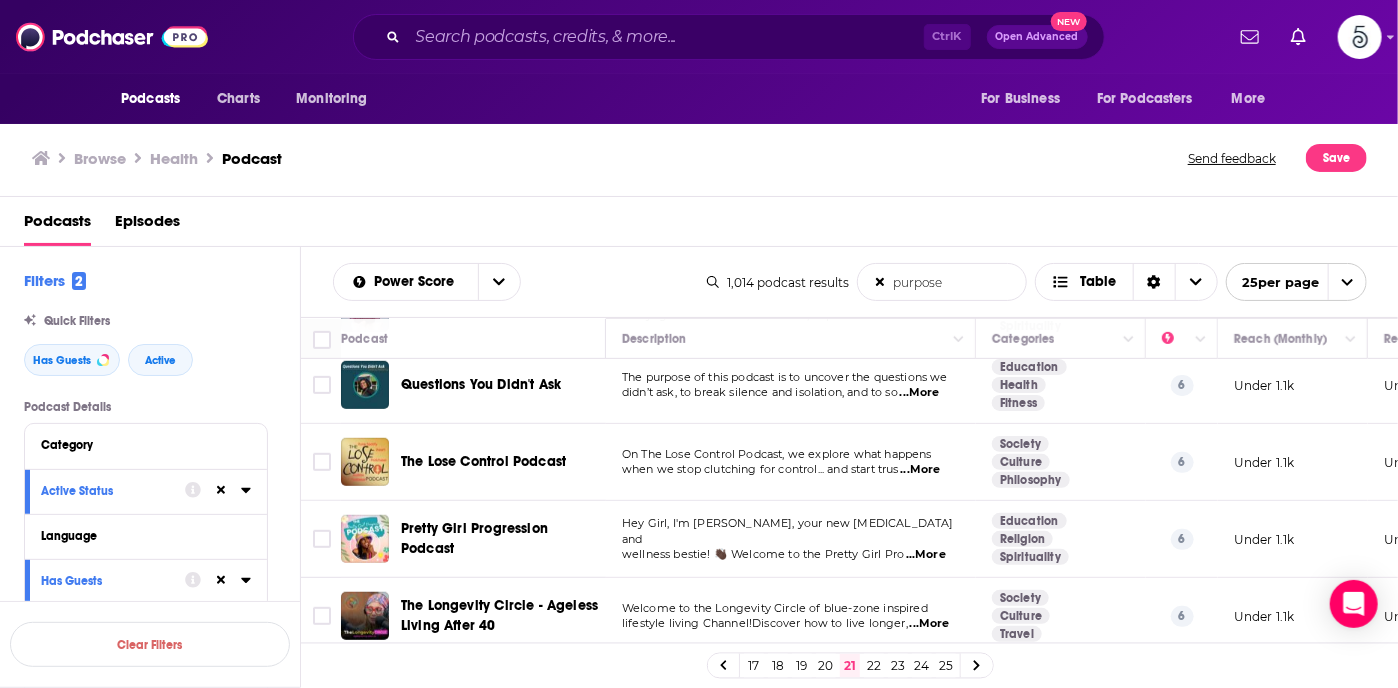 click on "...More" at bounding box center (920, 470) 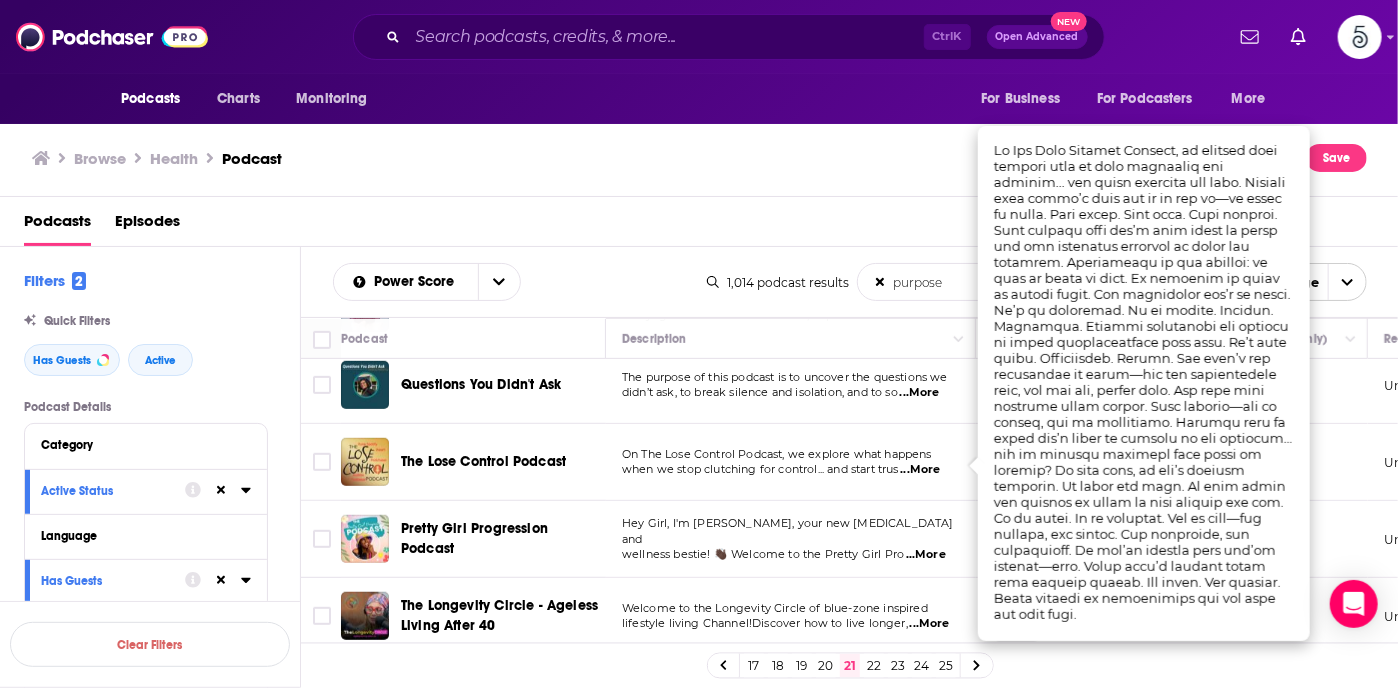 click on "...More" at bounding box center [920, 470] 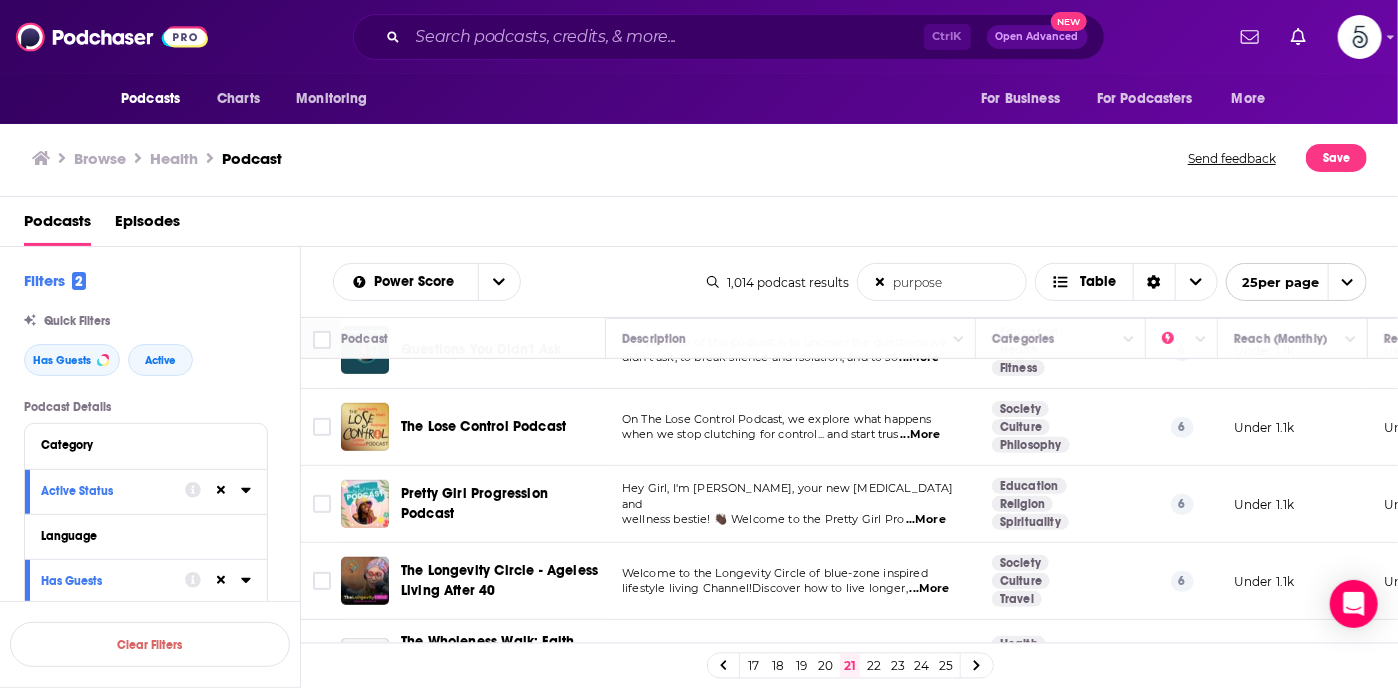 scroll, scrollTop: 639, scrollLeft: 0, axis: vertical 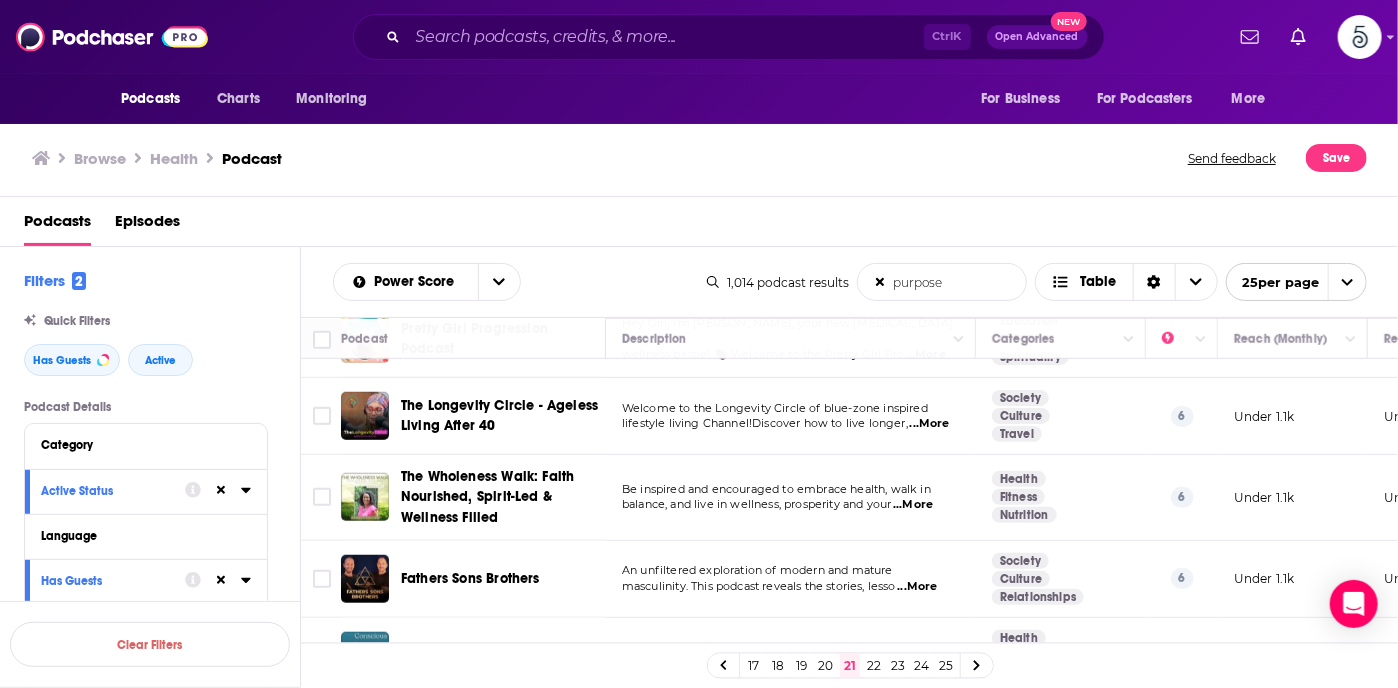 click on "...More" at bounding box center [913, 505] 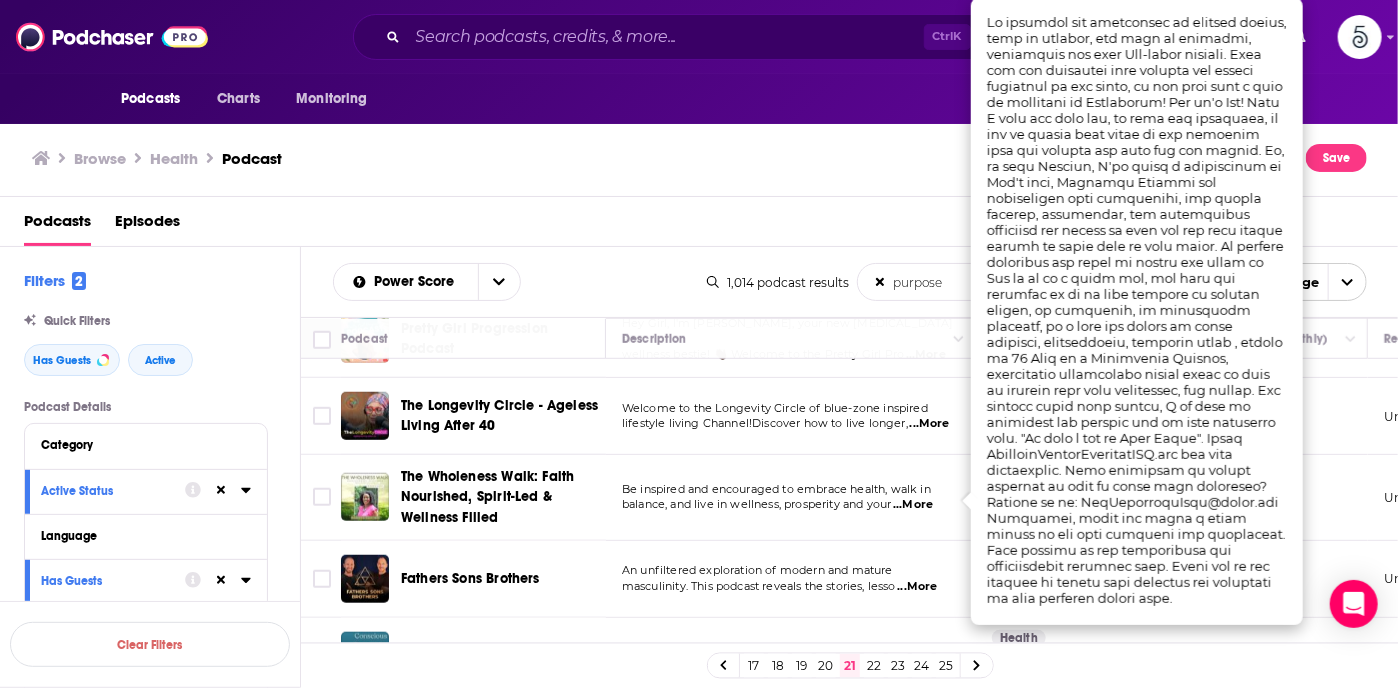 click on "...More" at bounding box center [913, 505] 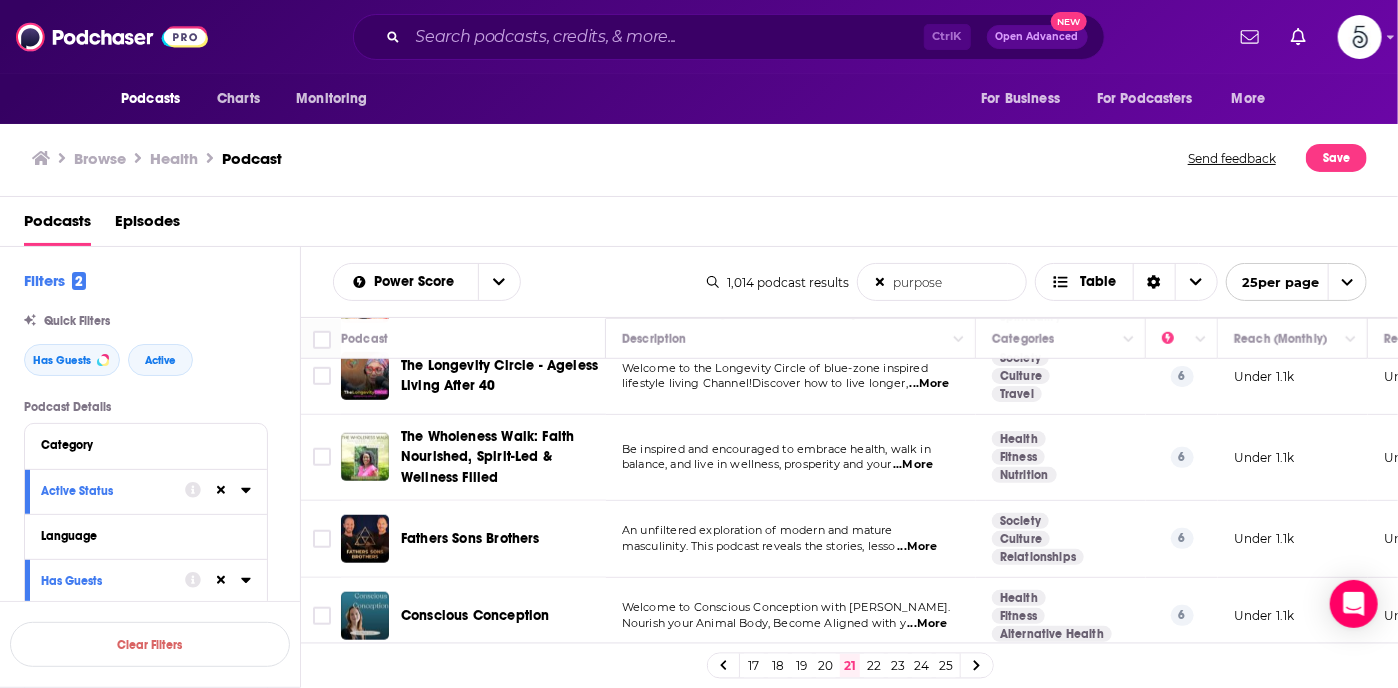 scroll, scrollTop: 879, scrollLeft: 0, axis: vertical 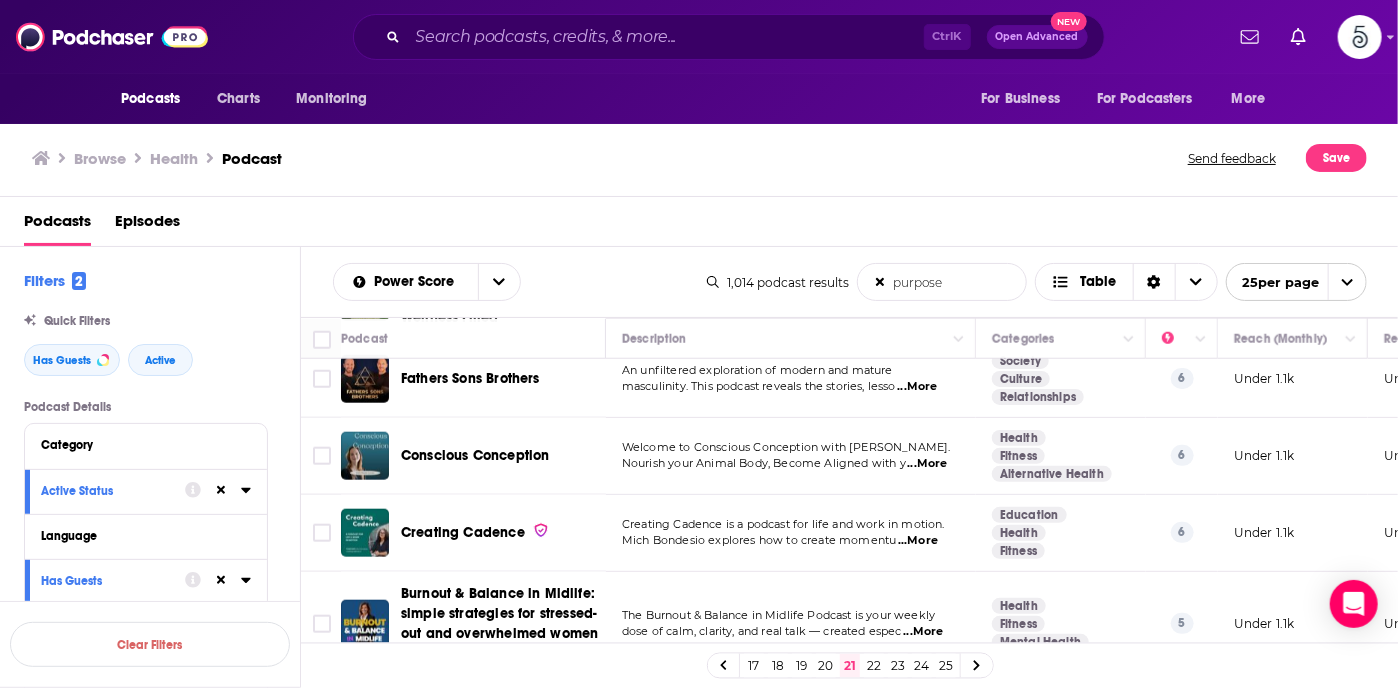 click on "...More" at bounding box center (918, 541) 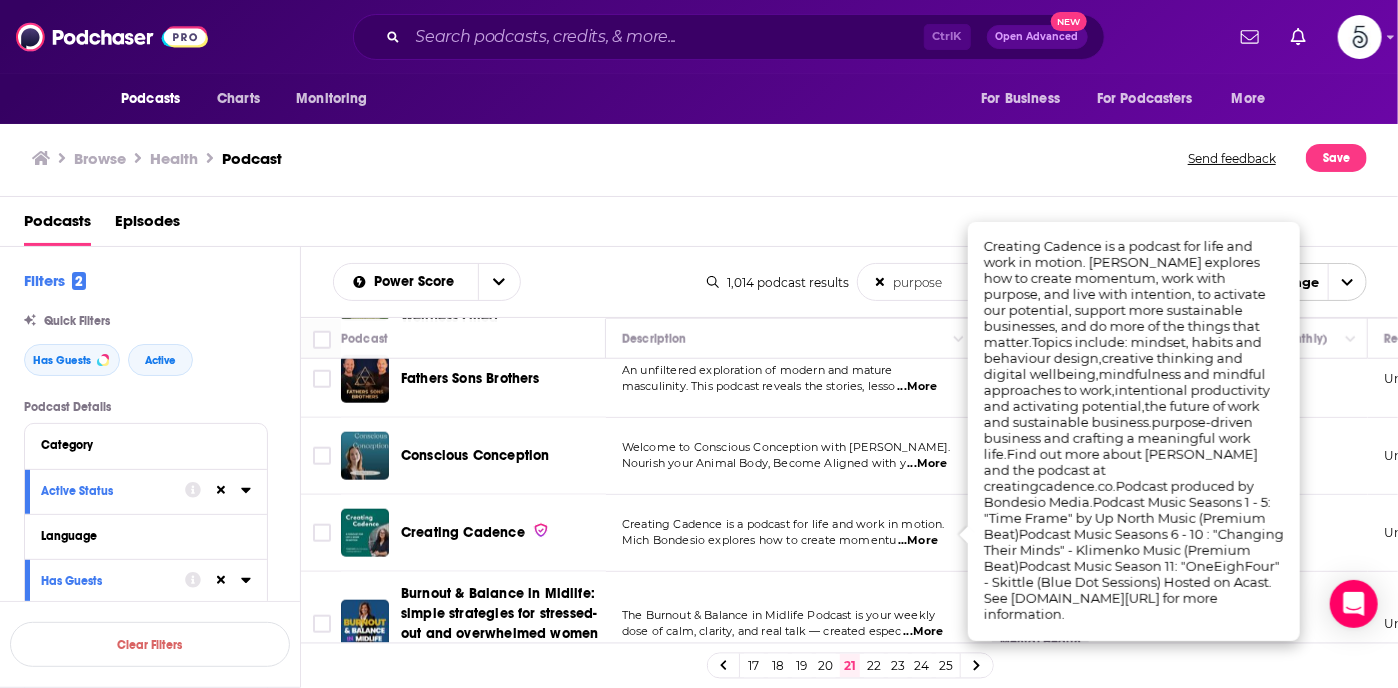 click on "...More" at bounding box center [918, 541] 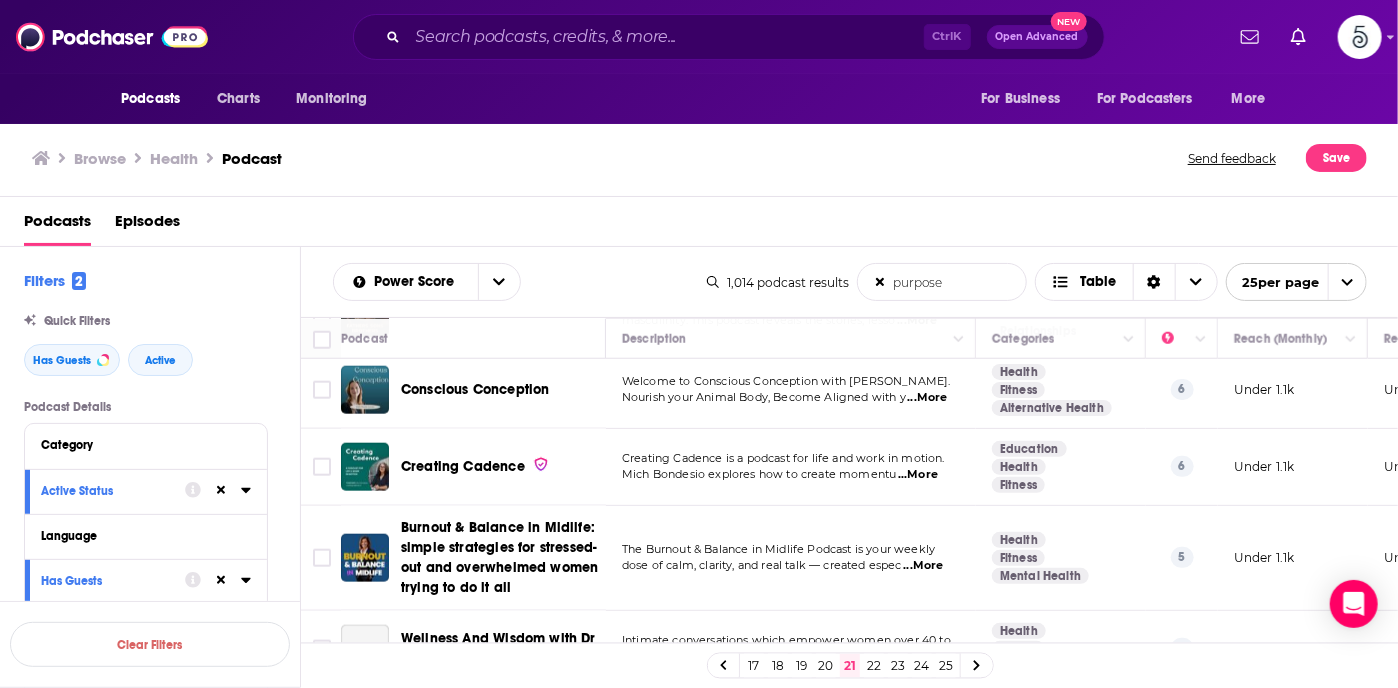 scroll, scrollTop: 1079, scrollLeft: 0, axis: vertical 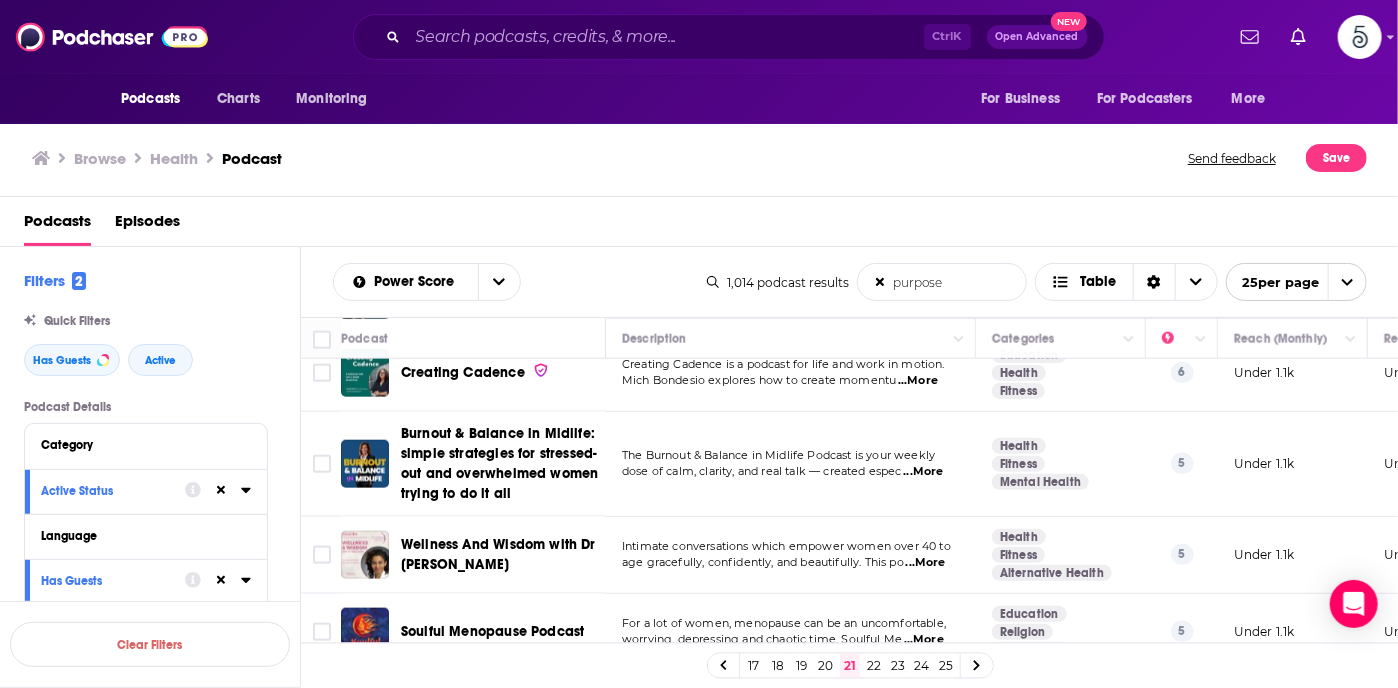 click on "...More" at bounding box center (926, 563) 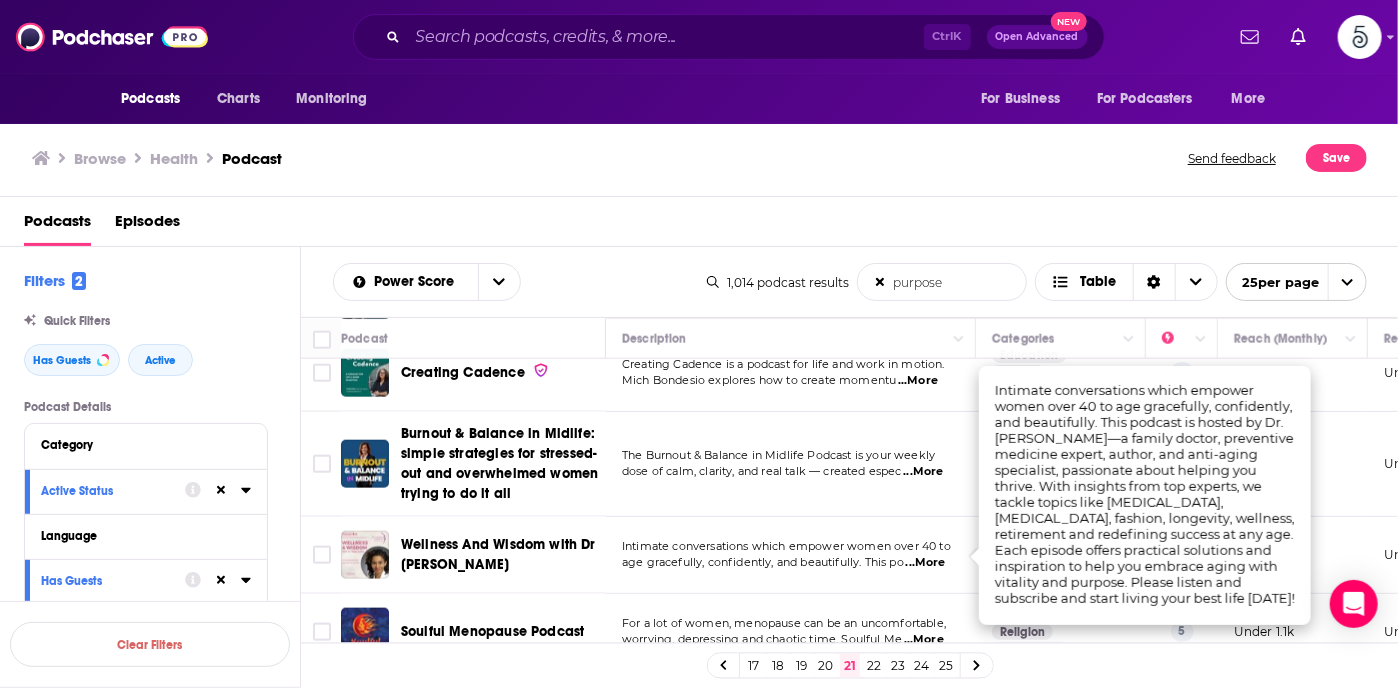 click on "...More" at bounding box center (926, 563) 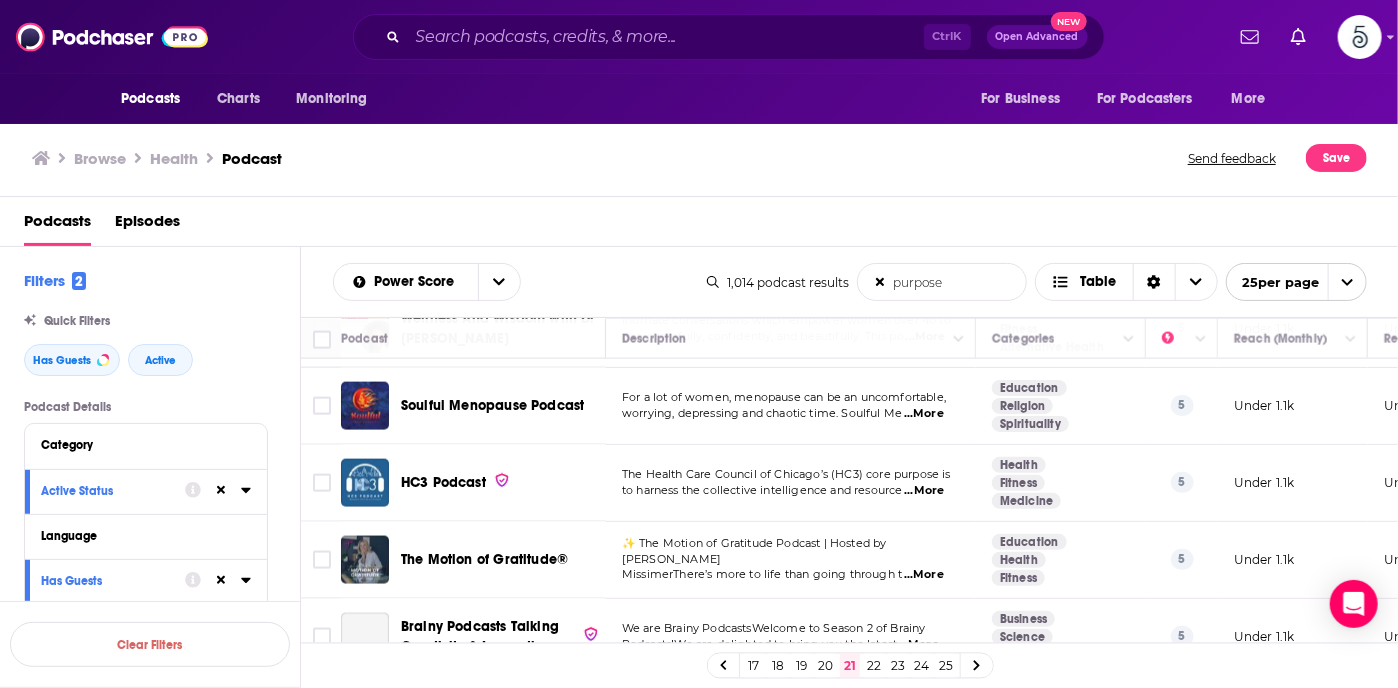 scroll, scrollTop: 1399, scrollLeft: 0, axis: vertical 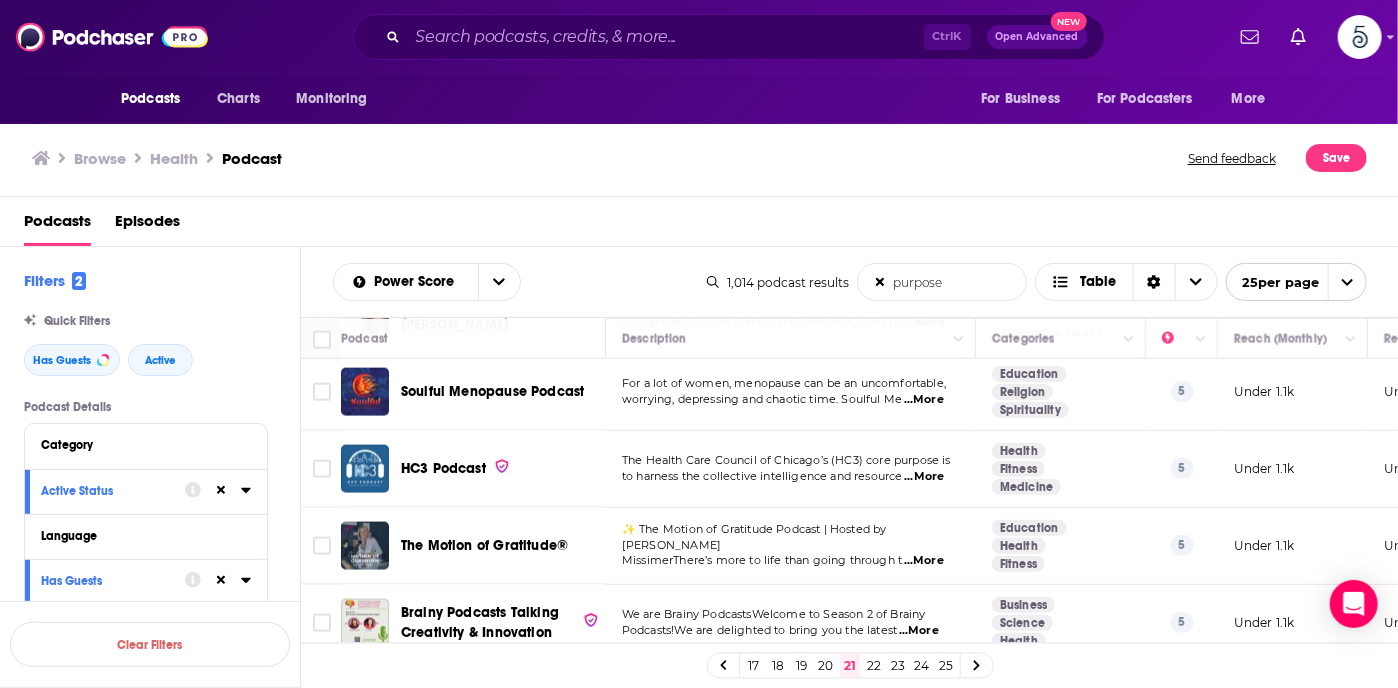 click on "...More" at bounding box center (924, 561) 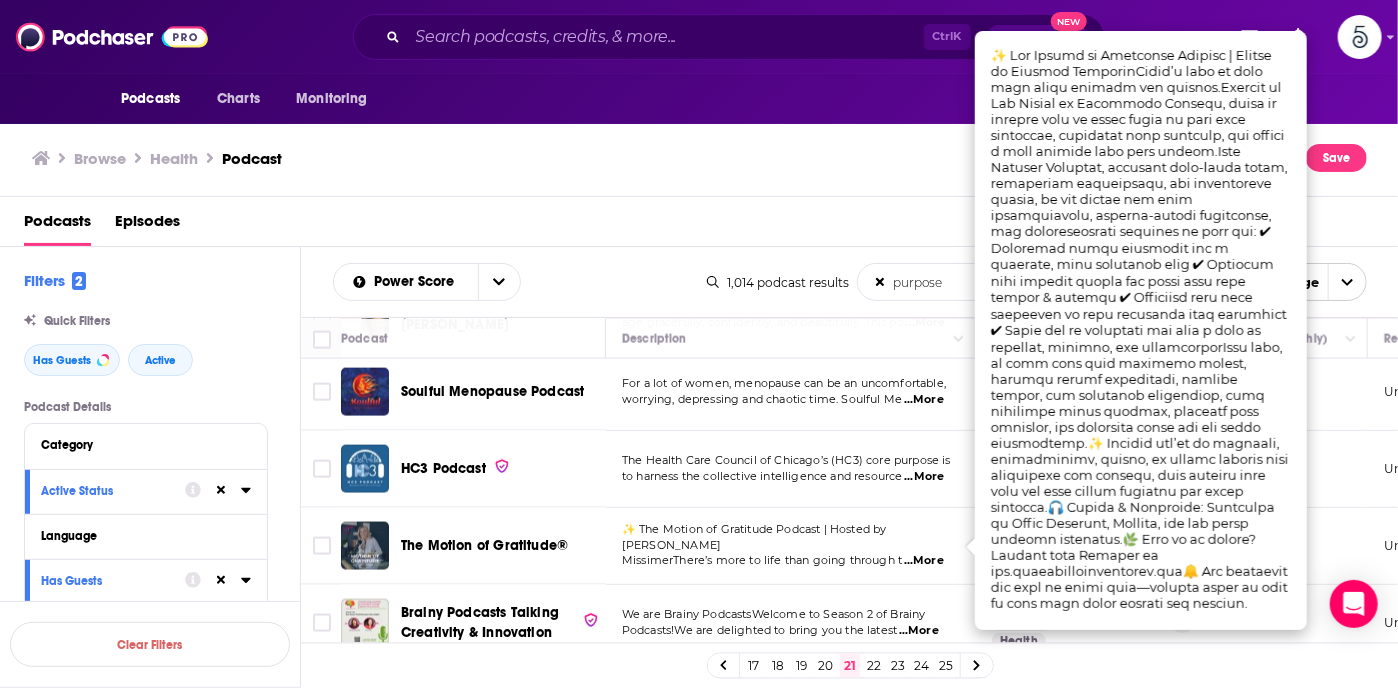 click on "...More" at bounding box center (924, 561) 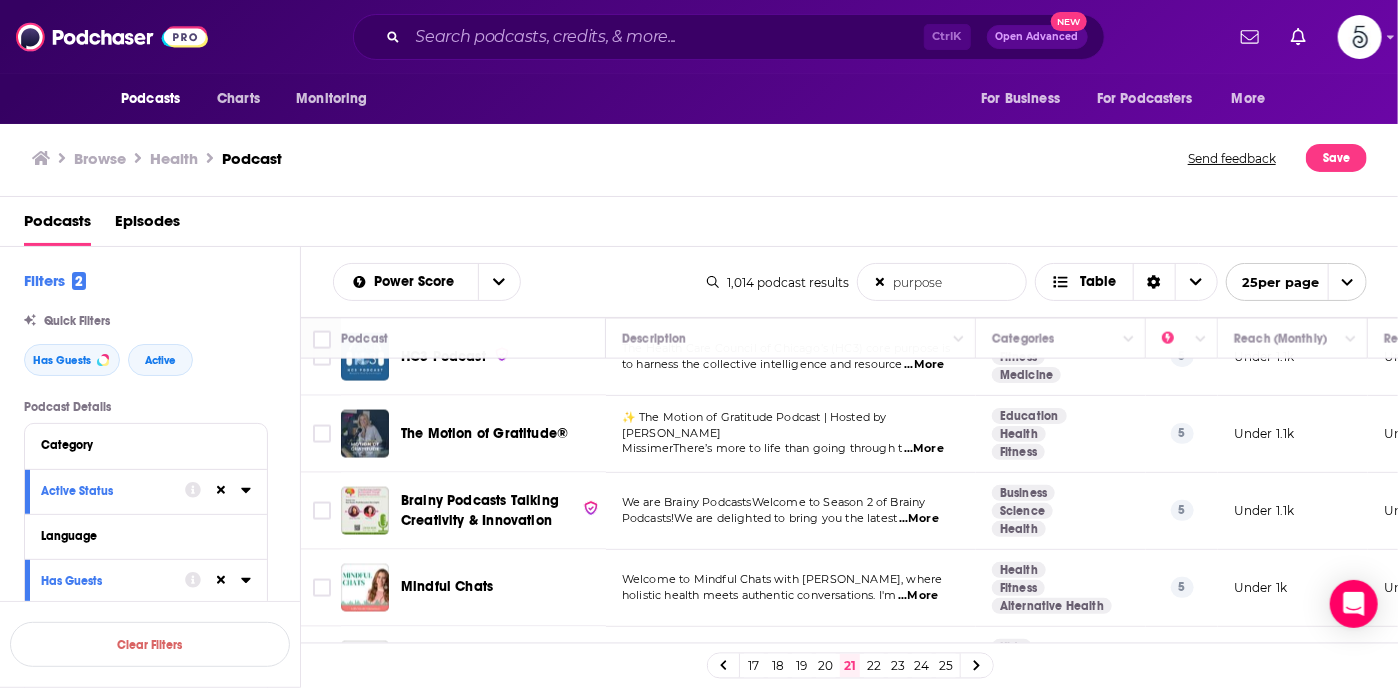 scroll, scrollTop: 1519, scrollLeft: 0, axis: vertical 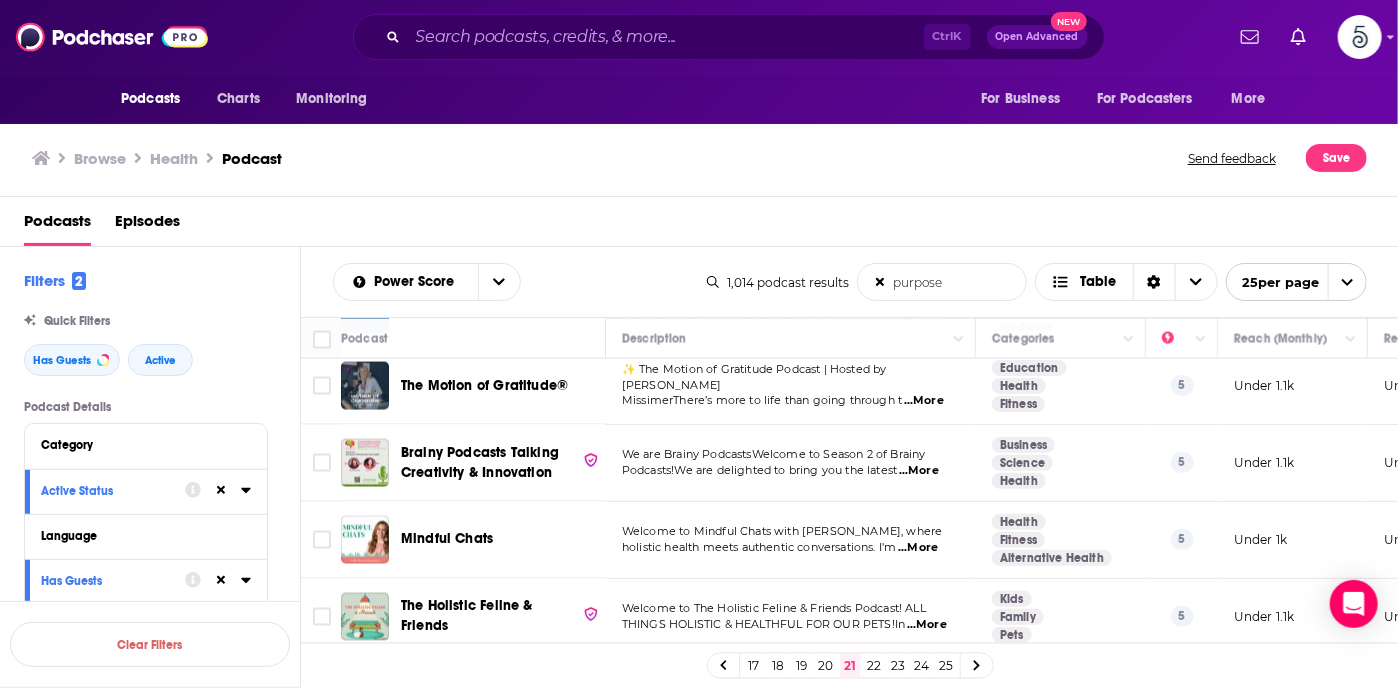 click on "...More" at bounding box center [918, 548] 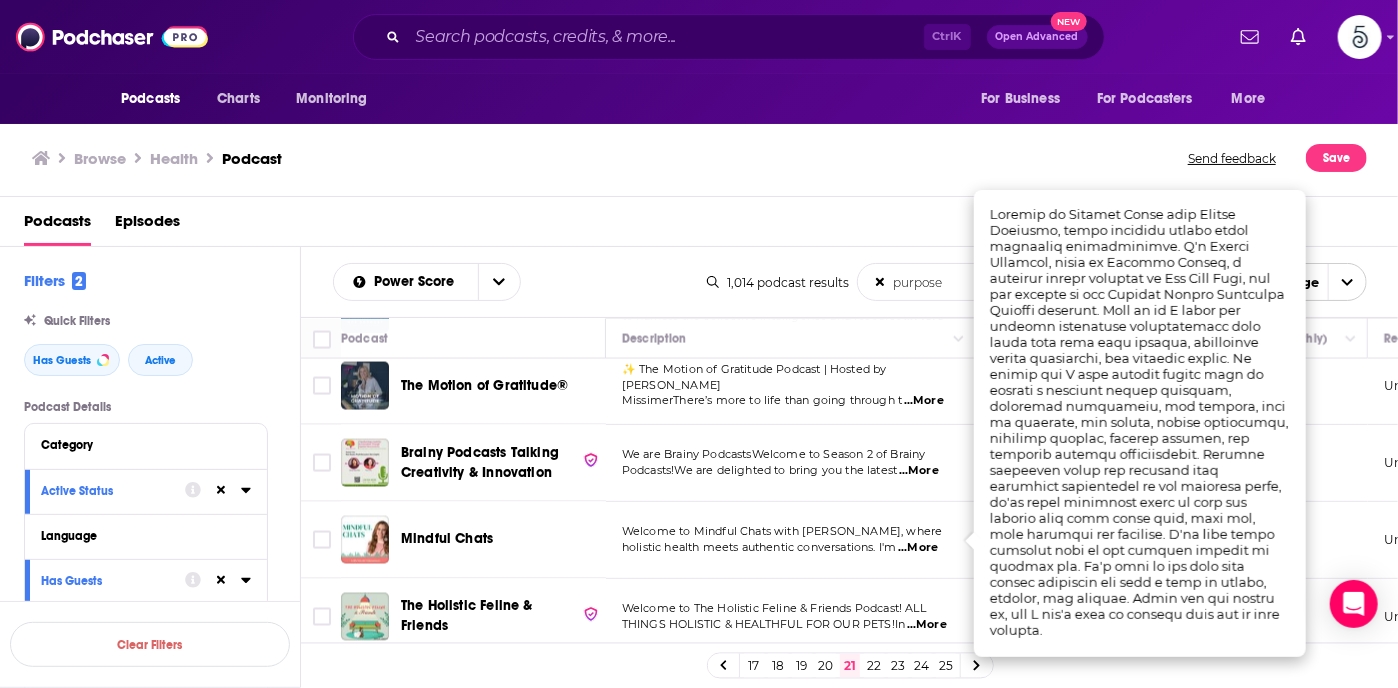 click on "...More" at bounding box center (918, 548) 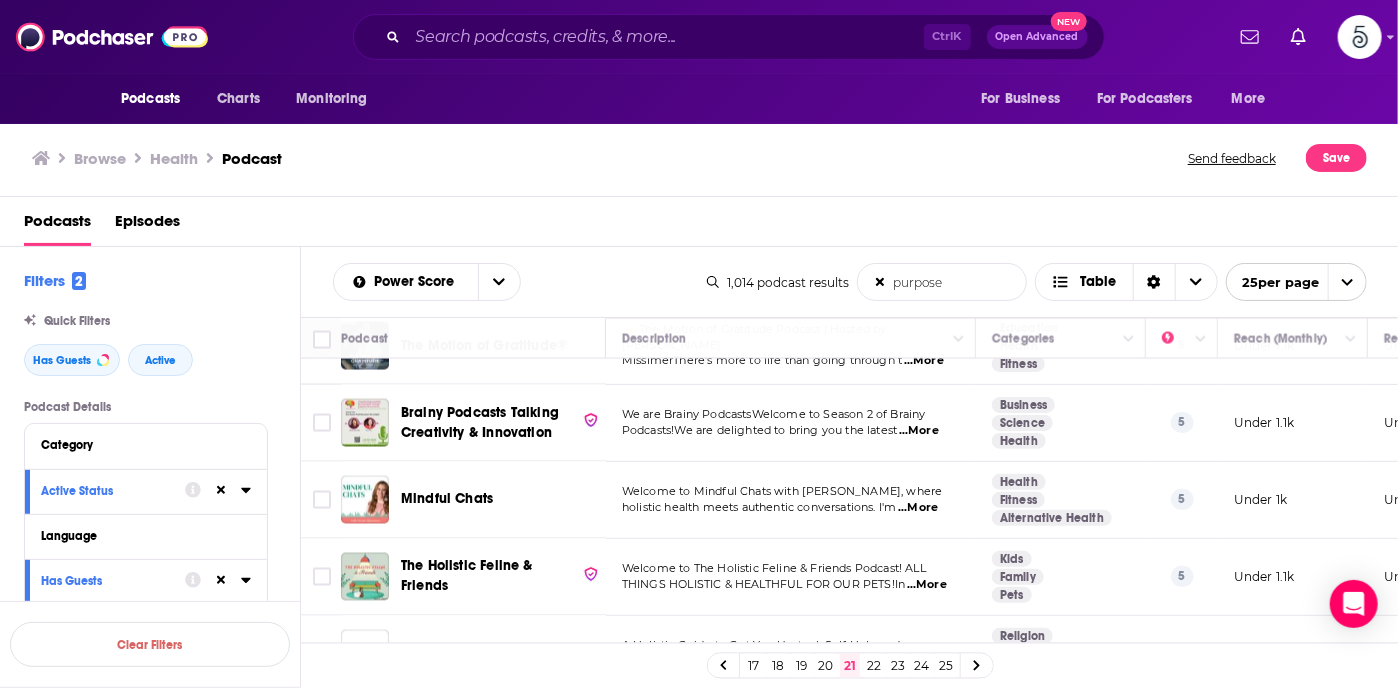 scroll, scrollTop: 1639, scrollLeft: 0, axis: vertical 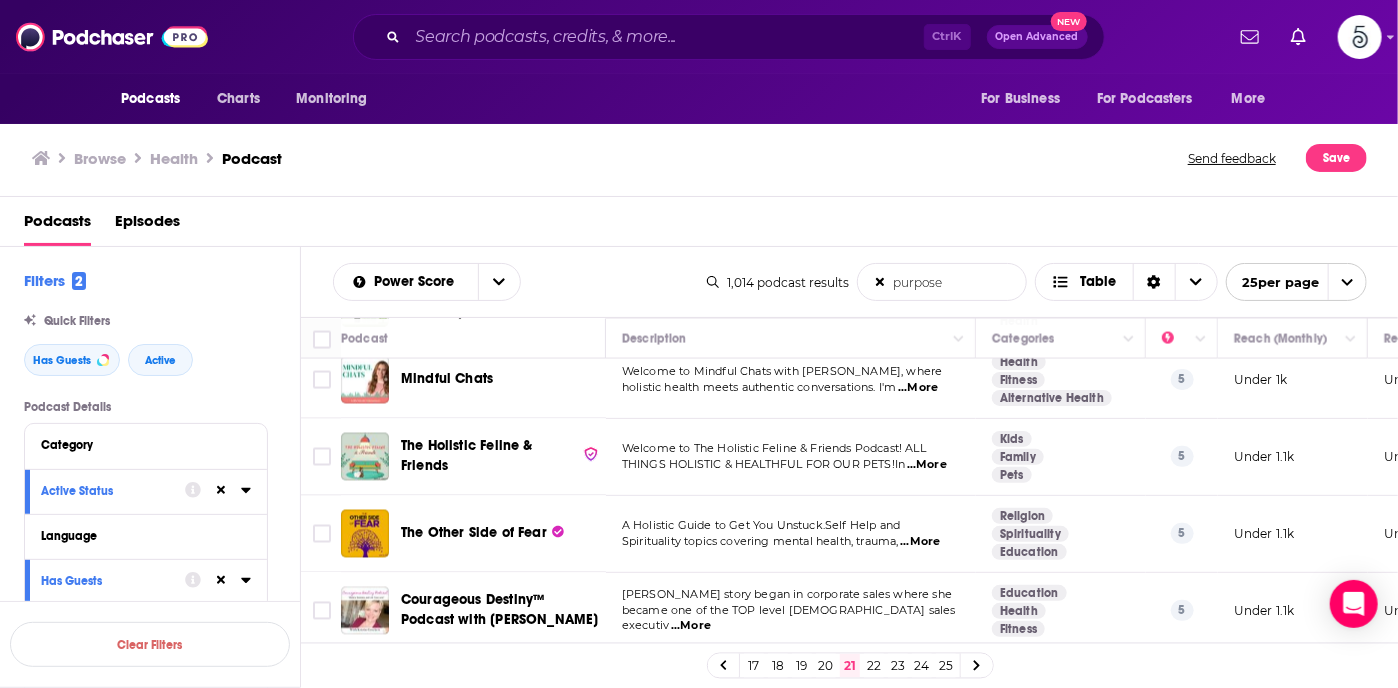 click on "...More" at bounding box center [920, 542] 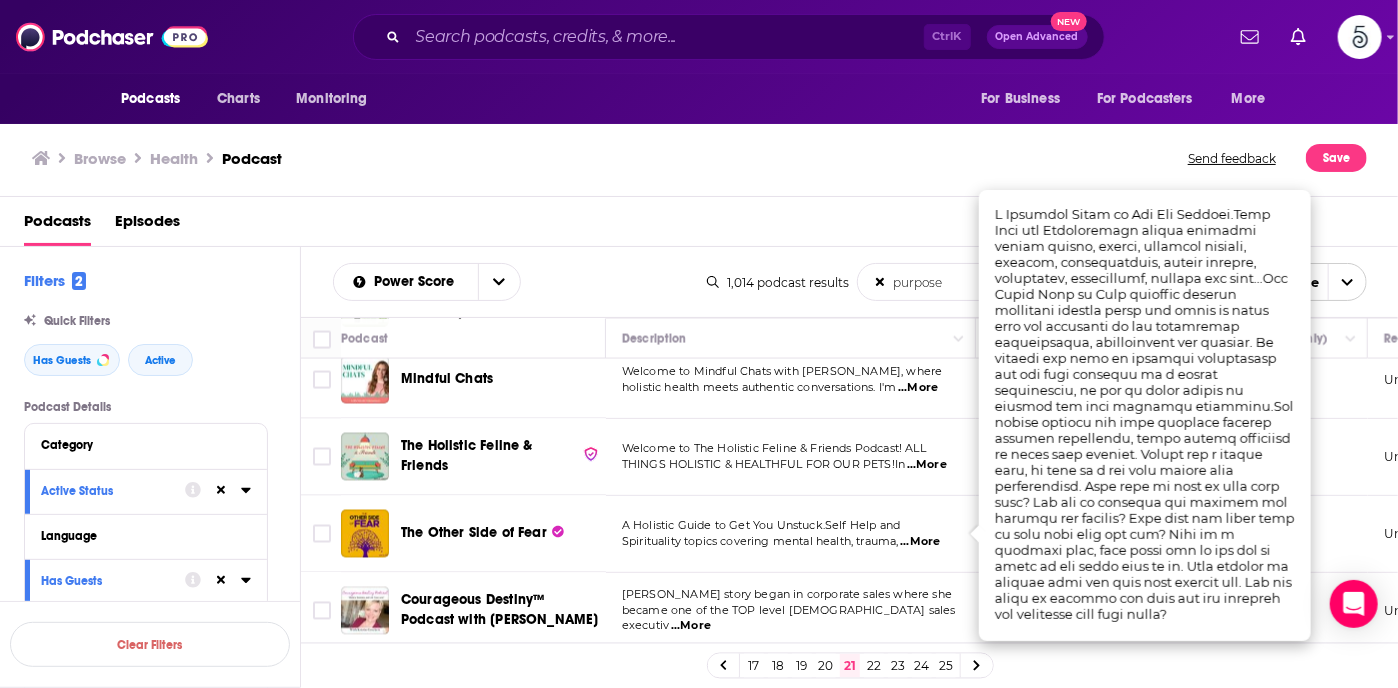 click on "...More" at bounding box center [920, 542] 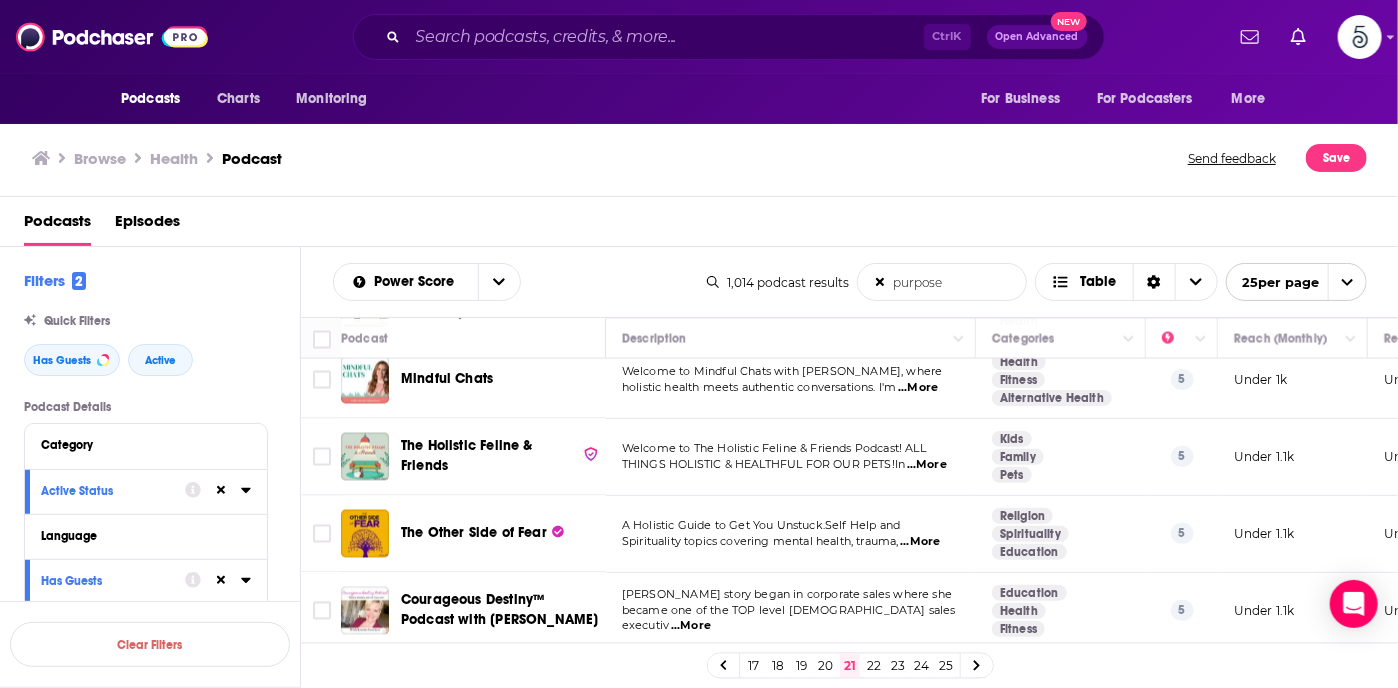 scroll, scrollTop: 1731, scrollLeft: 0, axis: vertical 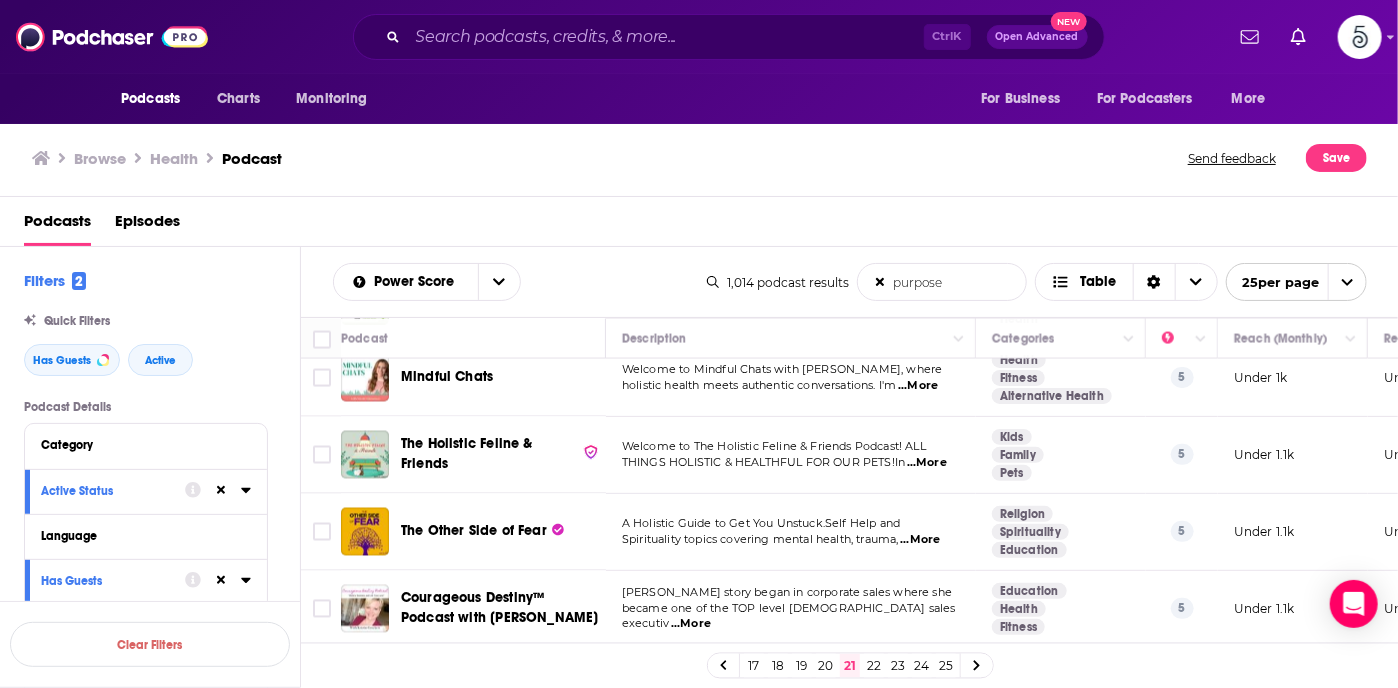 click on "...More" at bounding box center (691, 624) 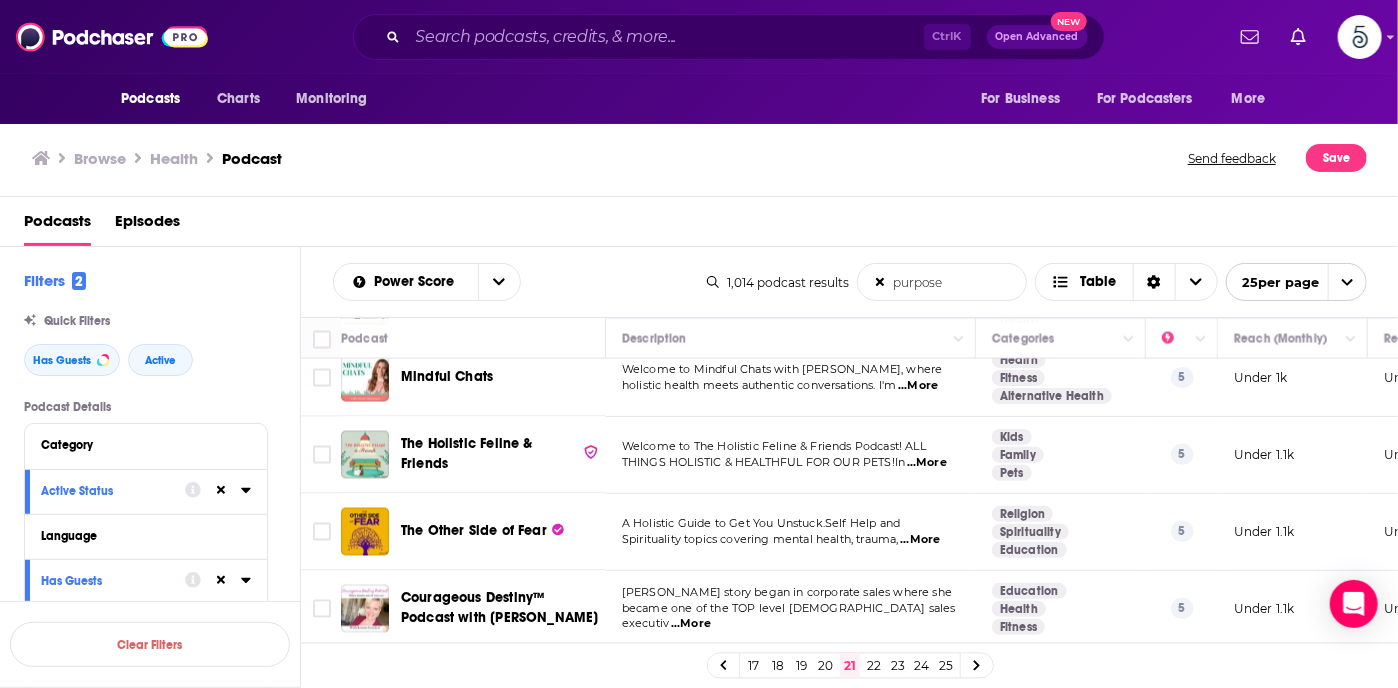 click on "22" at bounding box center (874, 666) 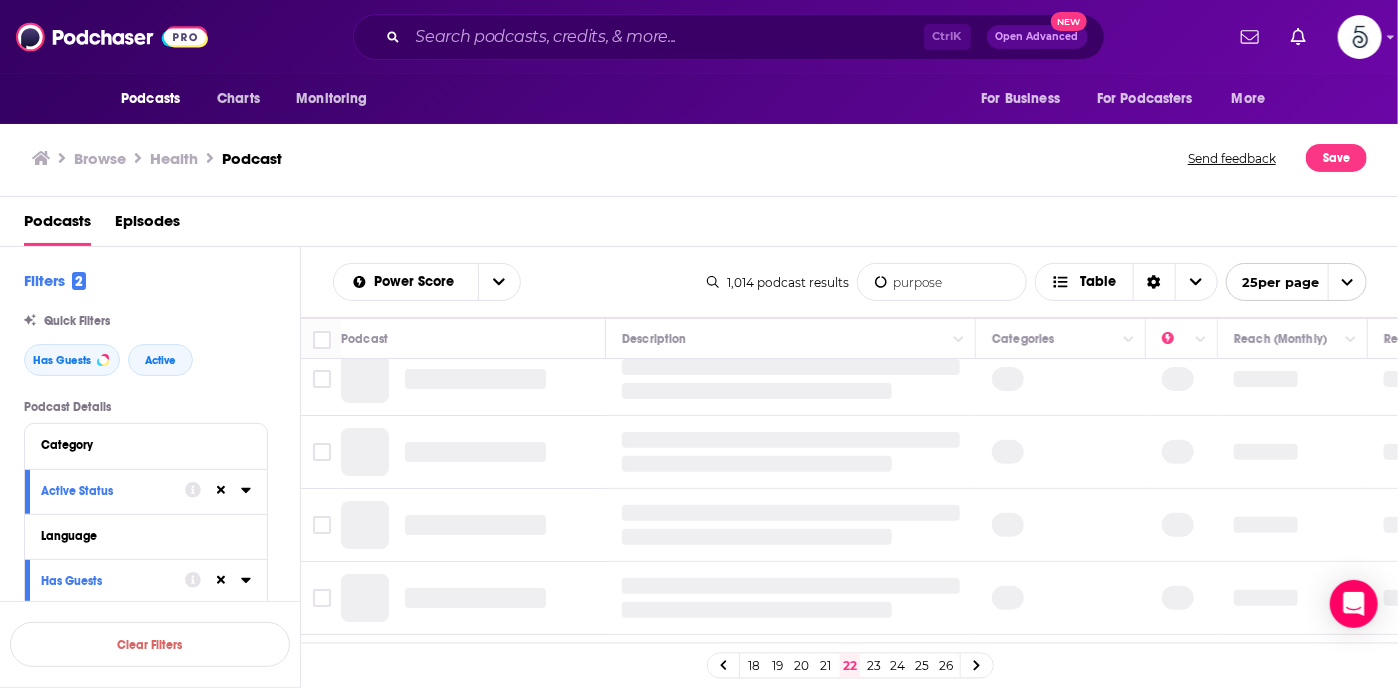 scroll, scrollTop: 0, scrollLeft: 0, axis: both 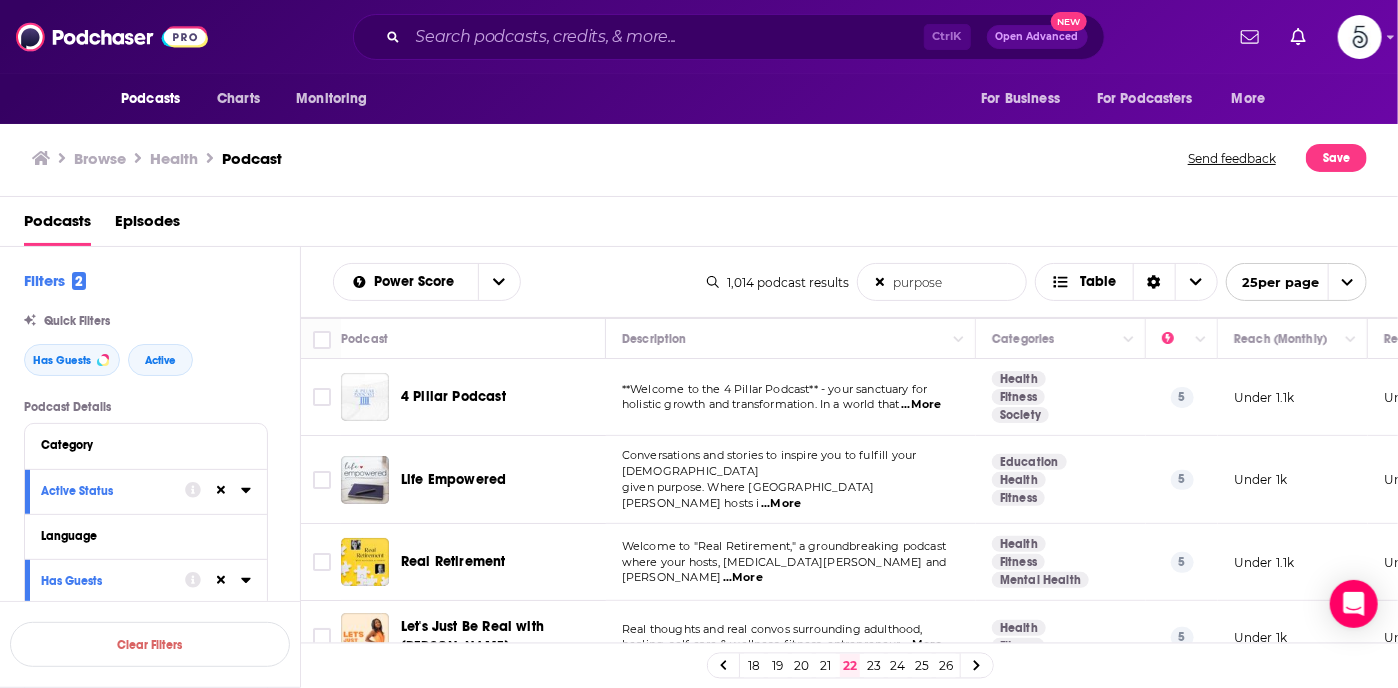 click on "...More" at bounding box center (921, 405) 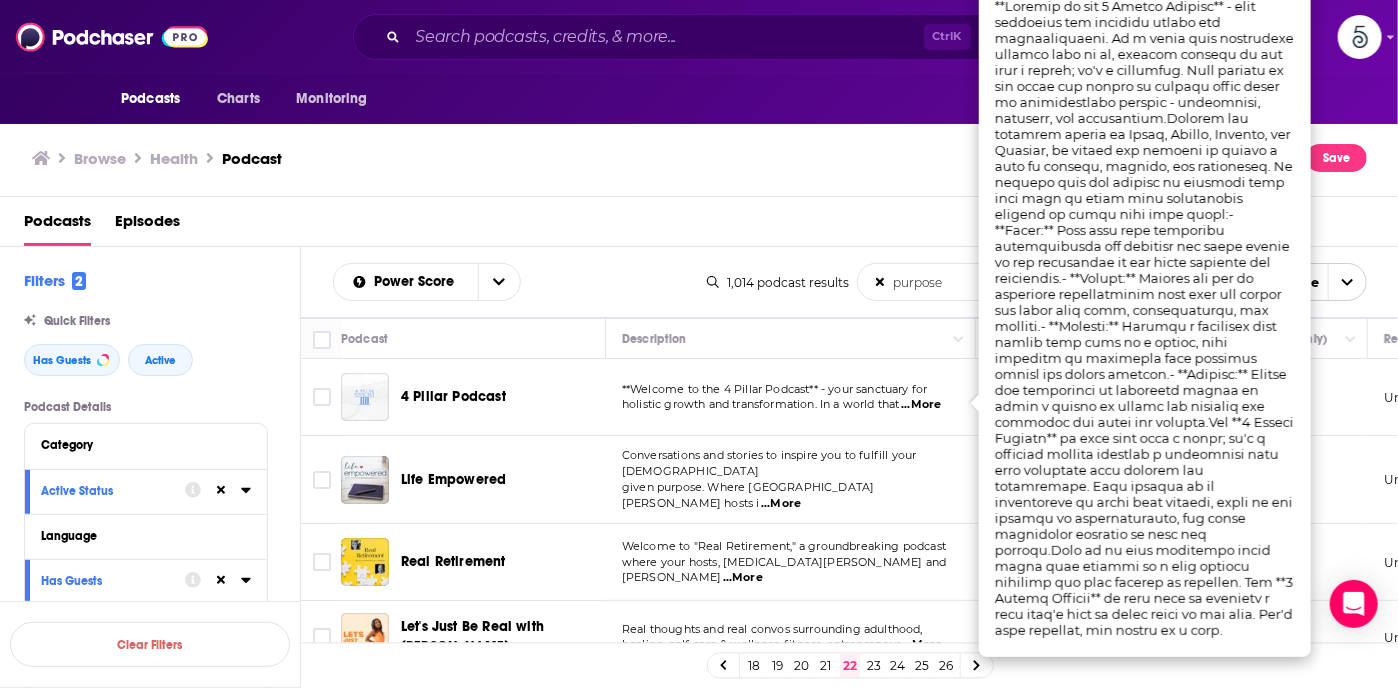 click on "**Welcome to the 4 Pillar Podcast** - your sanctuary for holistic growth and transformation. In a world that  ...More" at bounding box center [791, 397] 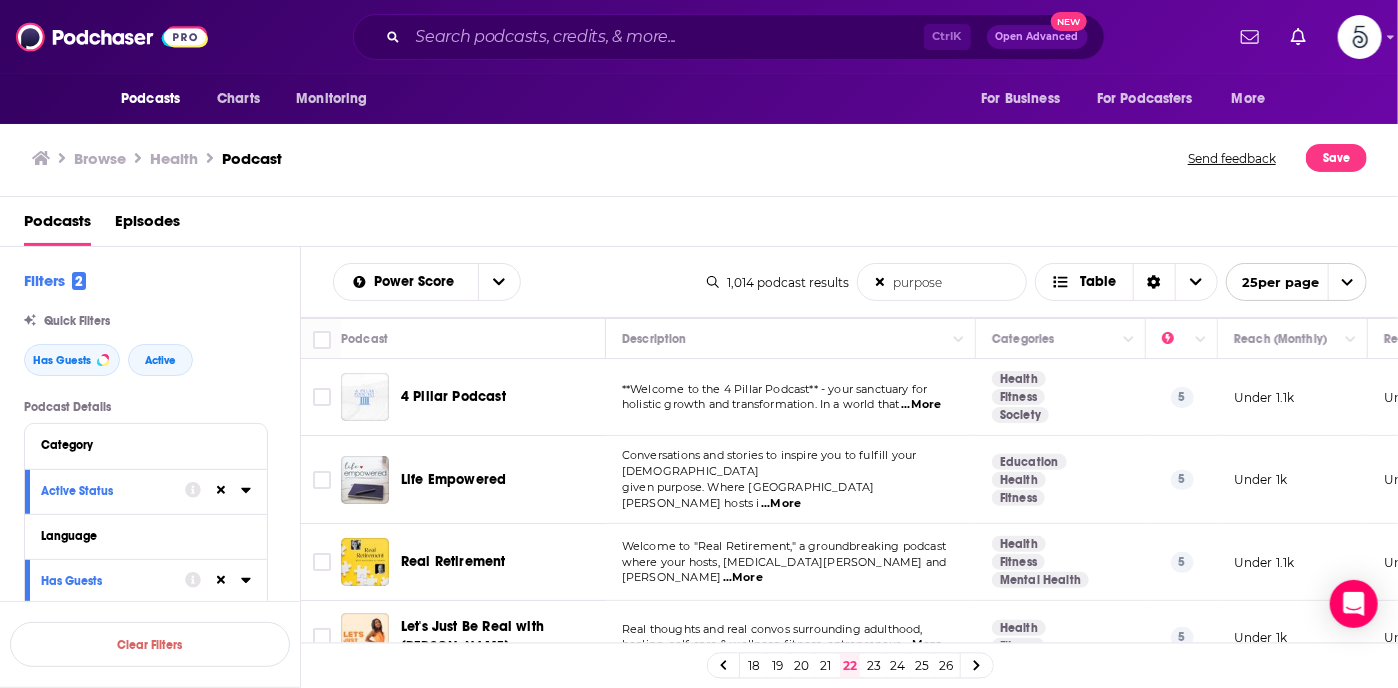 click on "...More" at bounding box center [781, 504] 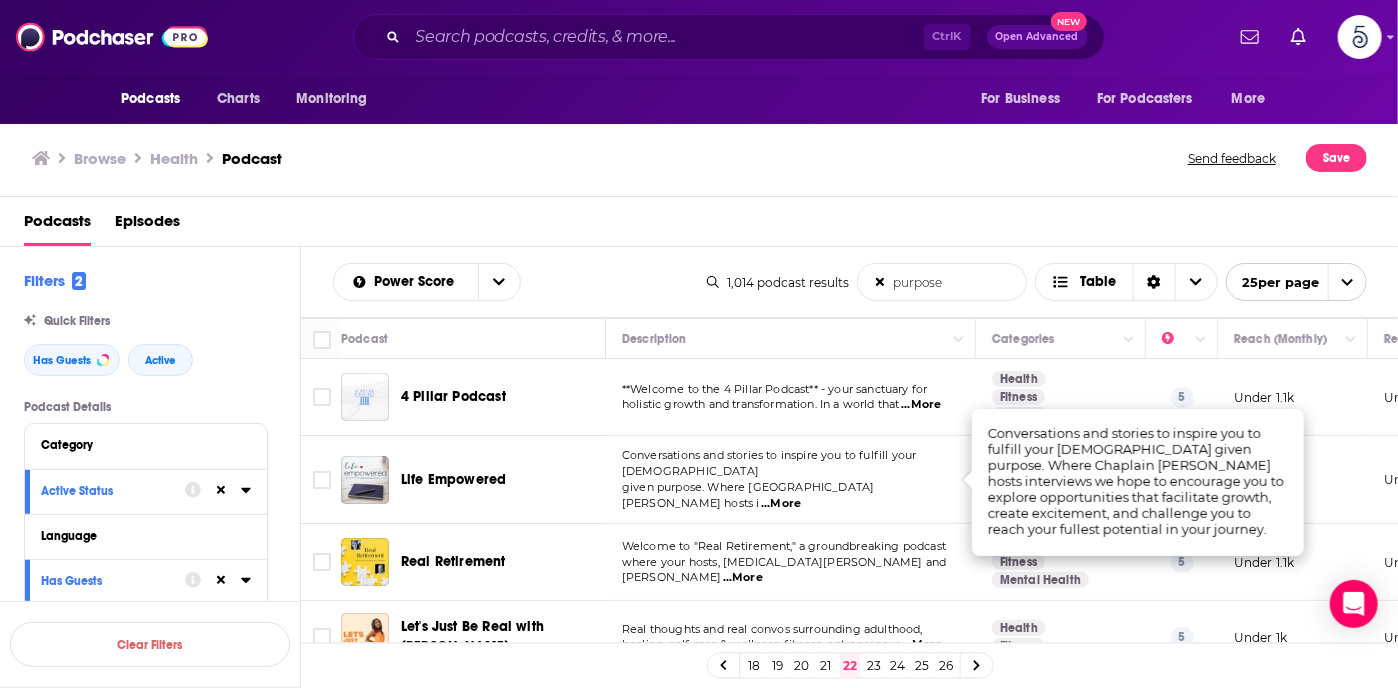 click on "...More" at bounding box center [781, 504] 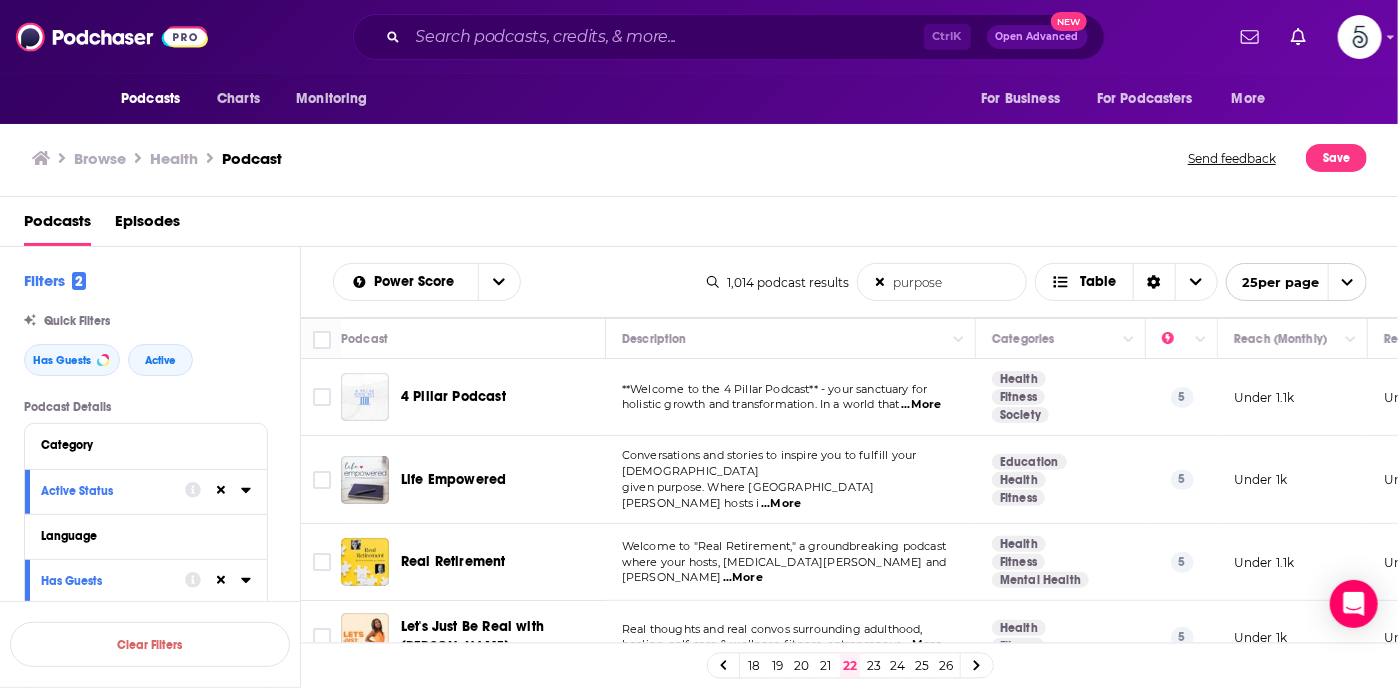 click on "...More" at bounding box center [743, 578] 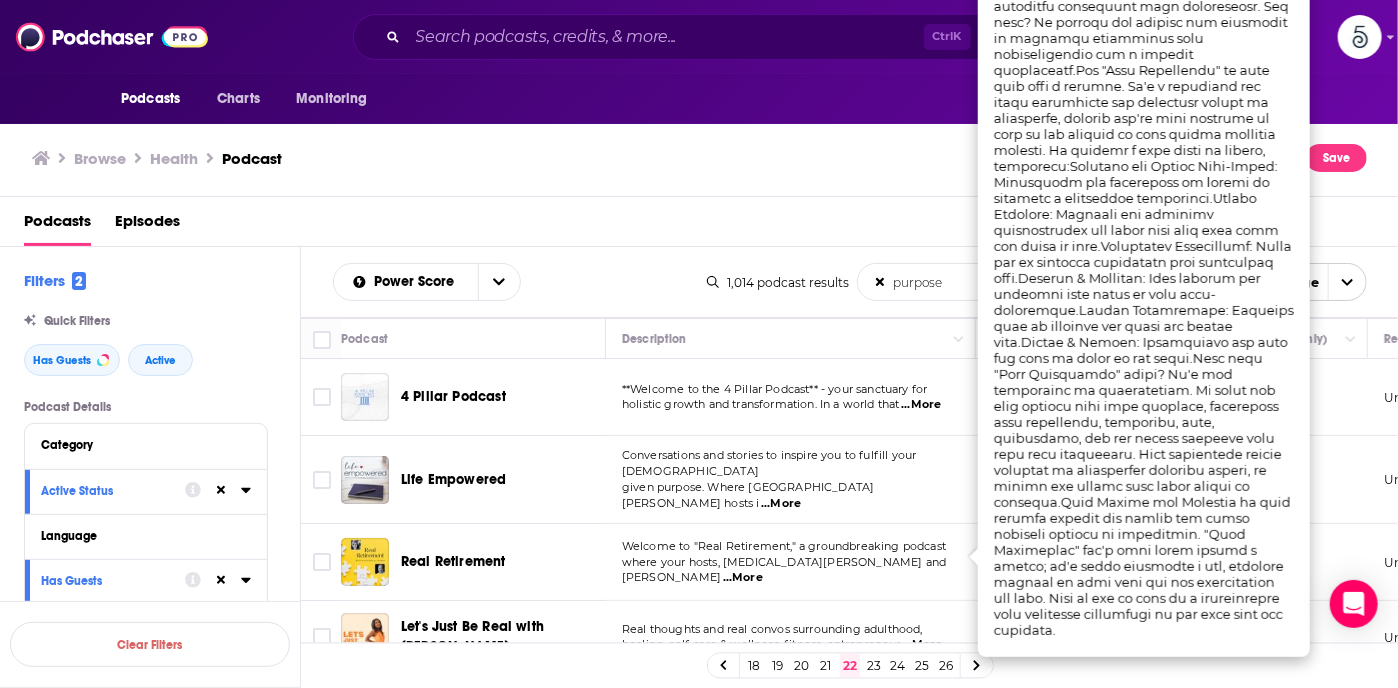 click on "...More" at bounding box center (743, 578) 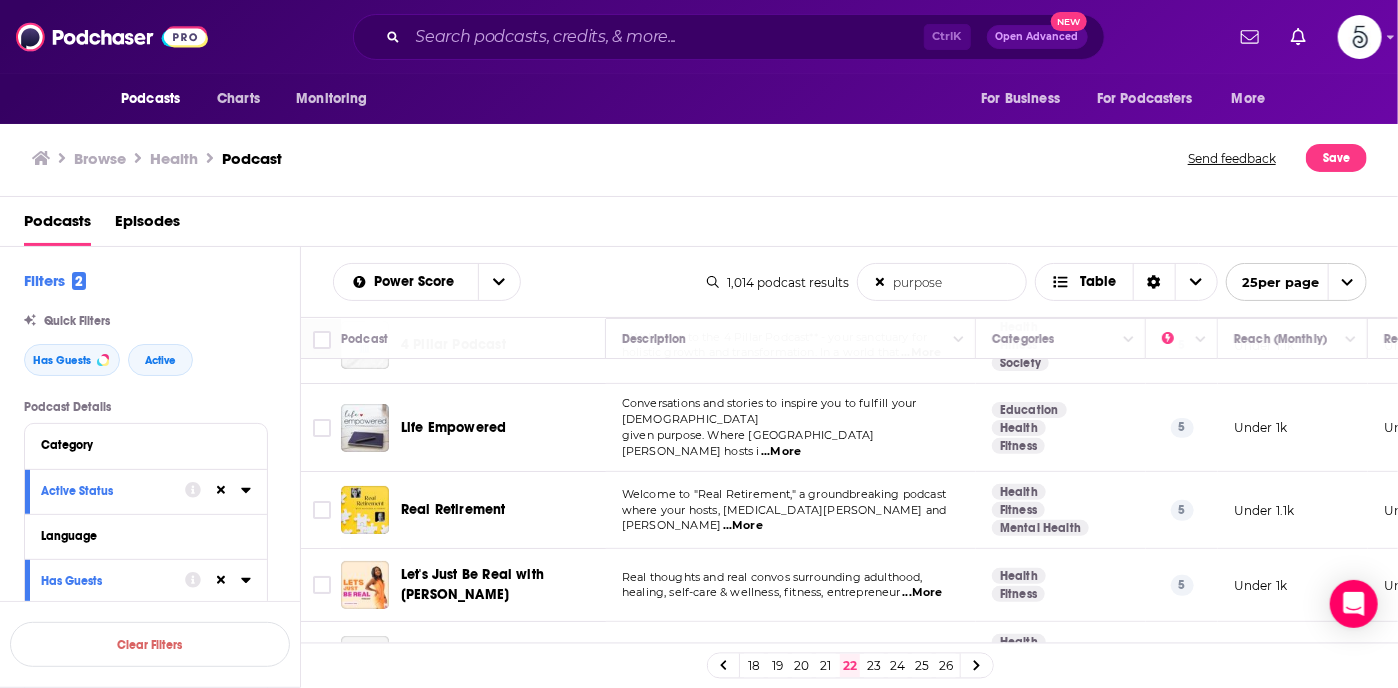 scroll, scrollTop: 115, scrollLeft: 0, axis: vertical 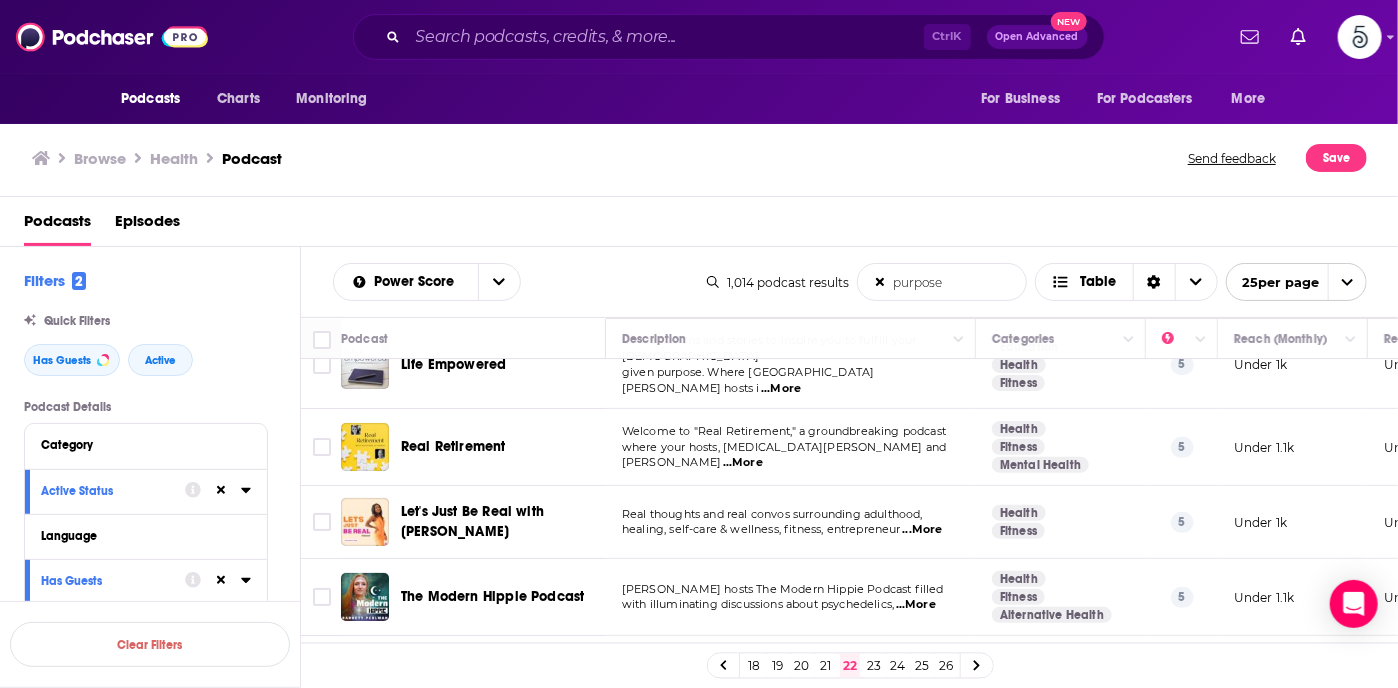 click on "...More" at bounding box center [922, 530] 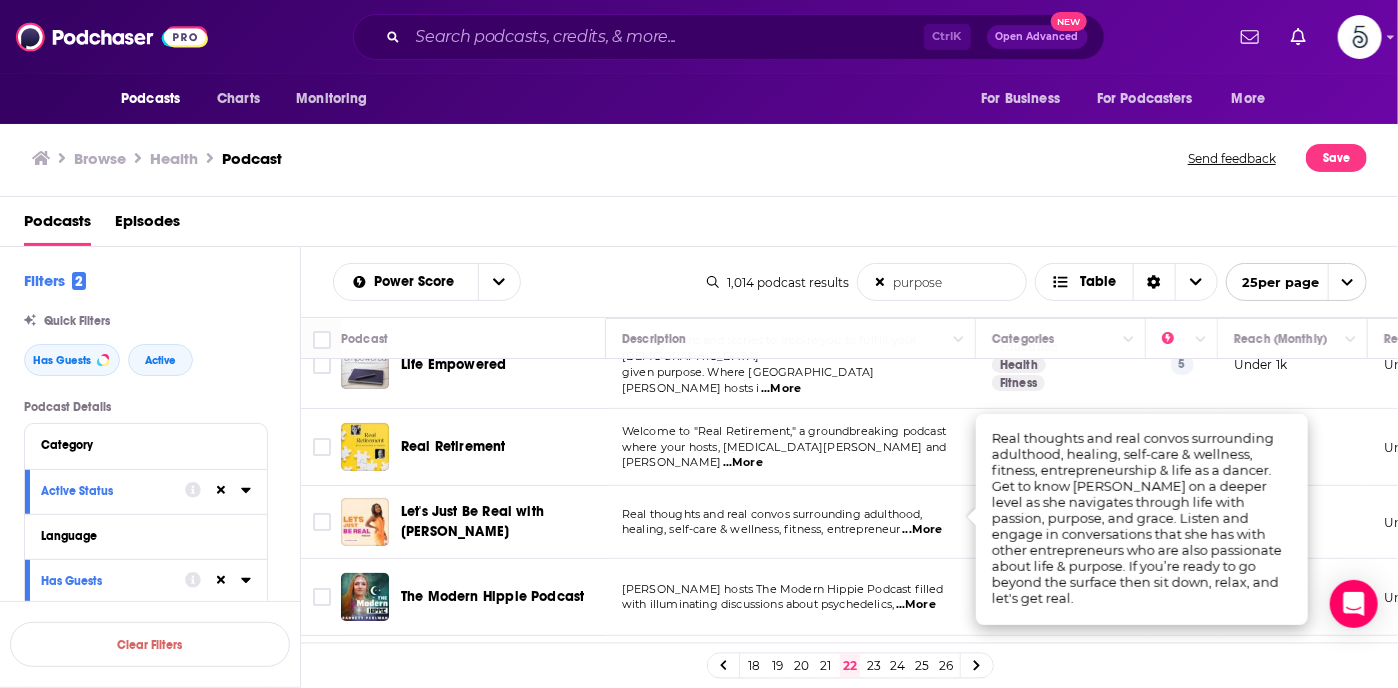 click on "...More" at bounding box center (922, 530) 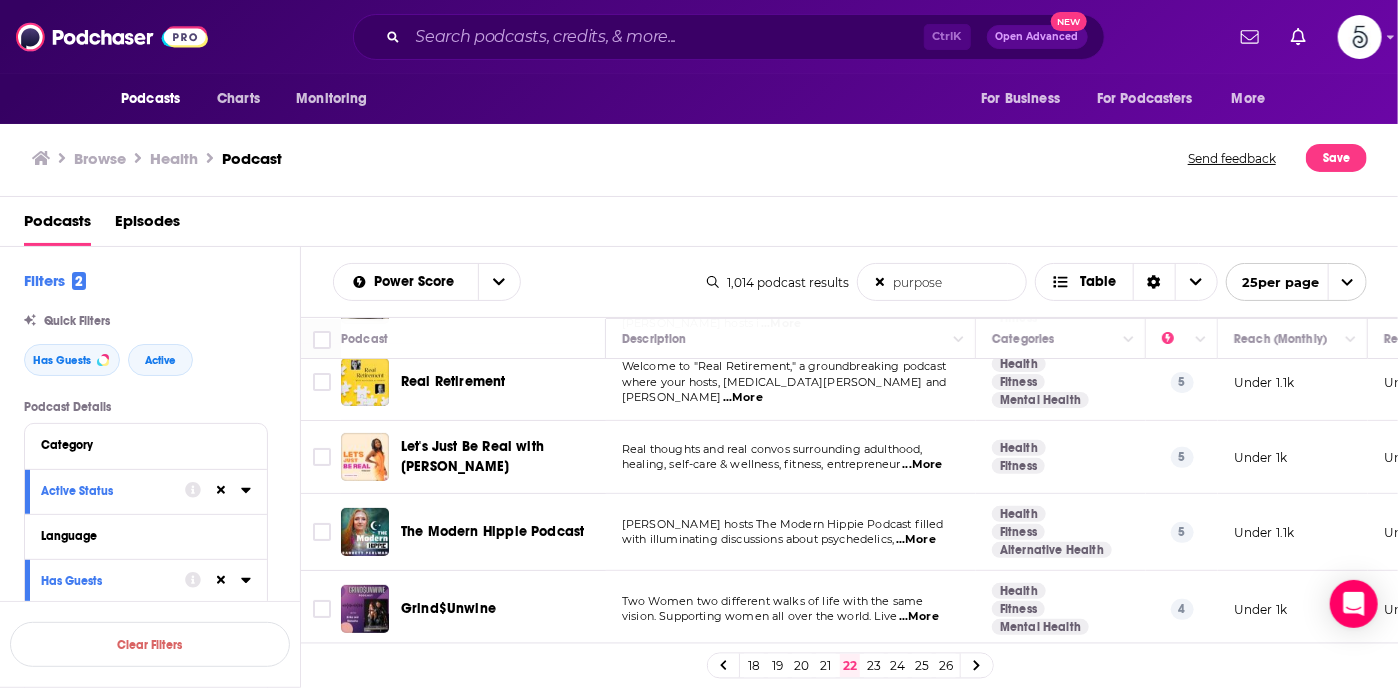 scroll, scrollTop: 195, scrollLeft: 0, axis: vertical 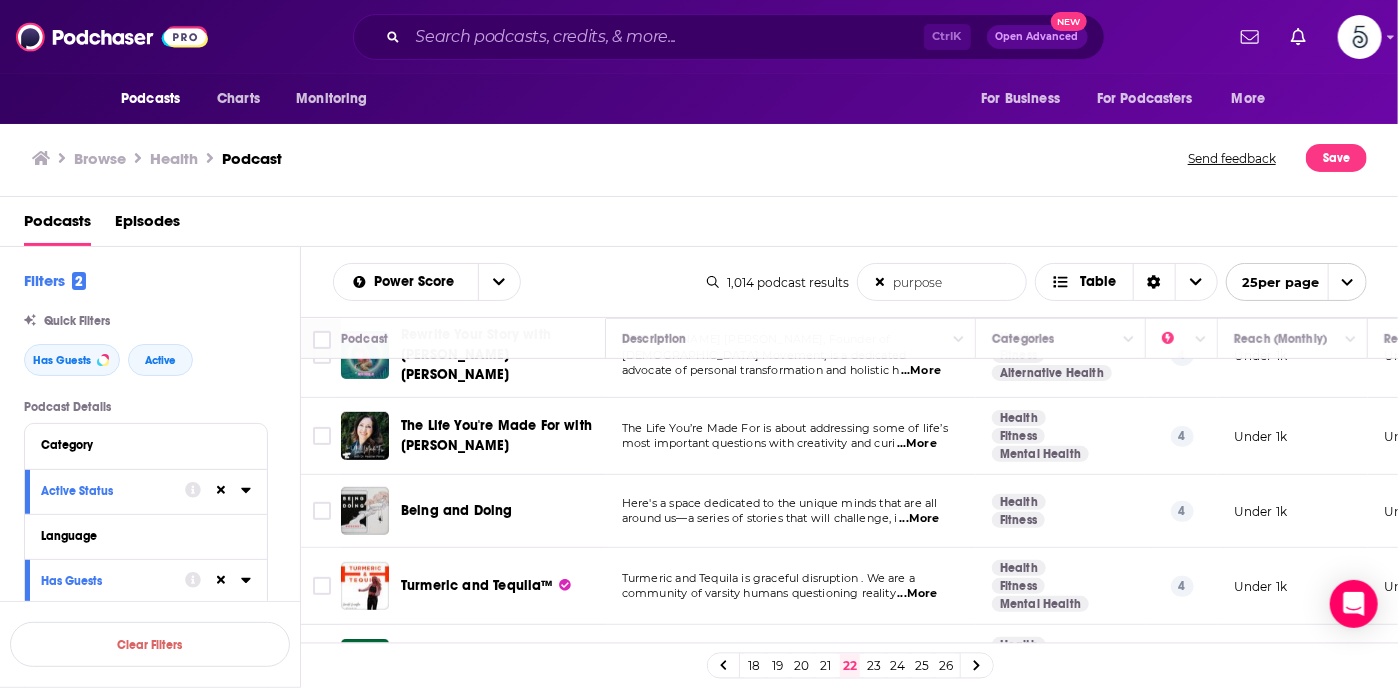 click on "...More" at bounding box center (919, 519) 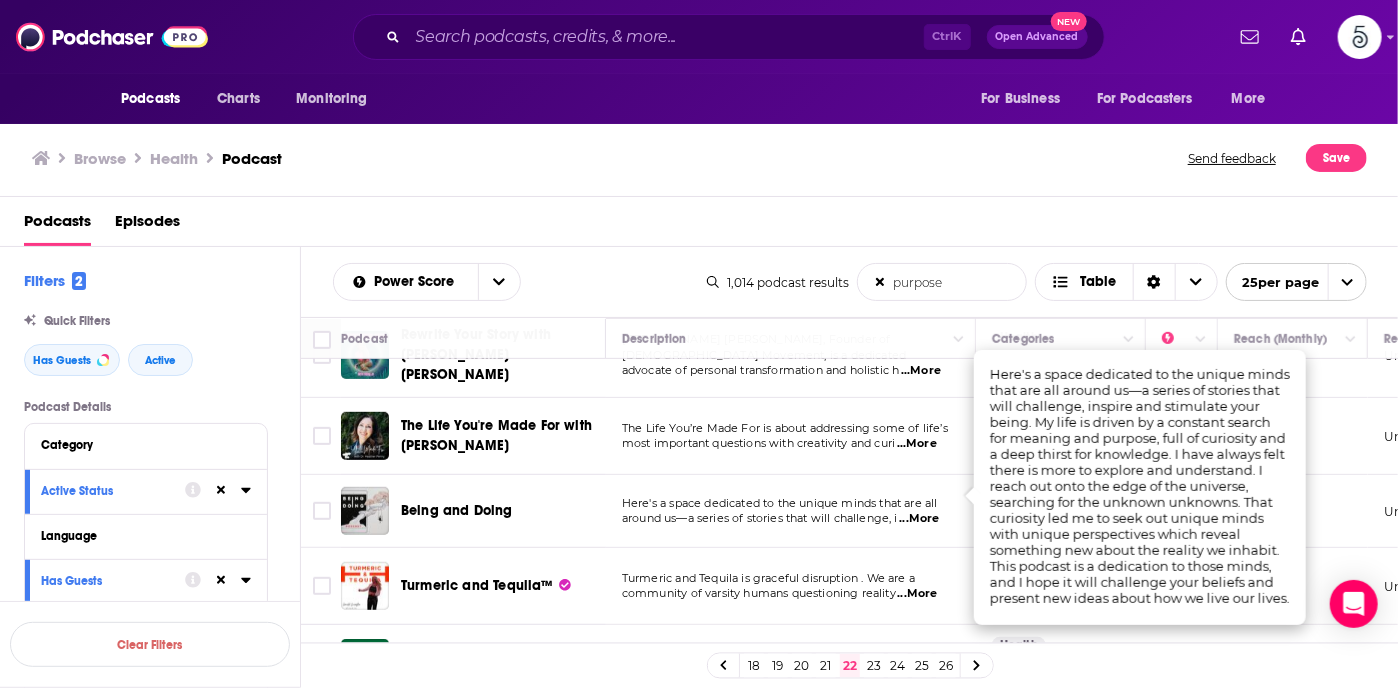 click on "...More" at bounding box center (919, 519) 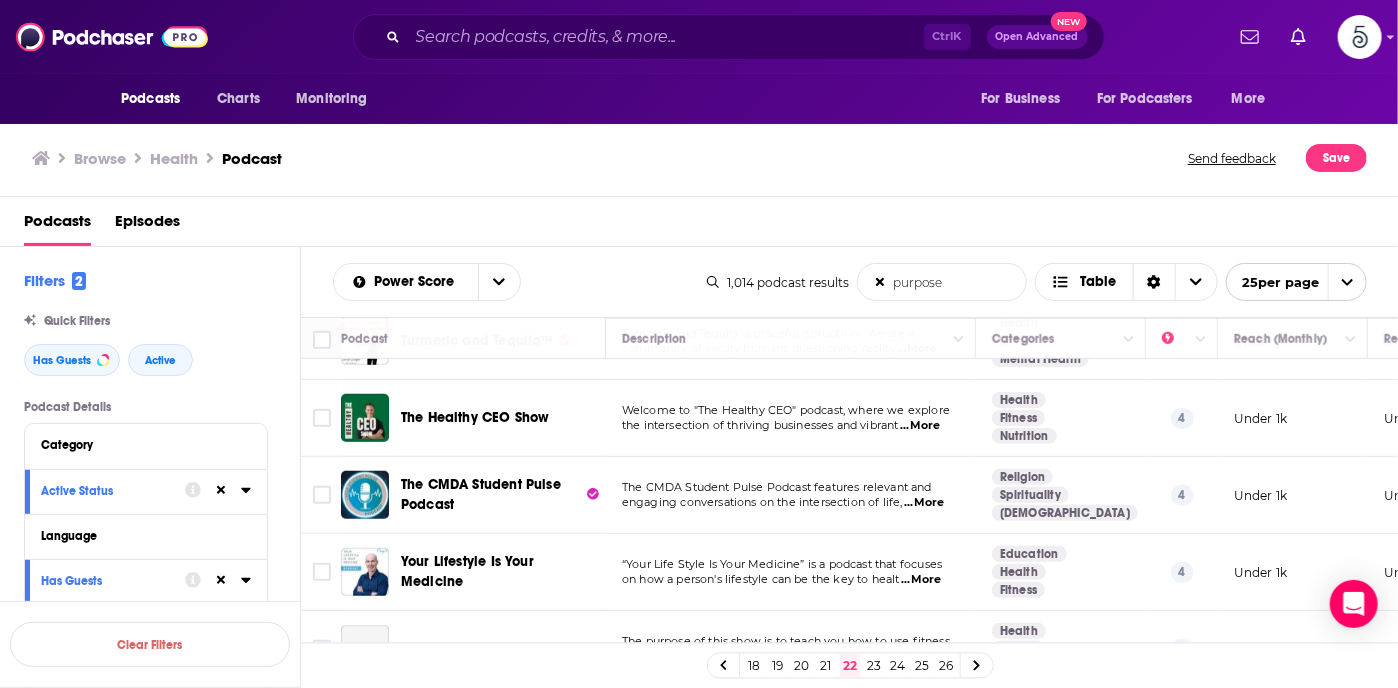 scroll, scrollTop: 794, scrollLeft: 0, axis: vertical 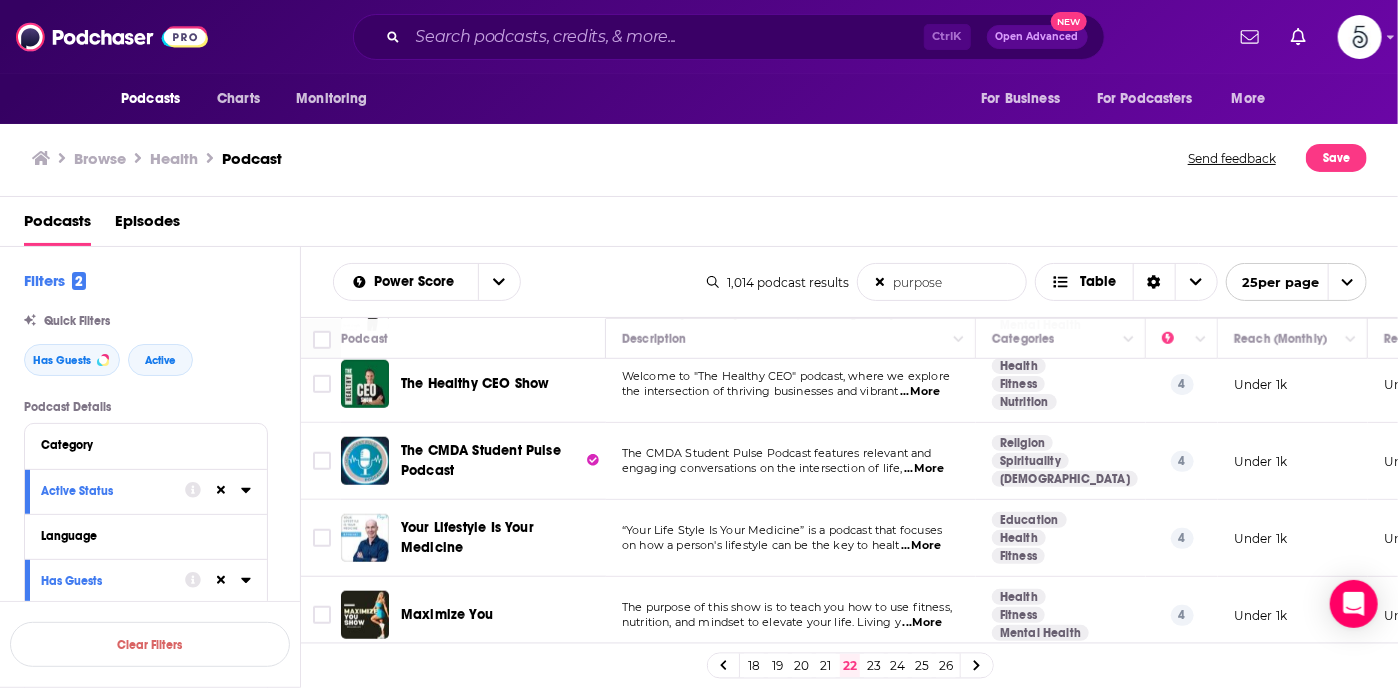 click on "...More" at bounding box center (921, 546) 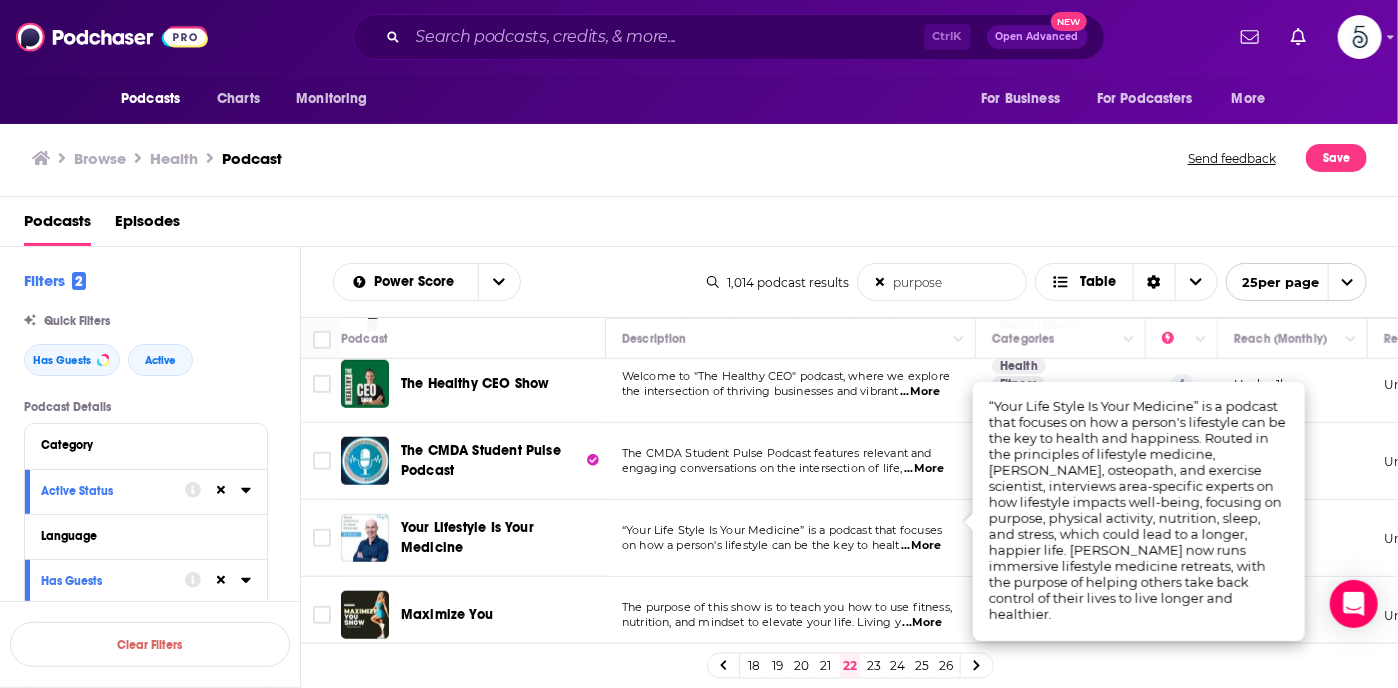 click on "...More" at bounding box center (921, 546) 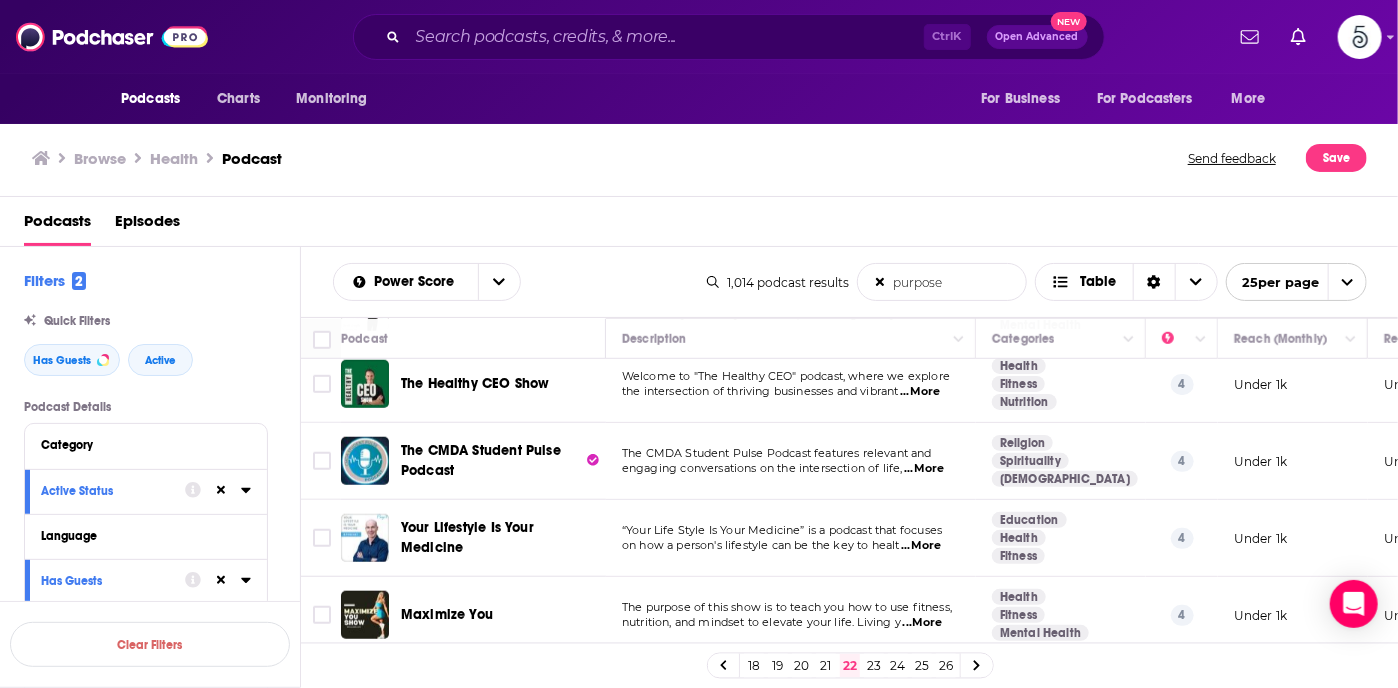 click on "...More" at bounding box center [923, 623] 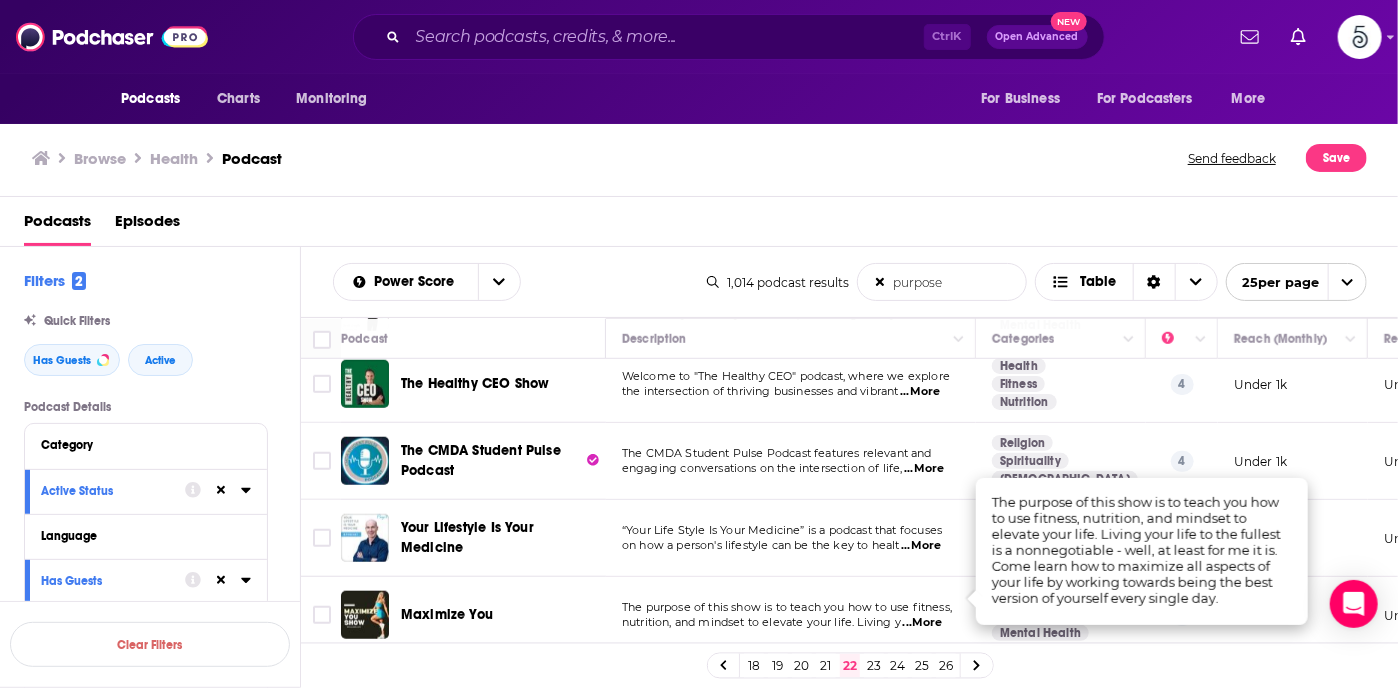 click on "...More" at bounding box center (923, 623) 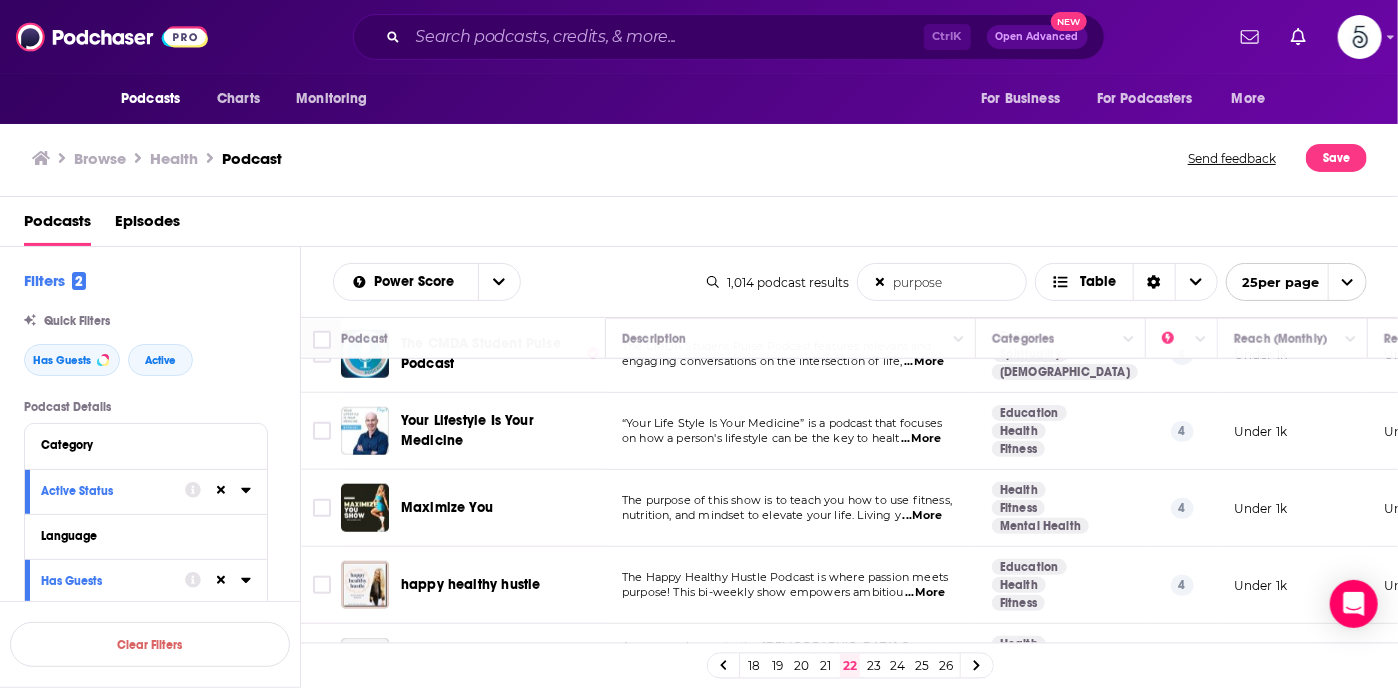 scroll, scrollTop: 914, scrollLeft: 0, axis: vertical 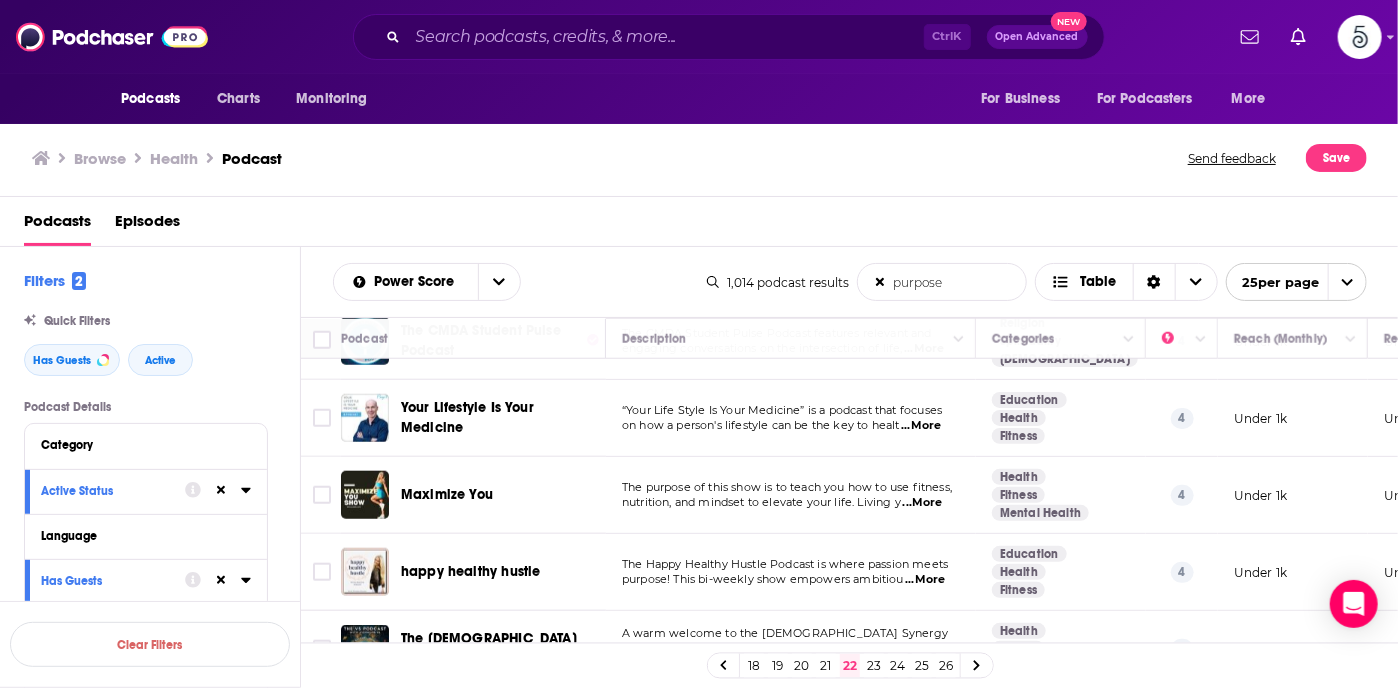 click on "...More" at bounding box center (925, 580) 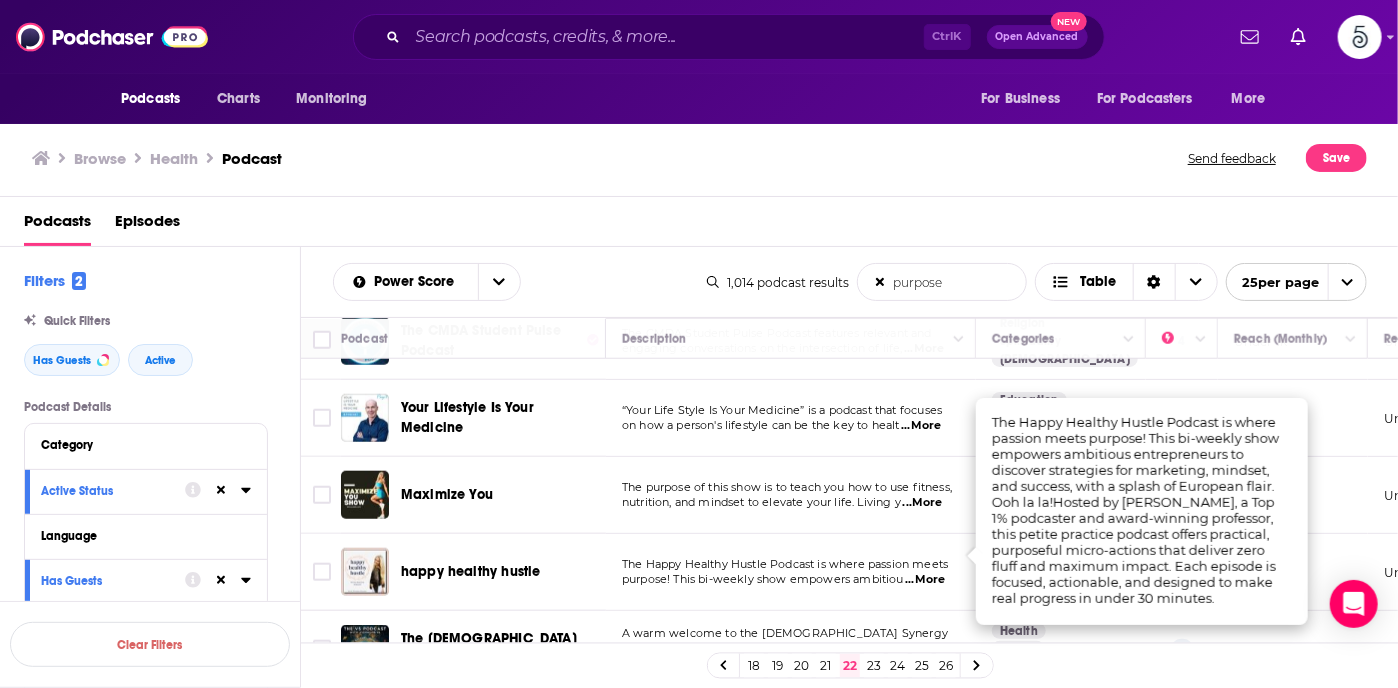 click on "...More" at bounding box center (925, 580) 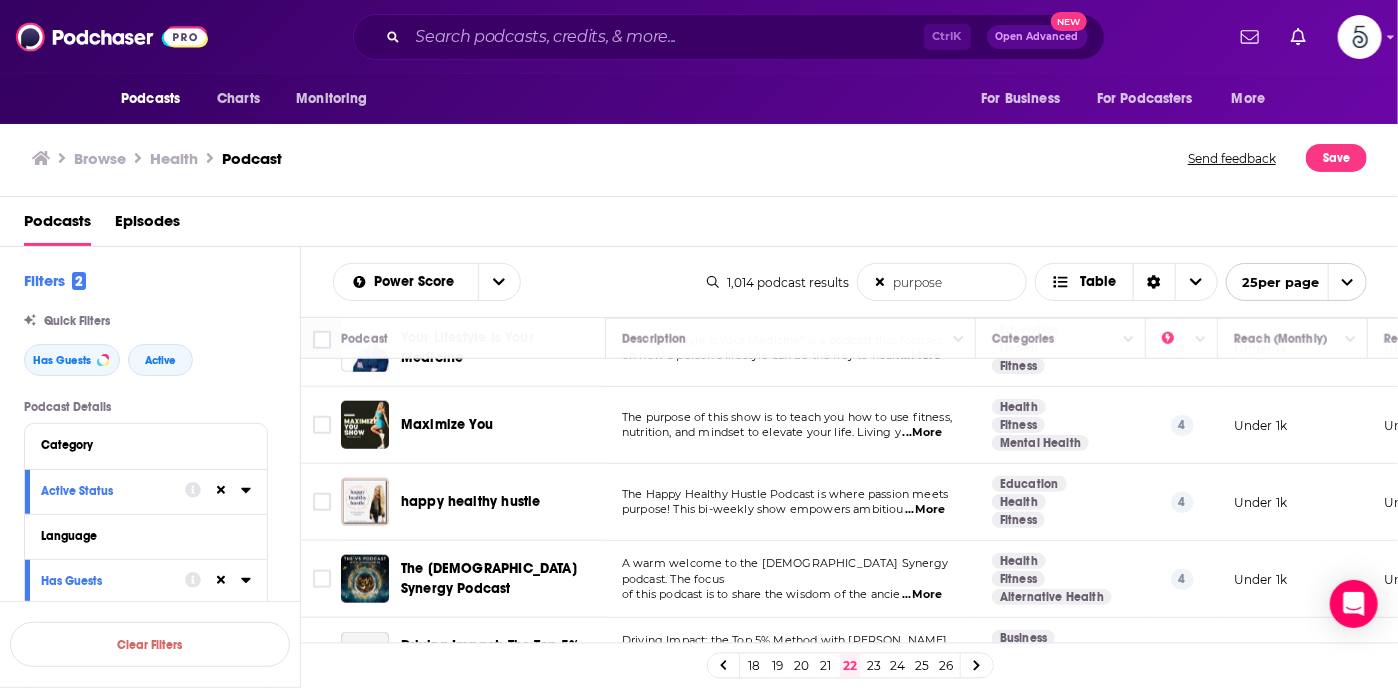 scroll, scrollTop: 994, scrollLeft: 0, axis: vertical 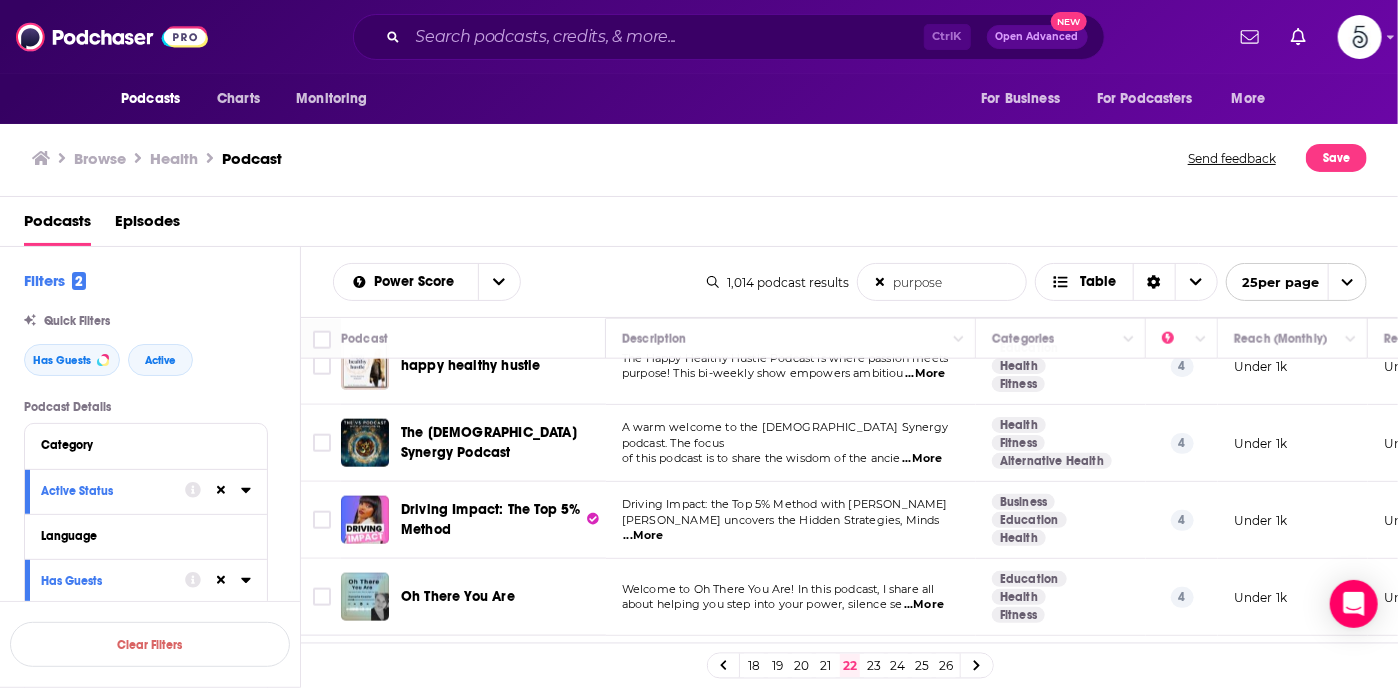 click on "...More" at bounding box center [644, 536] 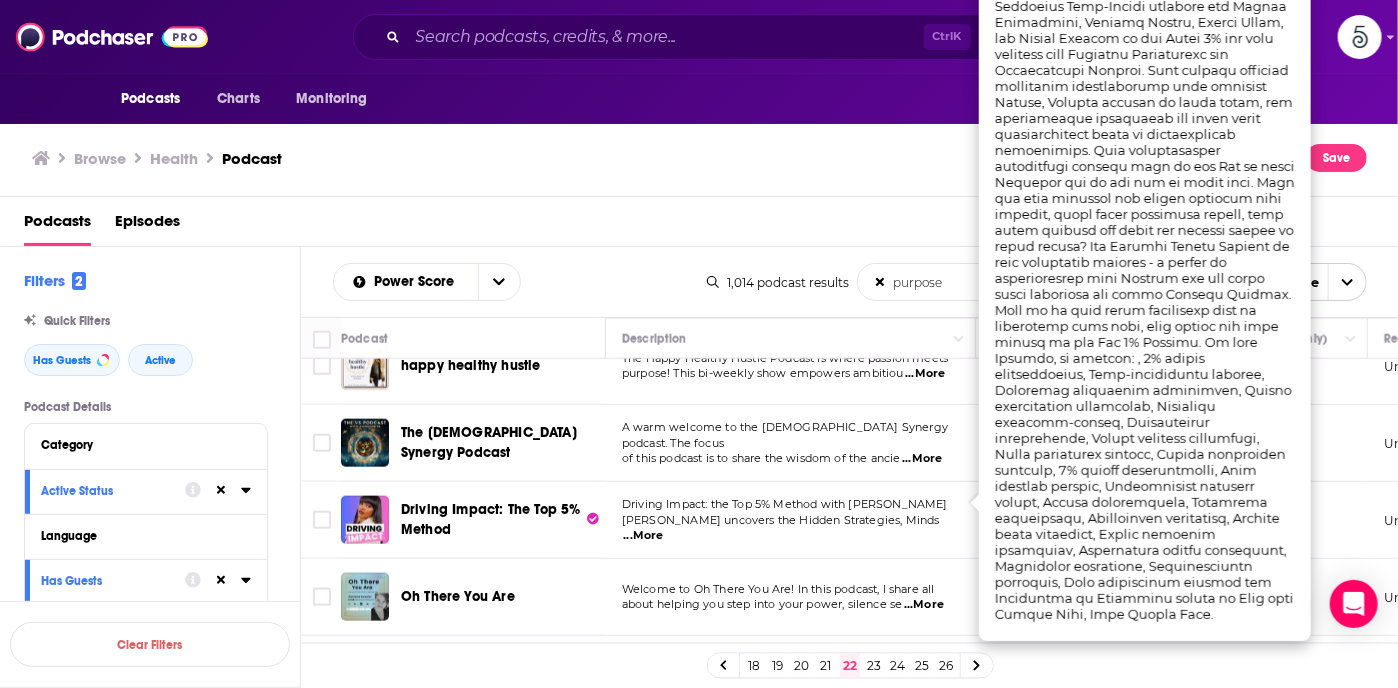 click on "...More" at bounding box center (644, 536) 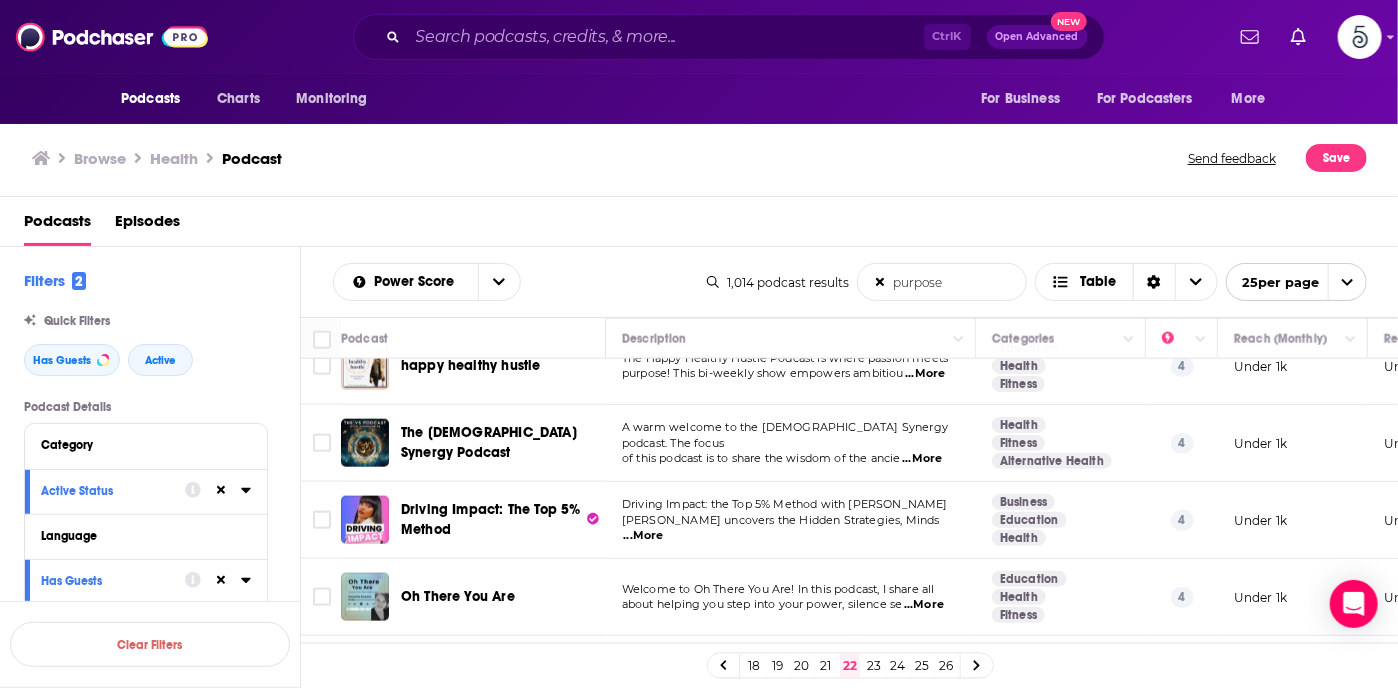 click on "...More" at bounding box center (924, 605) 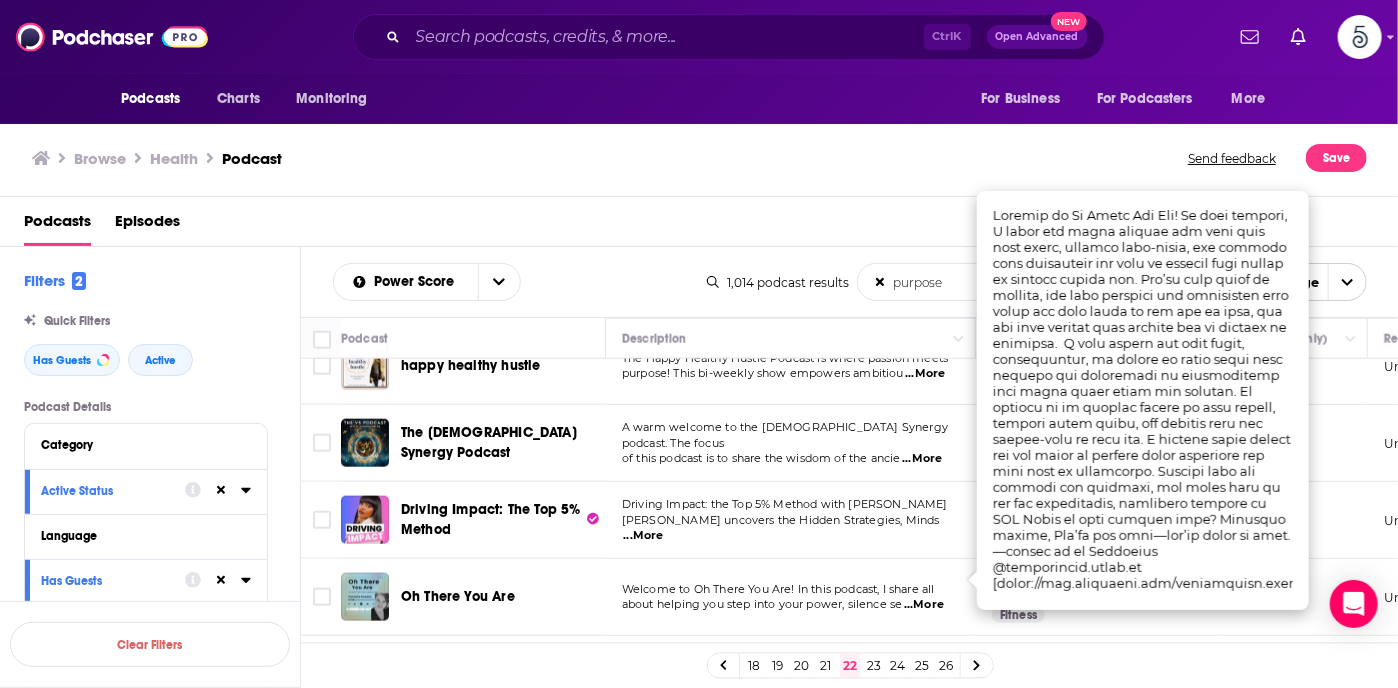 click on "...More" at bounding box center (924, 605) 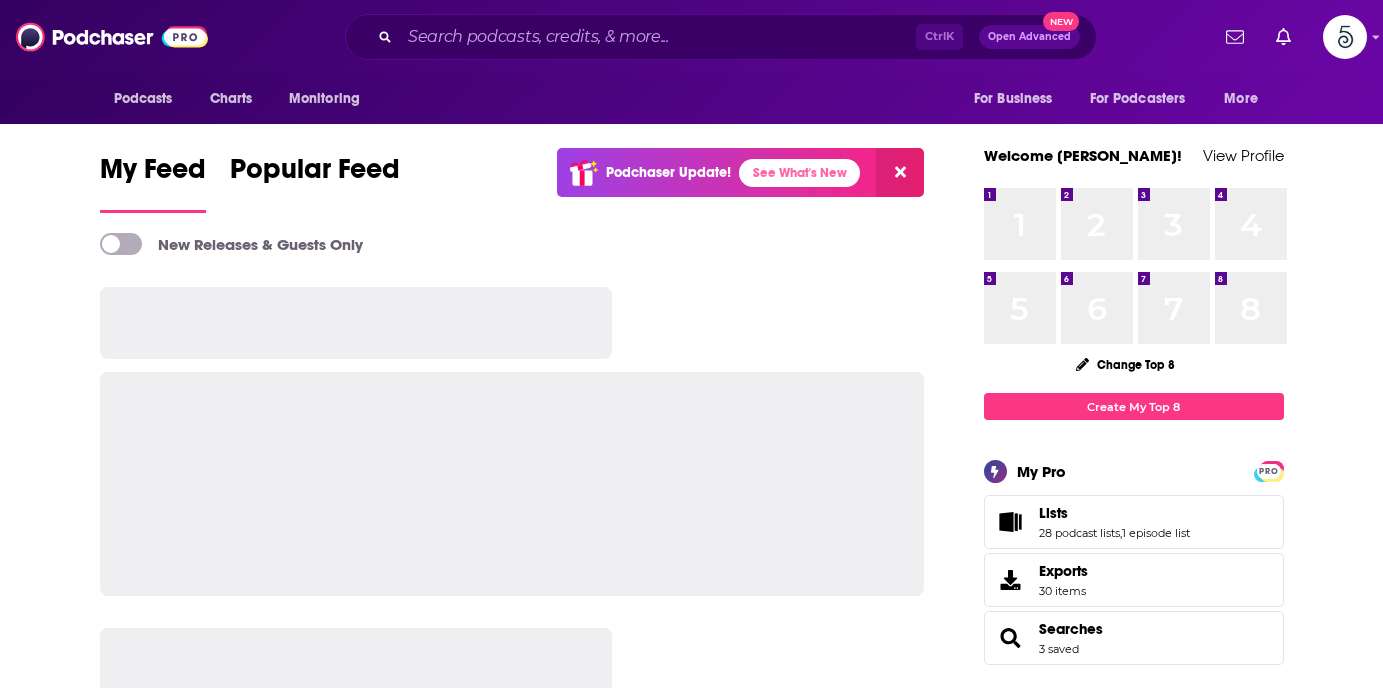 scroll, scrollTop: 0, scrollLeft: 0, axis: both 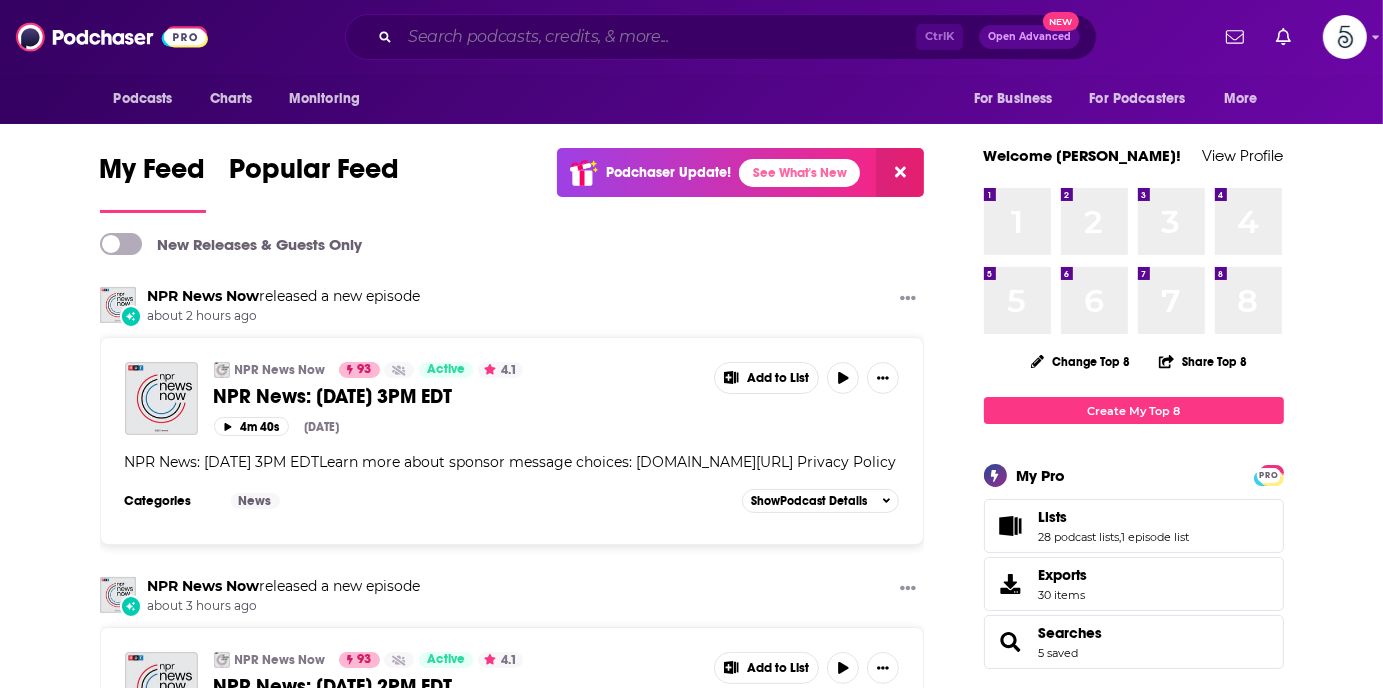 click at bounding box center [658, 37] 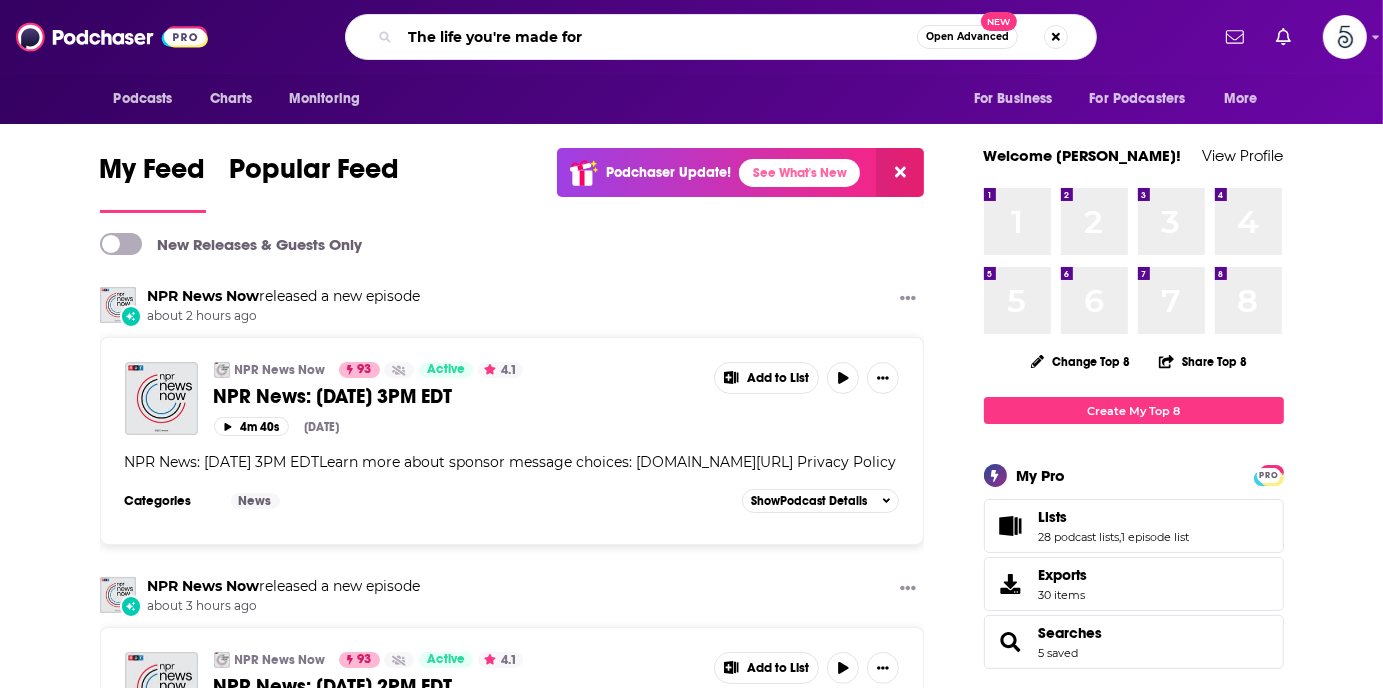 type on "The life you're made for" 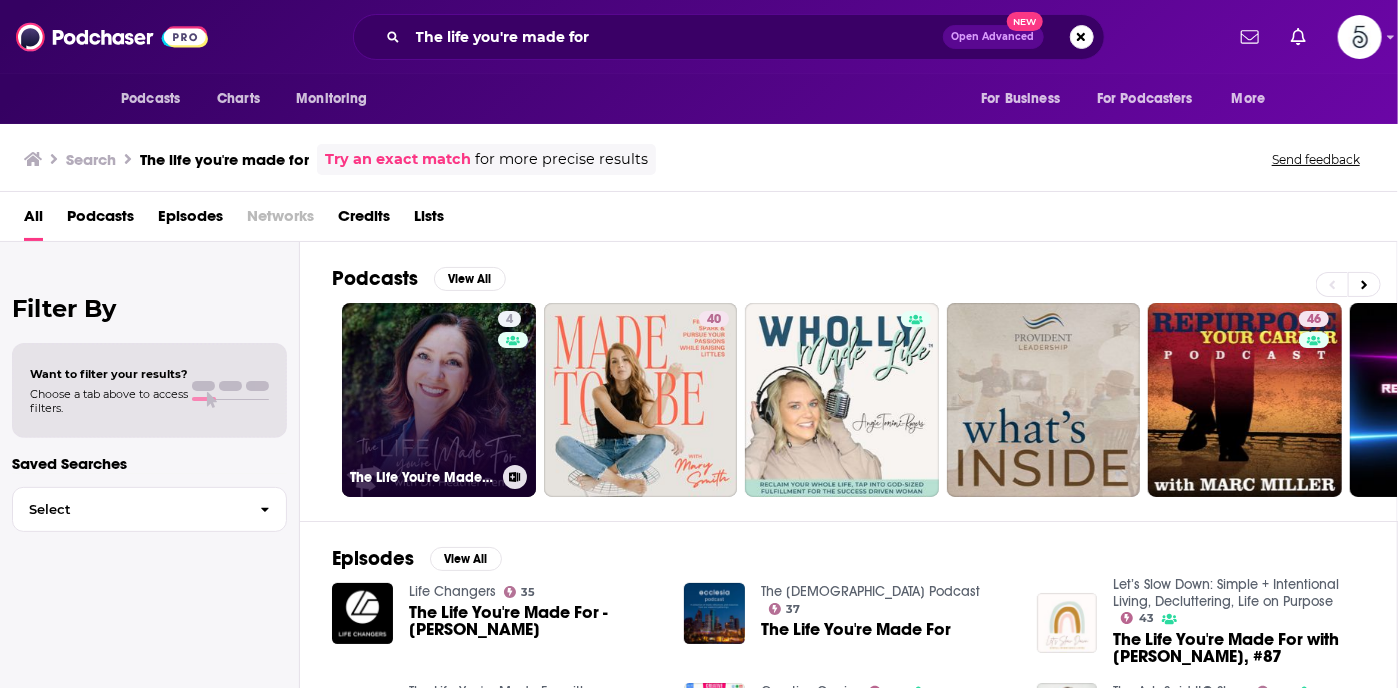 click on "4 The Life You're Made For with [PERSON_NAME]" at bounding box center [439, 400] 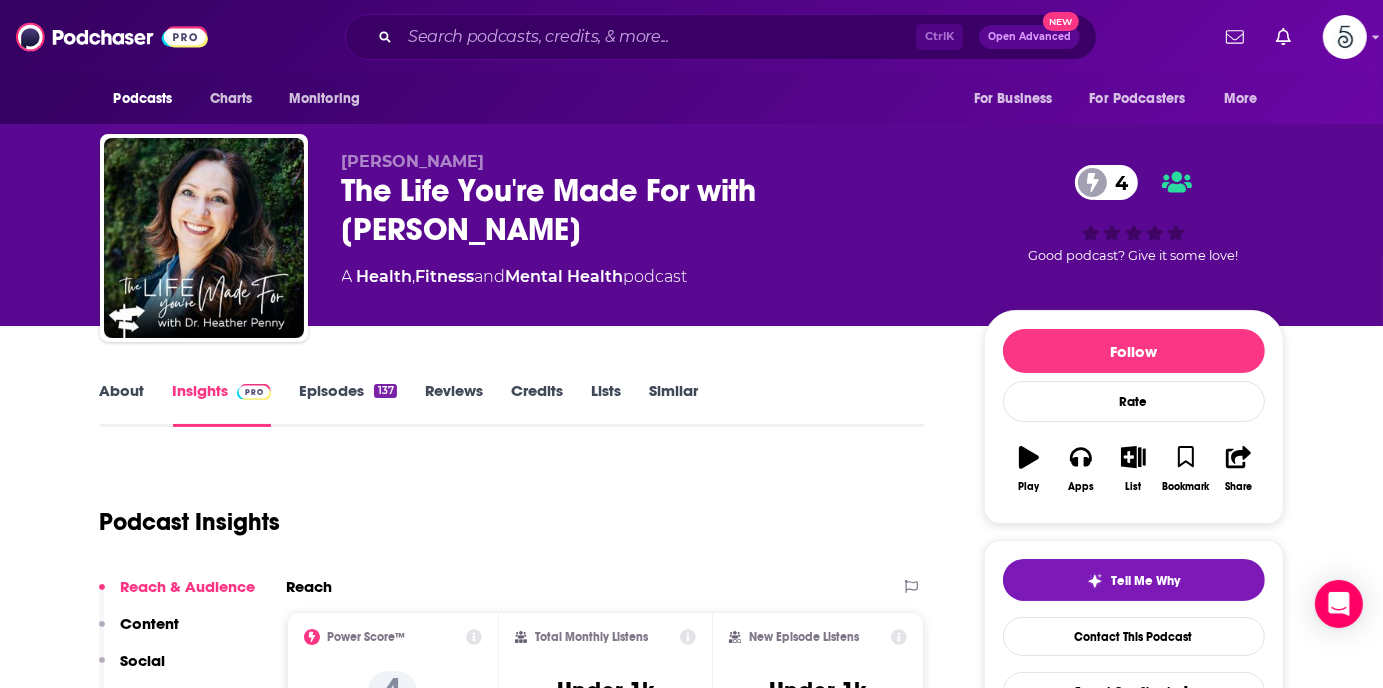 click on "Episodes 137" at bounding box center [347, 404] 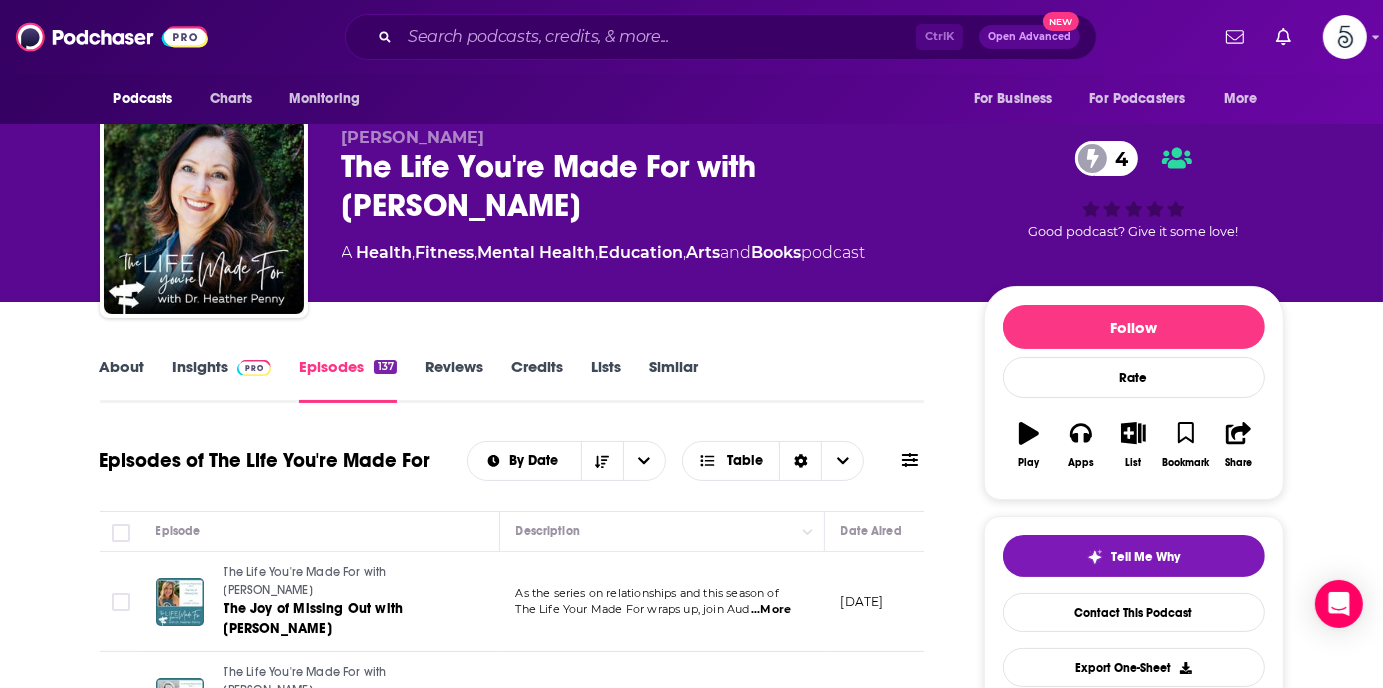 scroll, scrollTop: 0, scrollLeft: 0, axis: both 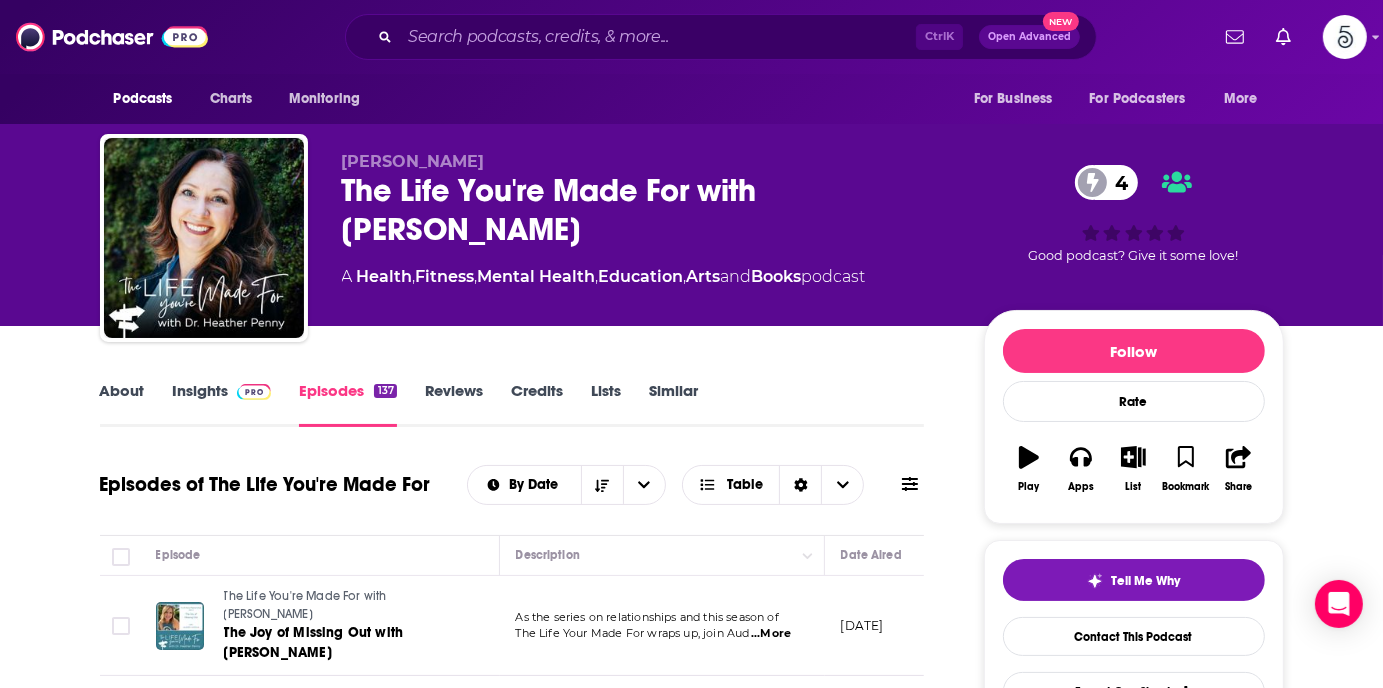 click on "Insights" at bounding box center [222, 404] 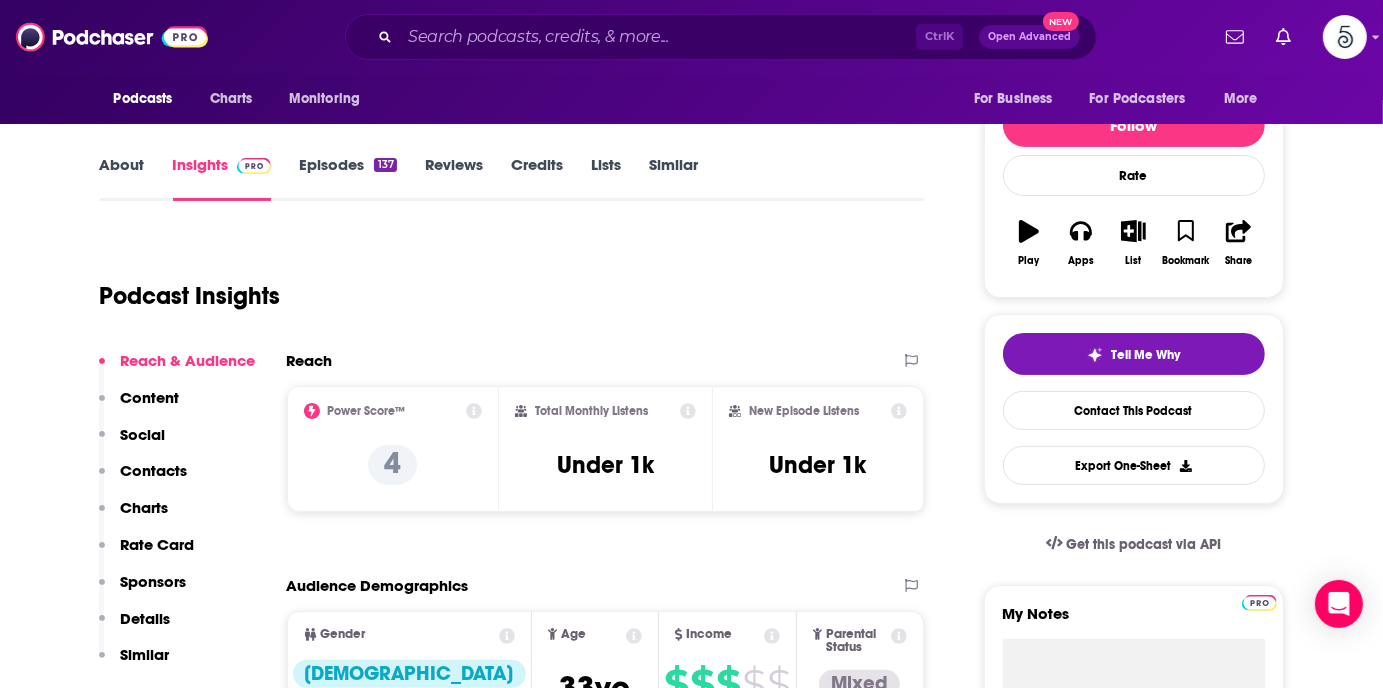 scroll, scrollTop: 344, scrollLeft: 0, axis: vertical 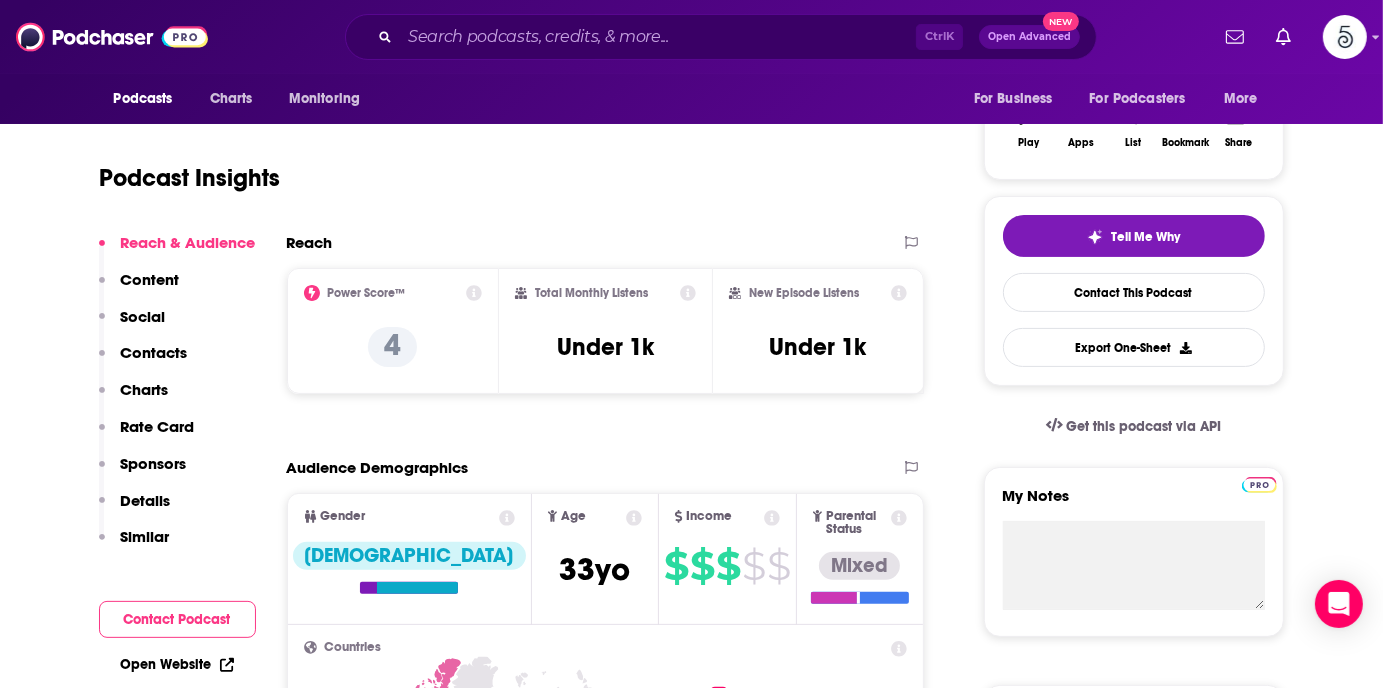 click on "Contacts" at bounding box center (154, 352) 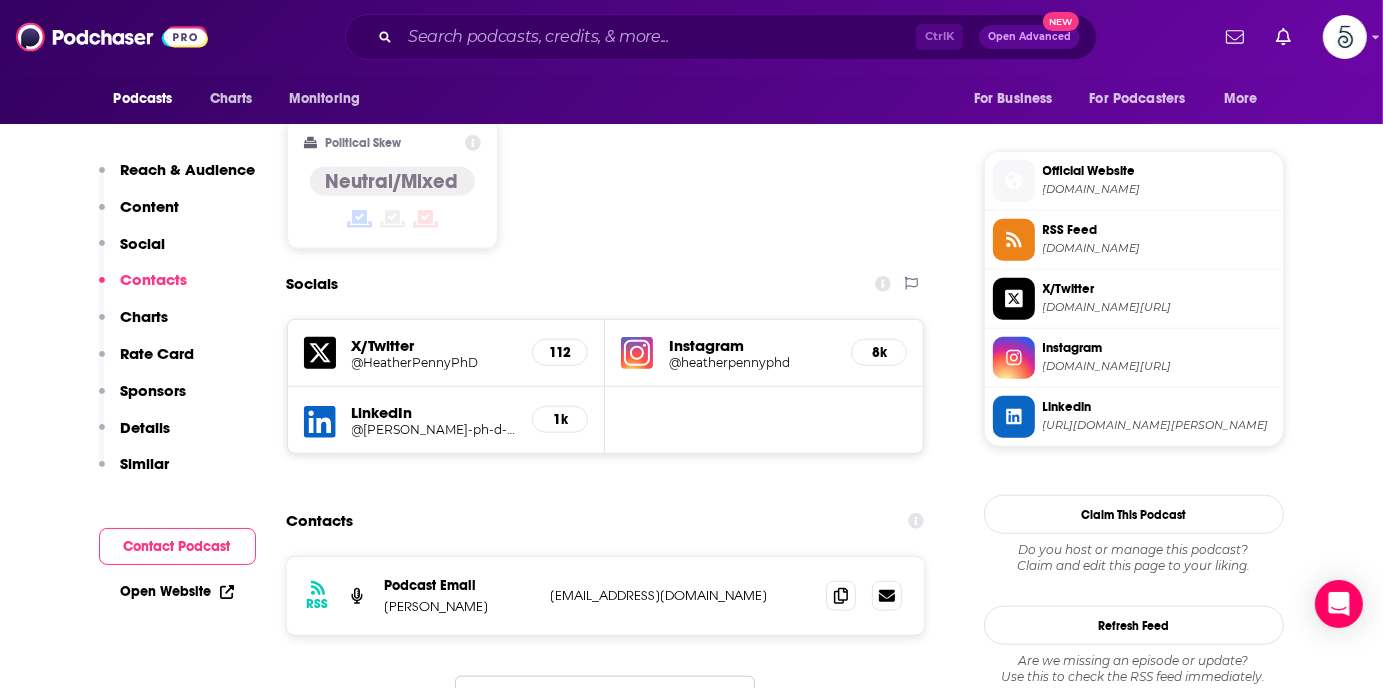 scroll, scrollTop: 1716, scrollLeft: 0, axis: vertical 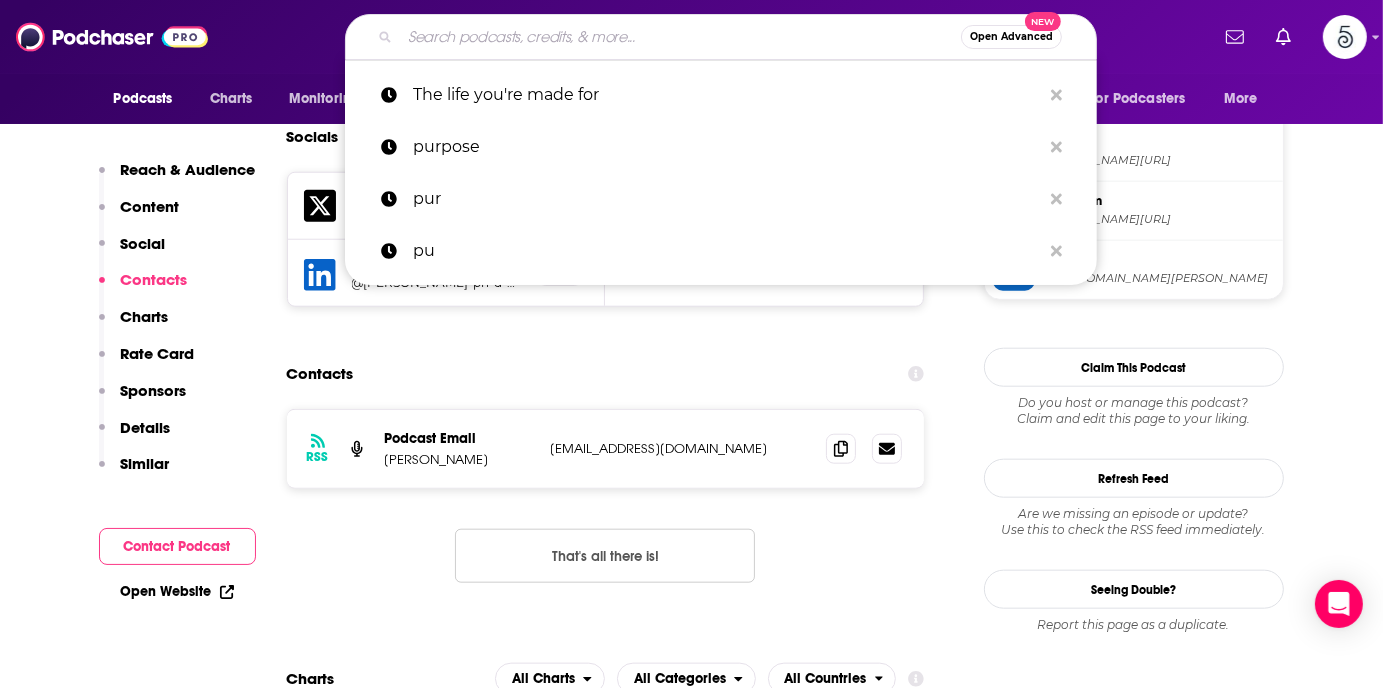 click at bounding box center [680, 37] 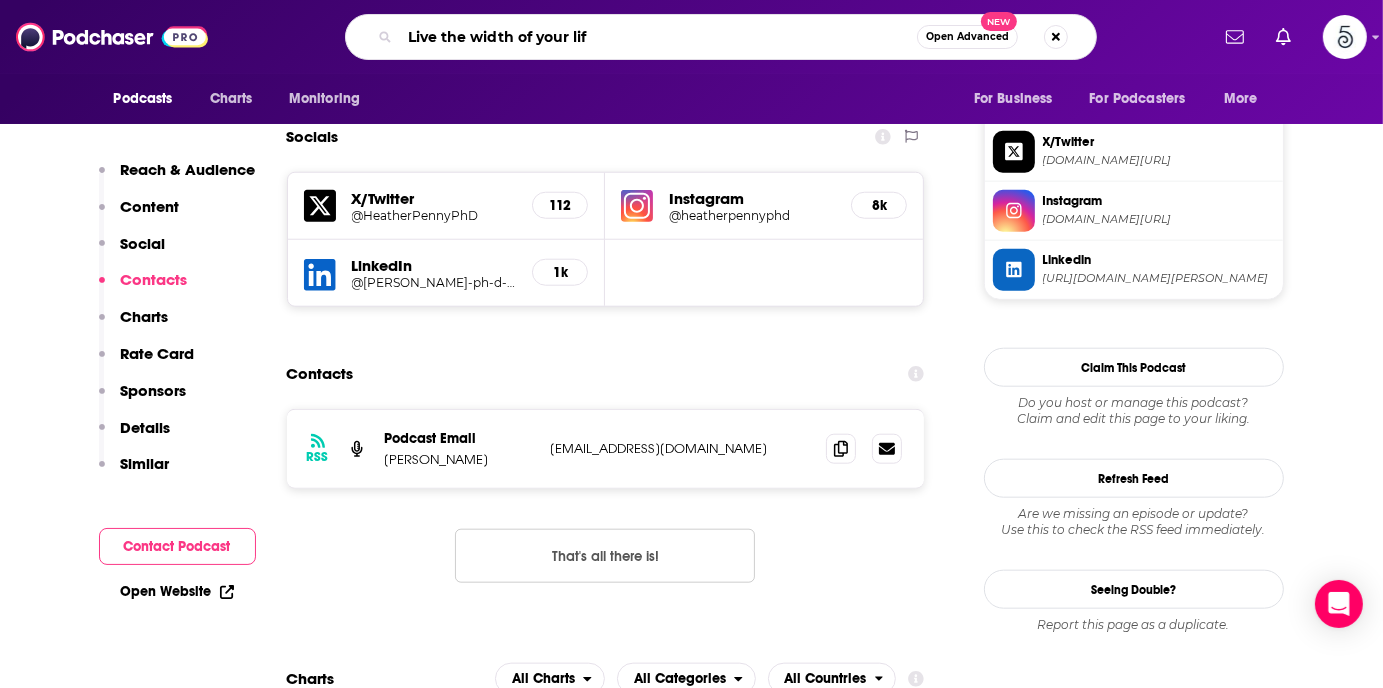 type on "Live the width of your life" 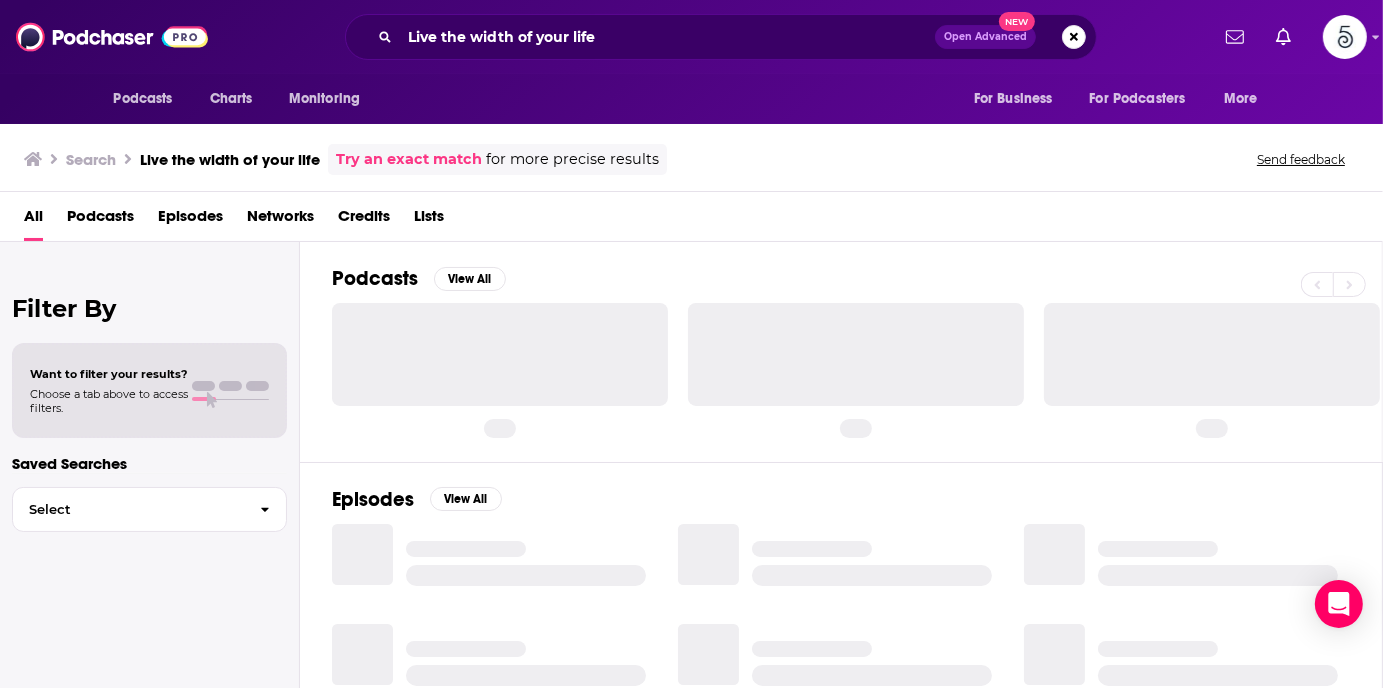 scroll, scrollTop: 0, scrollLeft: 0, axis: both 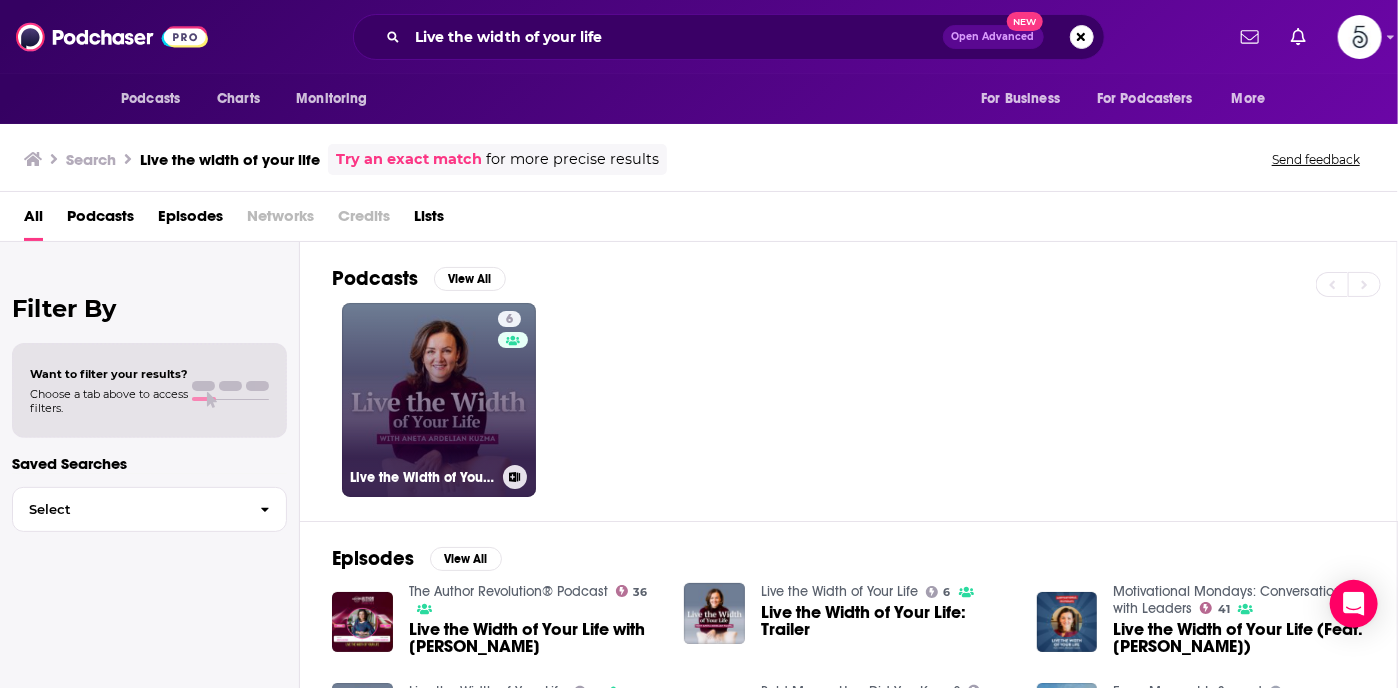 click on "6 Live the Width of Your Life" at bounding box center (439, 400) 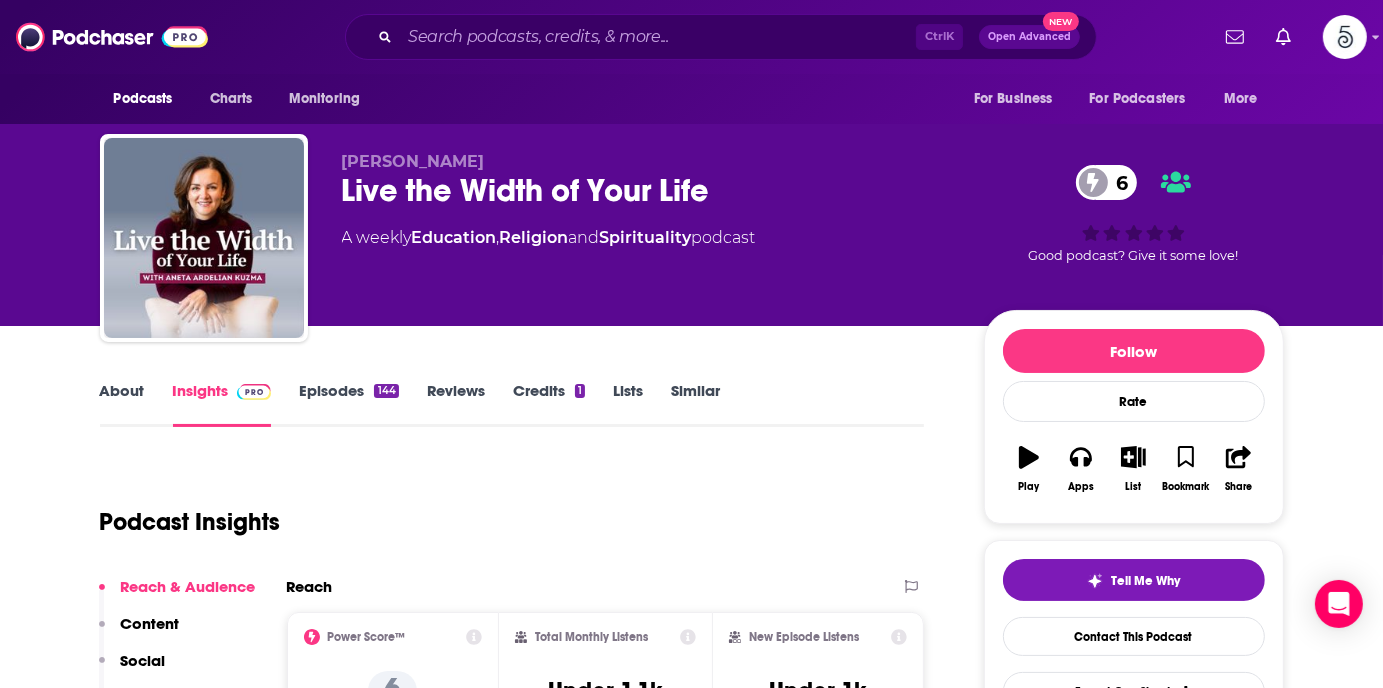 click on "Episodes 144" at bounding box center (348, 404) 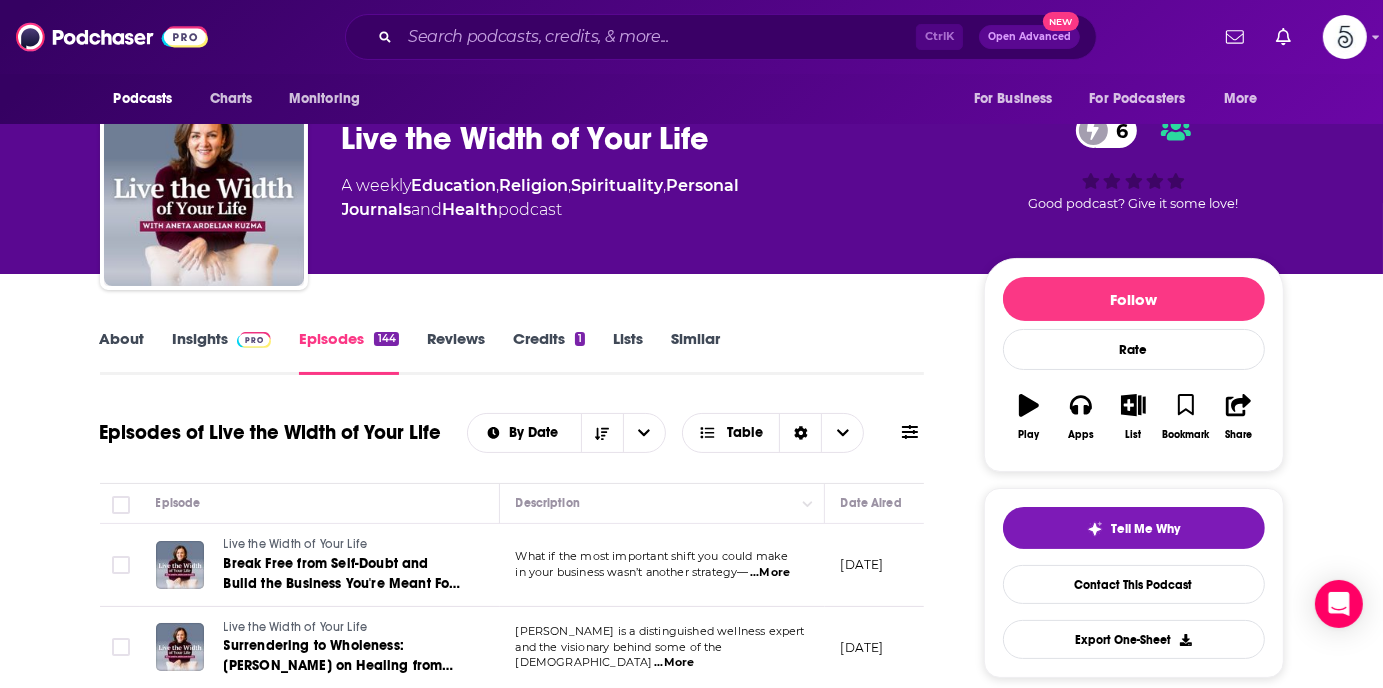 scroll, scrollTop: 0, scrollLeft: 0, axis: both 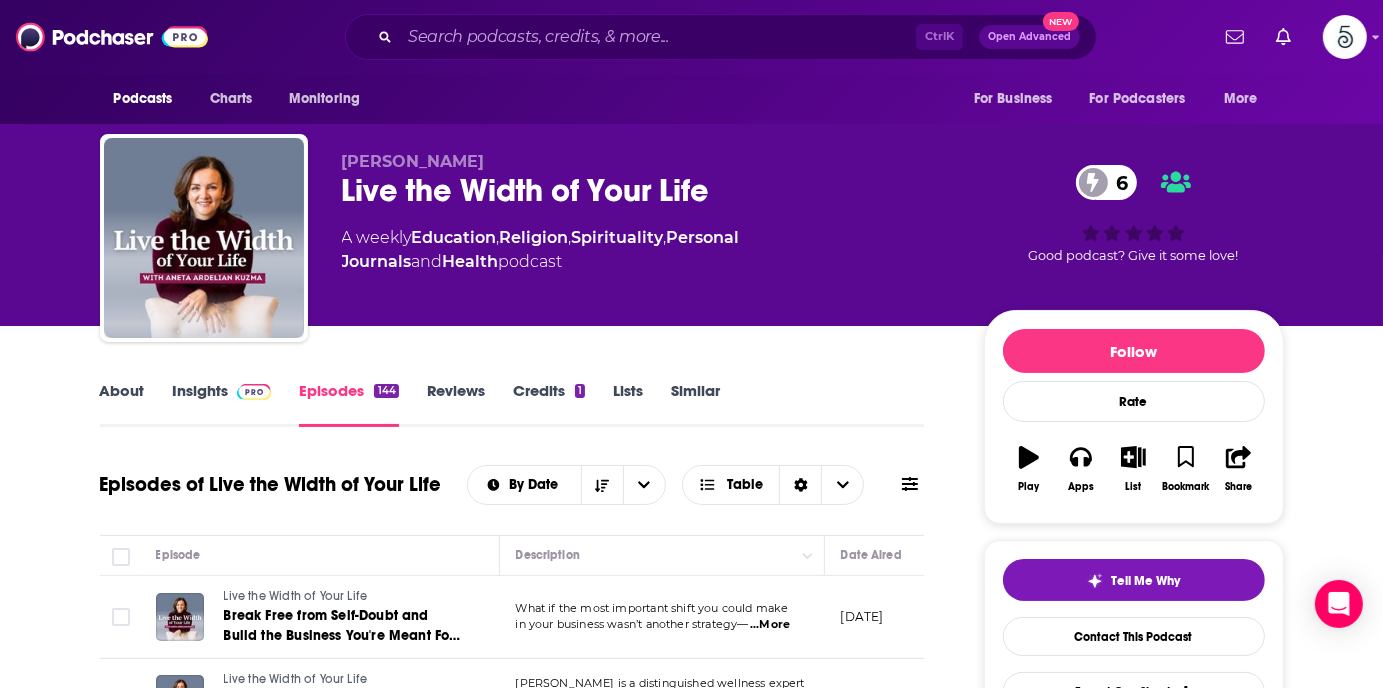 click on "Insights" at bounding box center (222, 404) 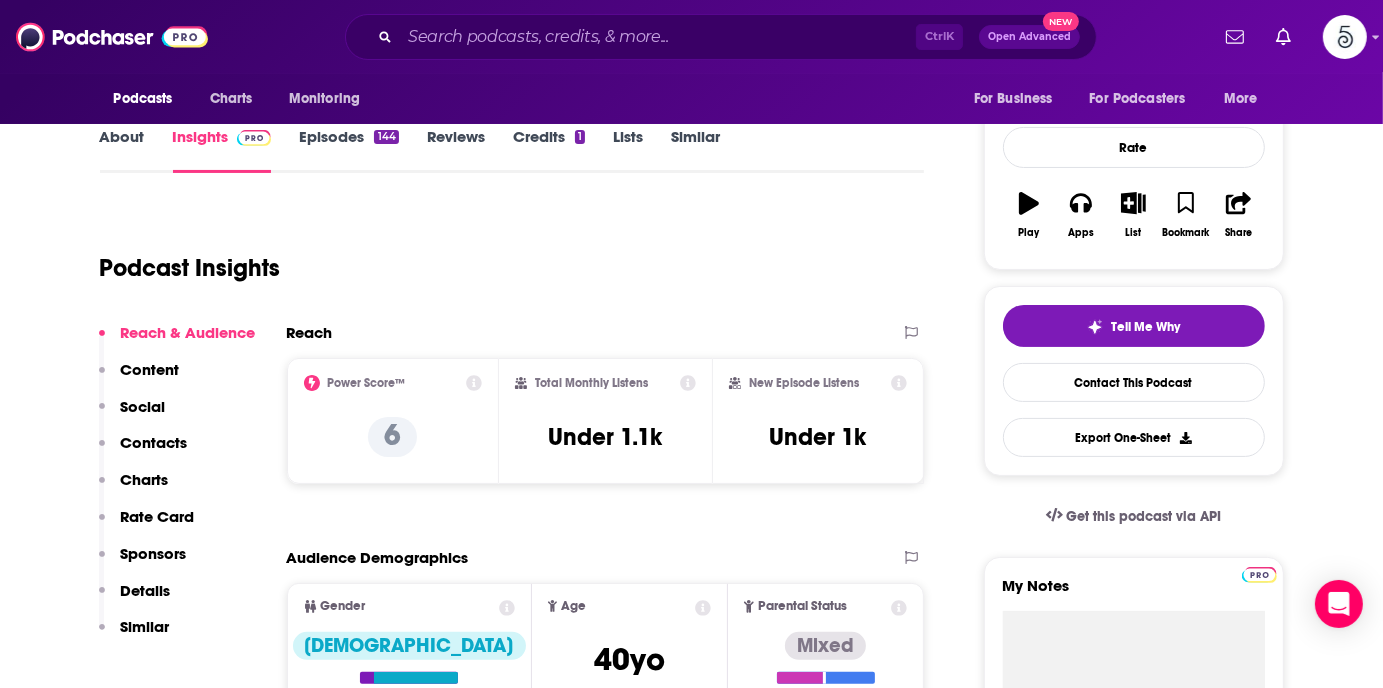 scroll, scrollTop: 355, scrollLeft: 0, axis: vertical 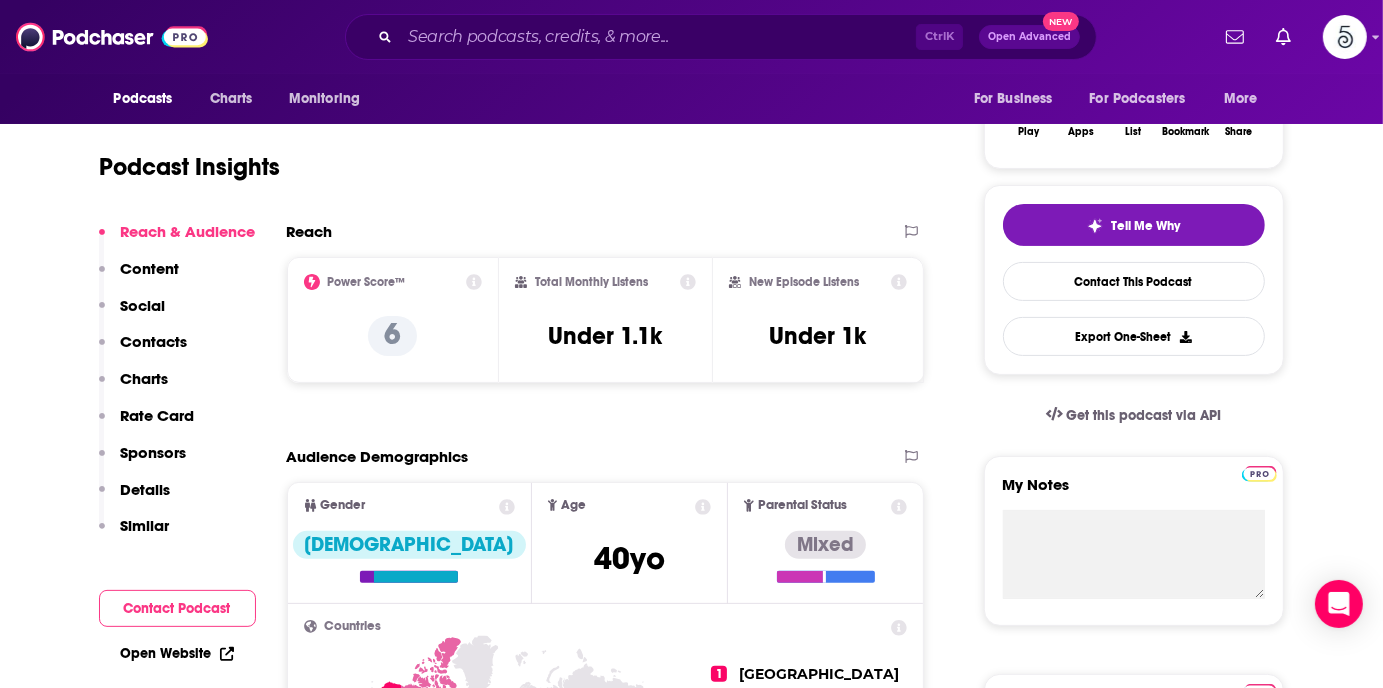 click on "Contacts" at bounding box center (154, 341) 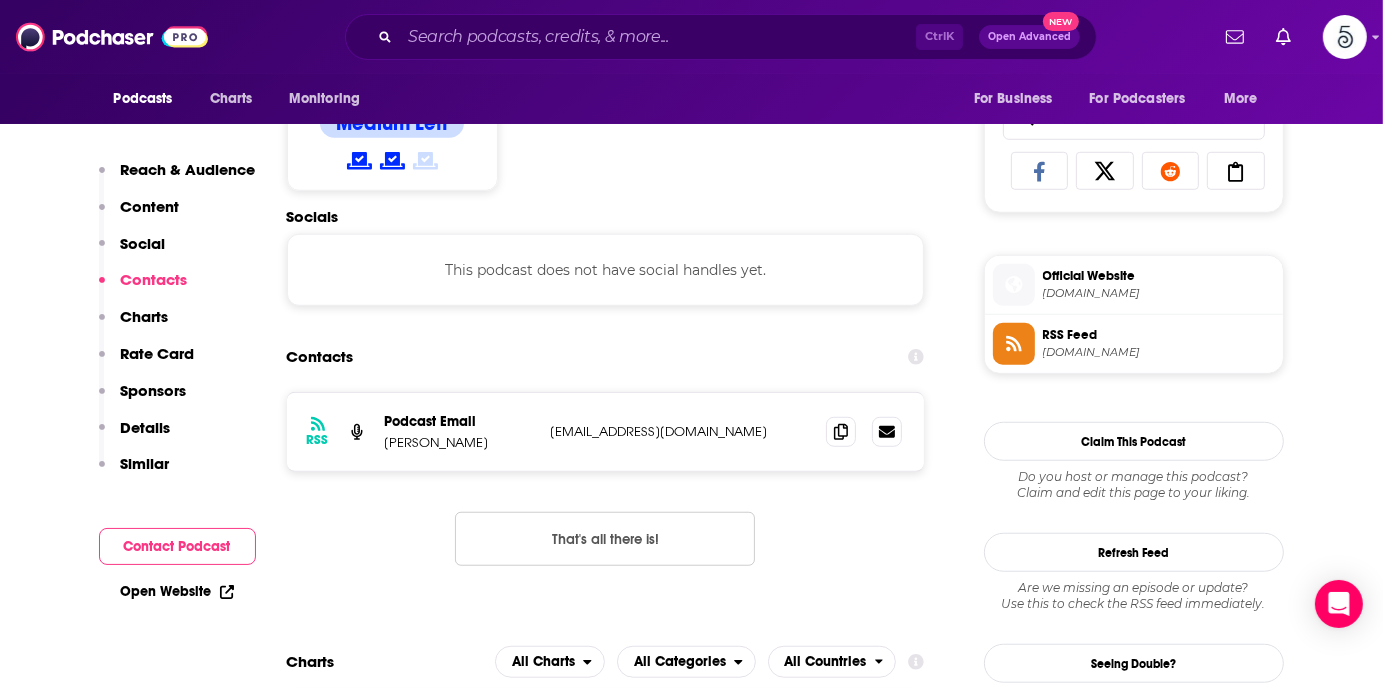 scroll, scrollTop: 1343, scrollLeft: 0, axis: vertical 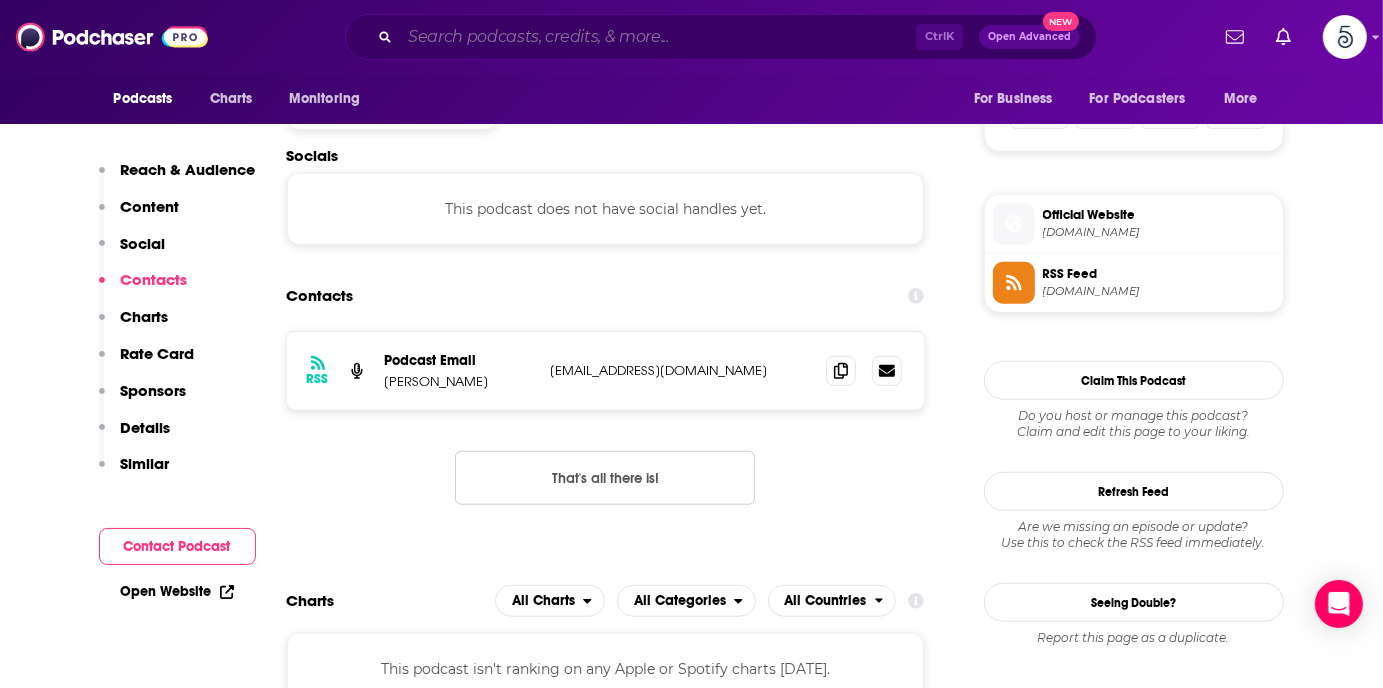 click at bounding box center (658, 37) 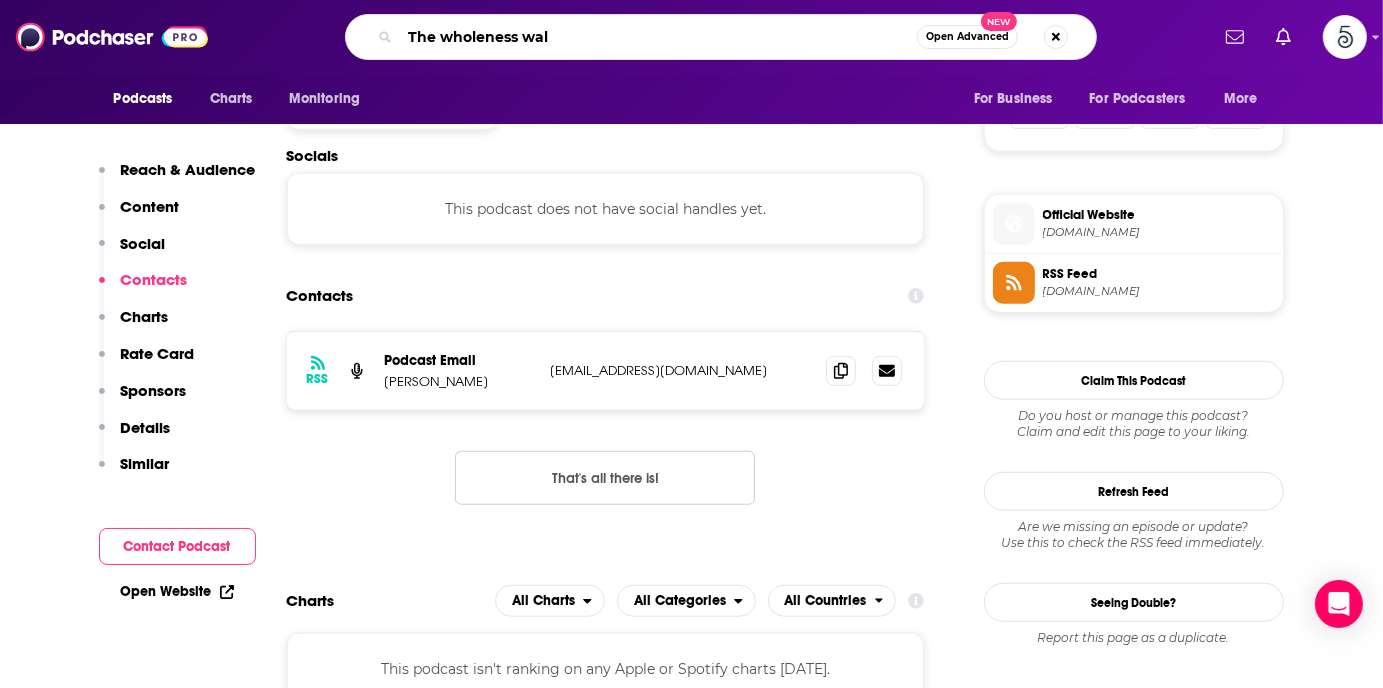 type on "The wholeness walk" 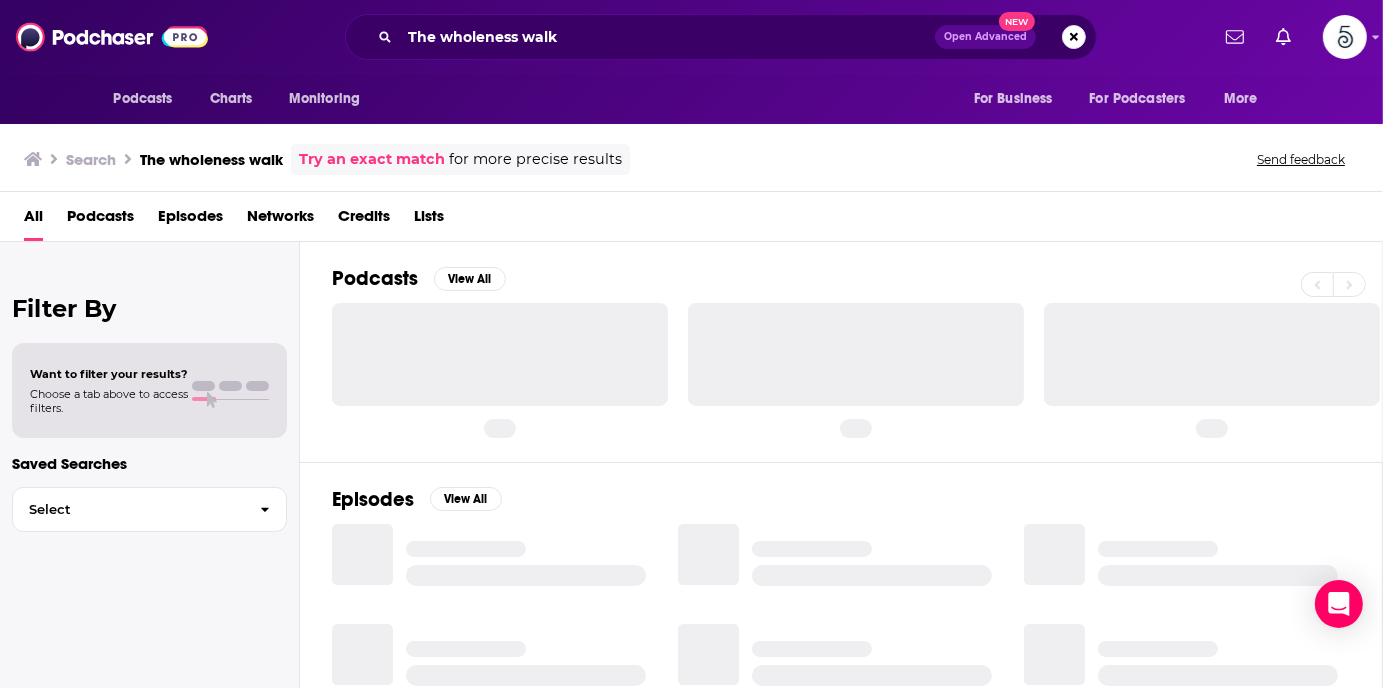 scroll, scrollTop: 0, scrollLeft: 0, axis: both 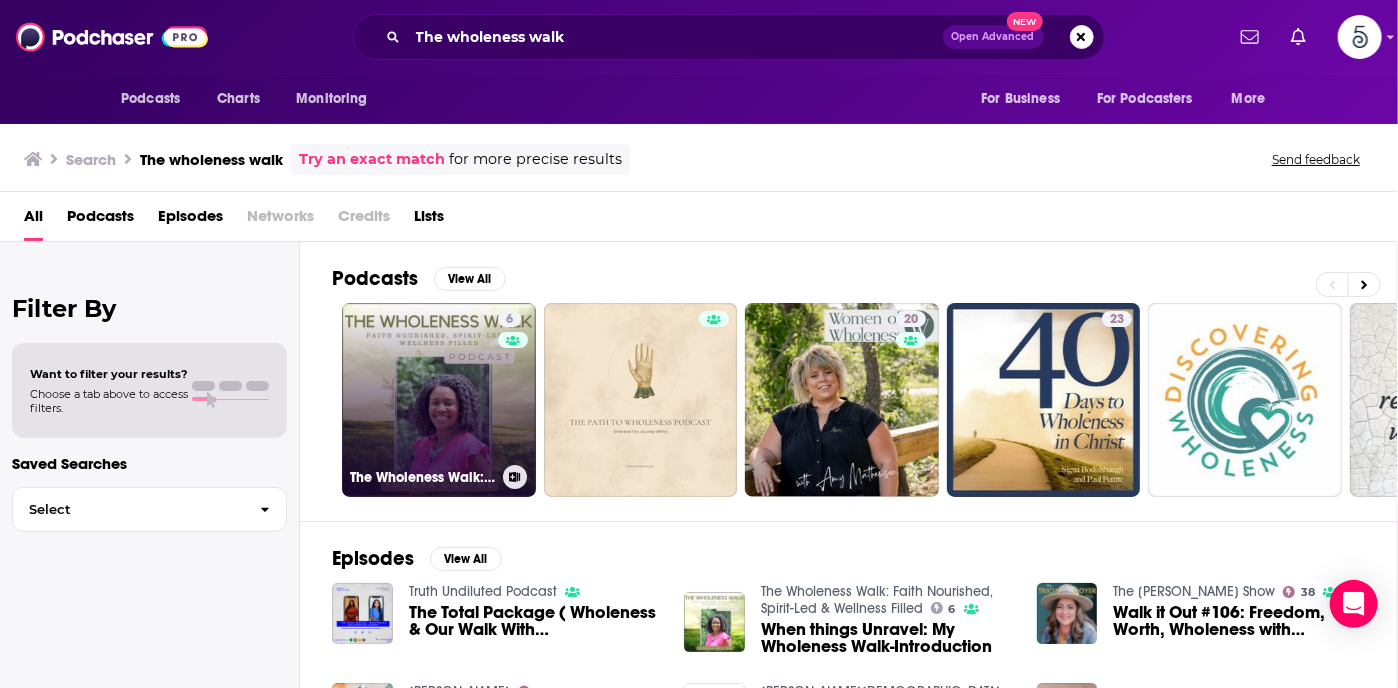 click on "6 The Wholeness Walk: Faith Nourished, Spirit-Led & Wellness Filled" at bounding box center (439, 400) 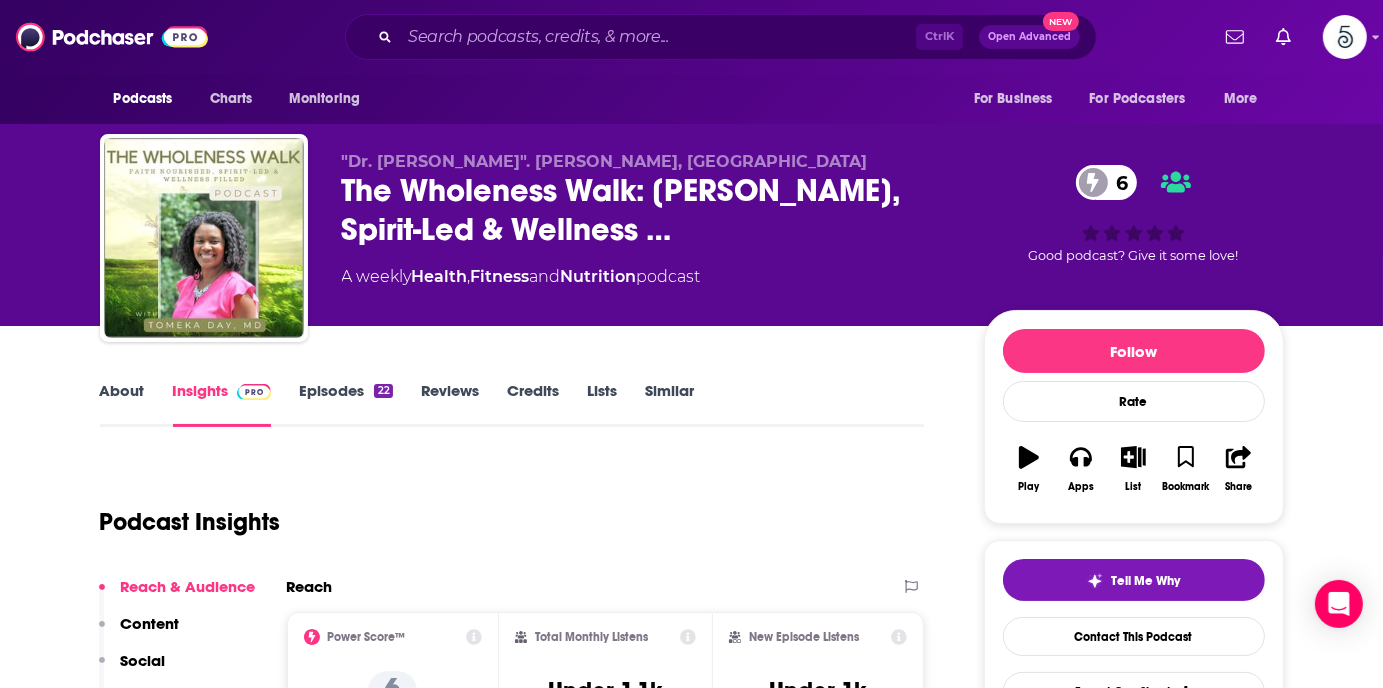 click on "Episodes 22" at bounding box center (345, 404) 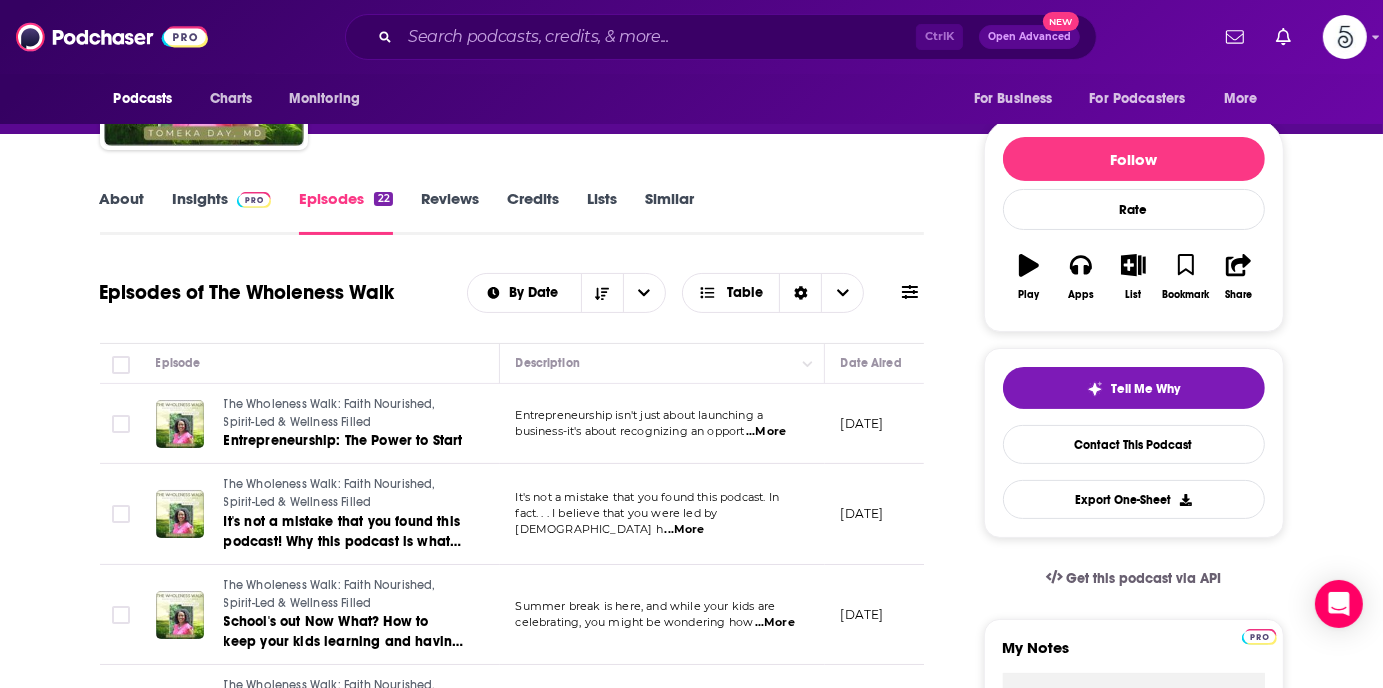 scroll, scrollTop: 229, scrollLeft: 0, axis: vertical 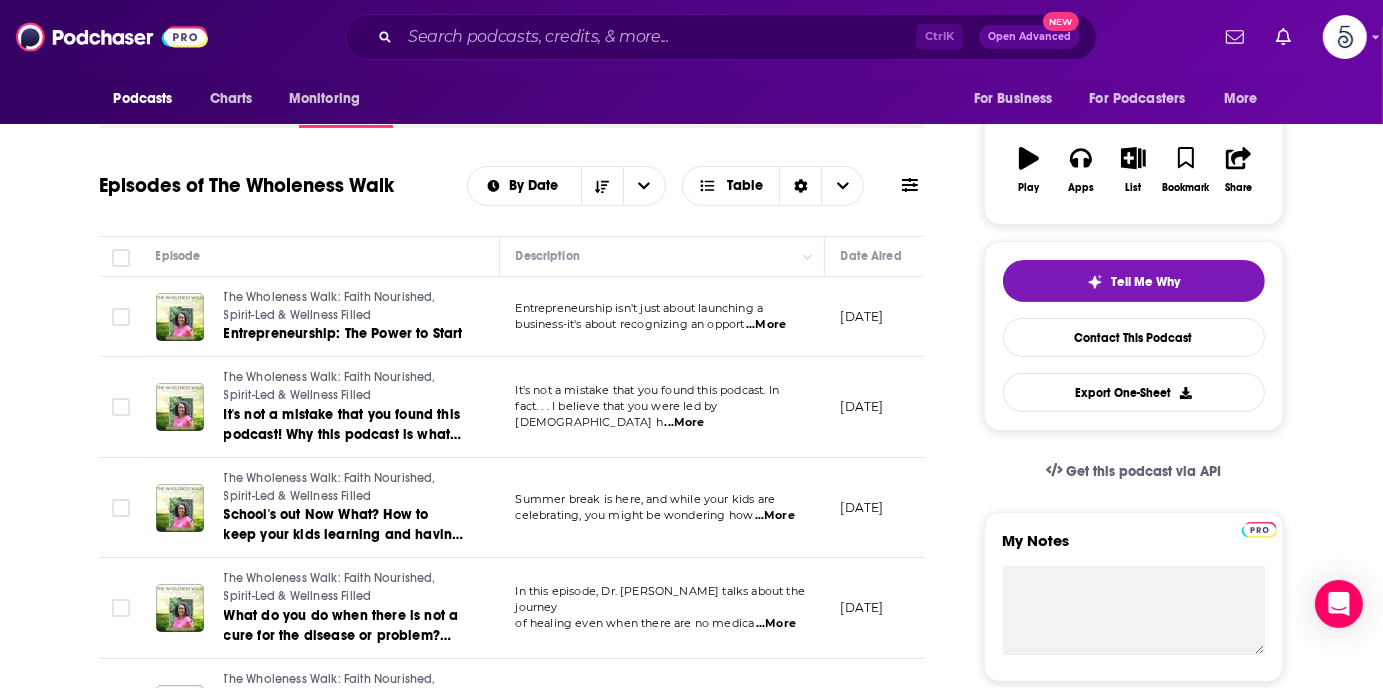 click on "...More" at bounding box center [766, 325] 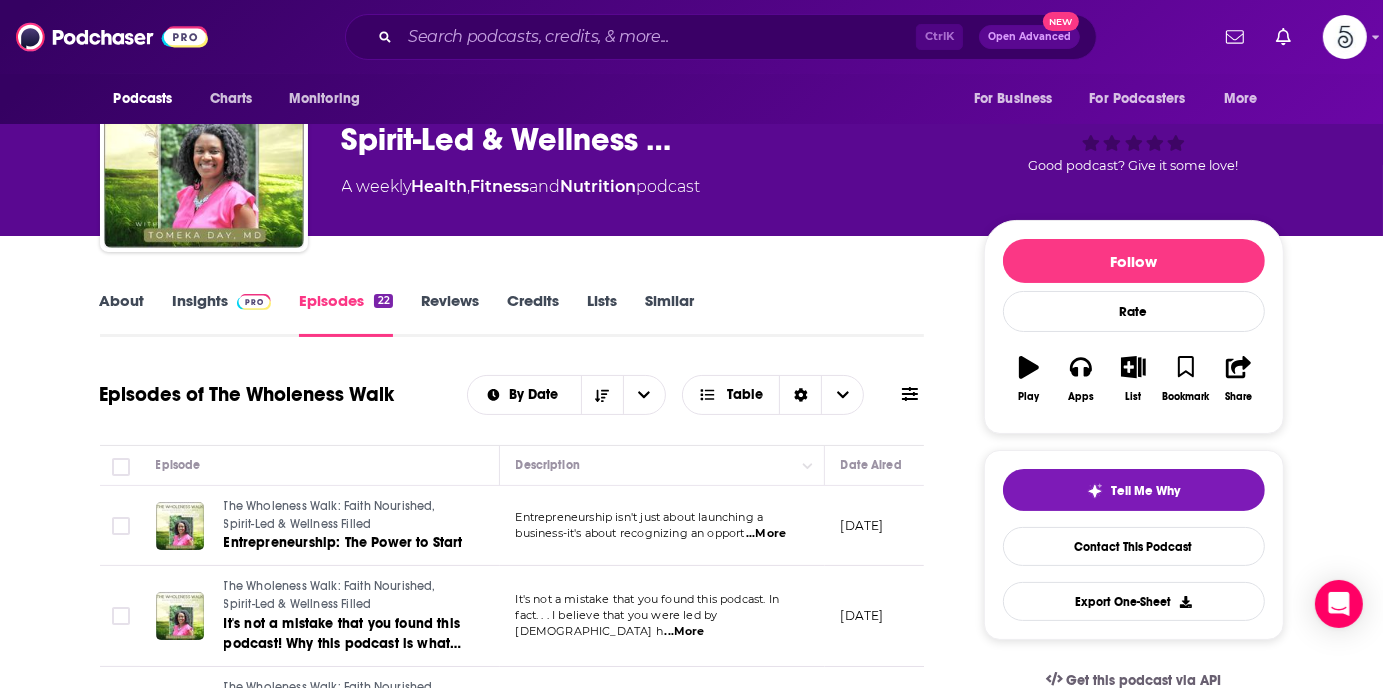 scroll, scrollTop: 0, scrollLeft: 0, axis: both 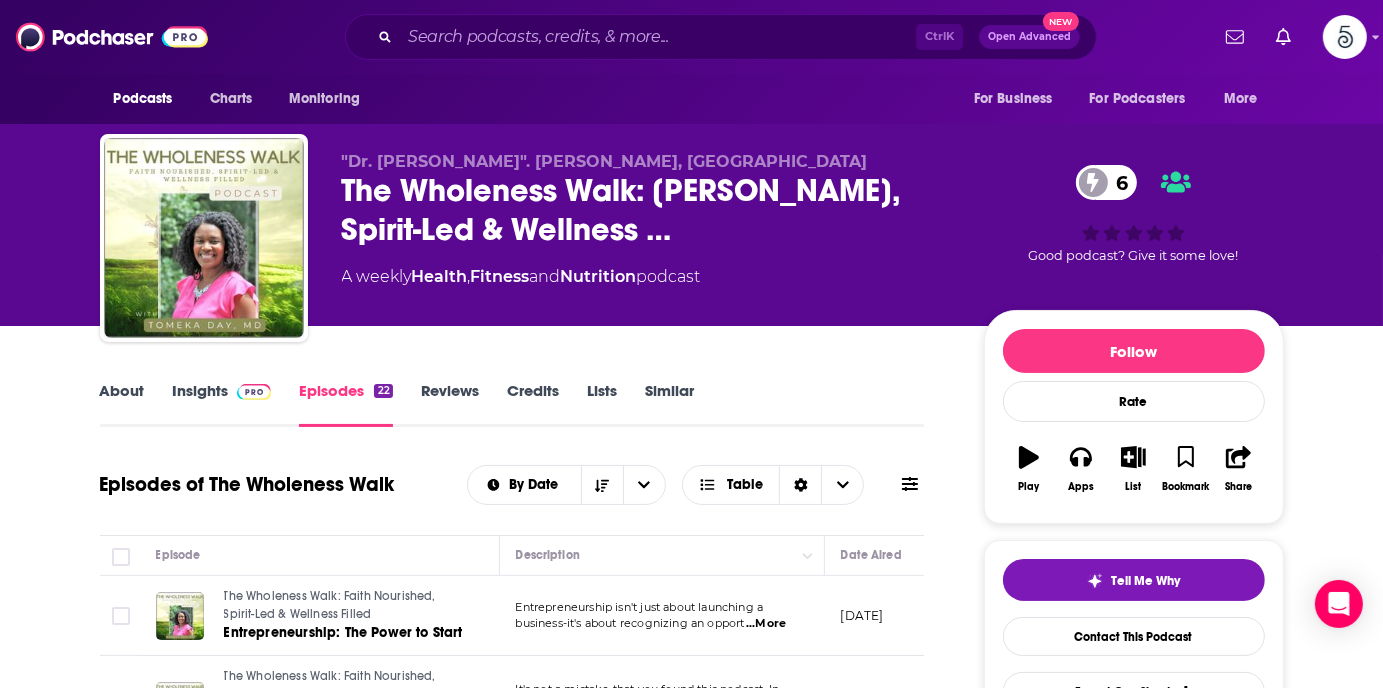 click on "Insights" at bounding box center [222, 404] 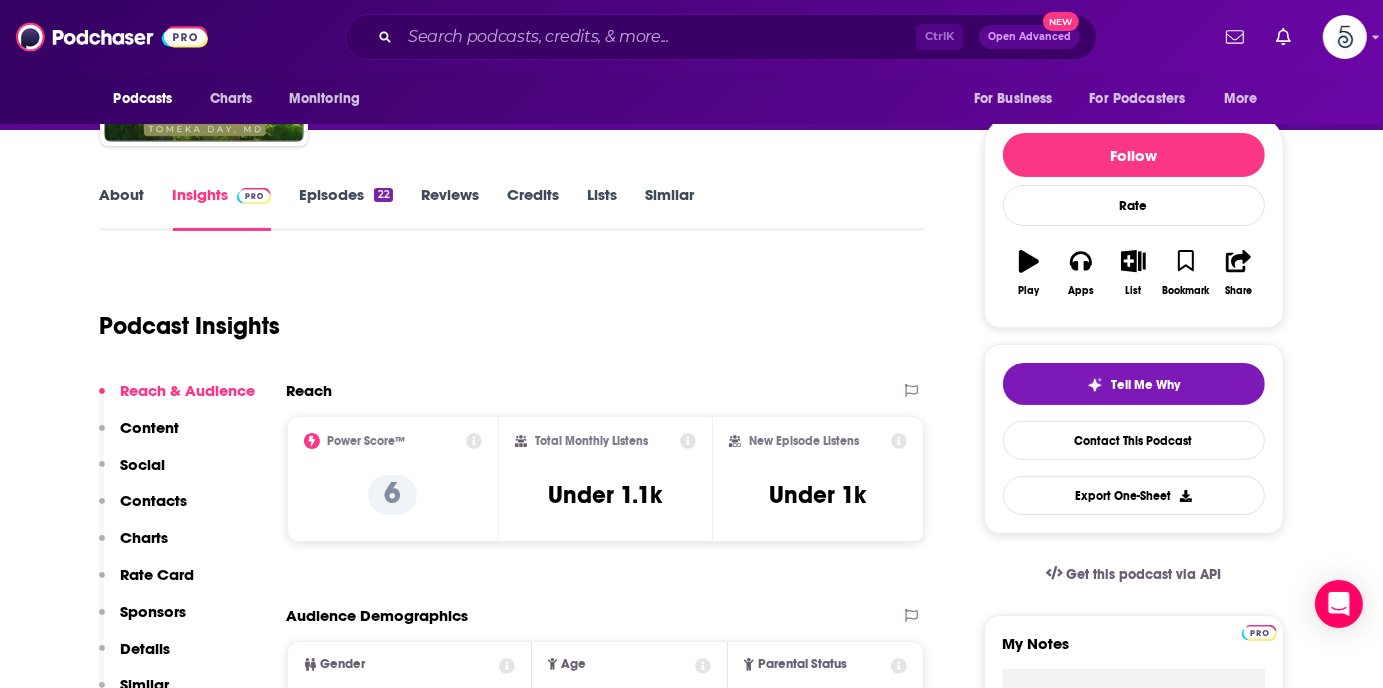 scroll, scrollTop: 183, scrollLeft: 0, axis: vertical 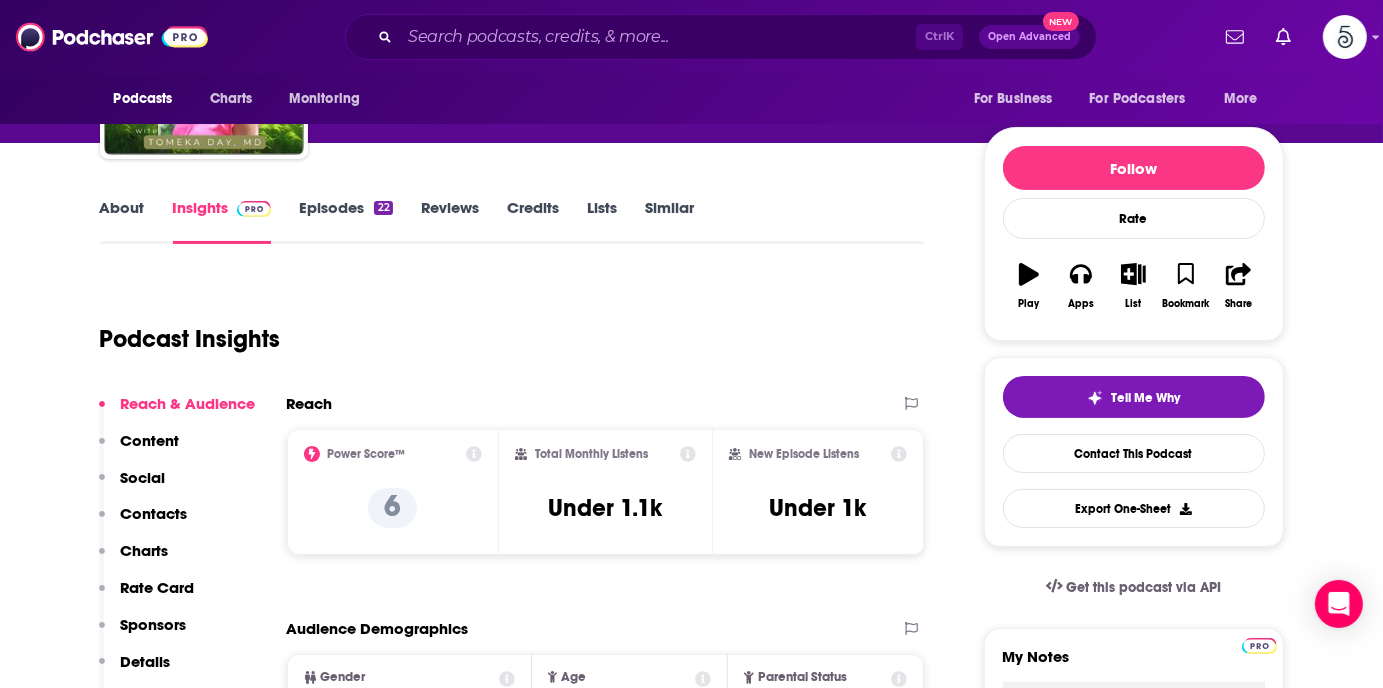click on "Contacts" at bounding box center (154, 513) 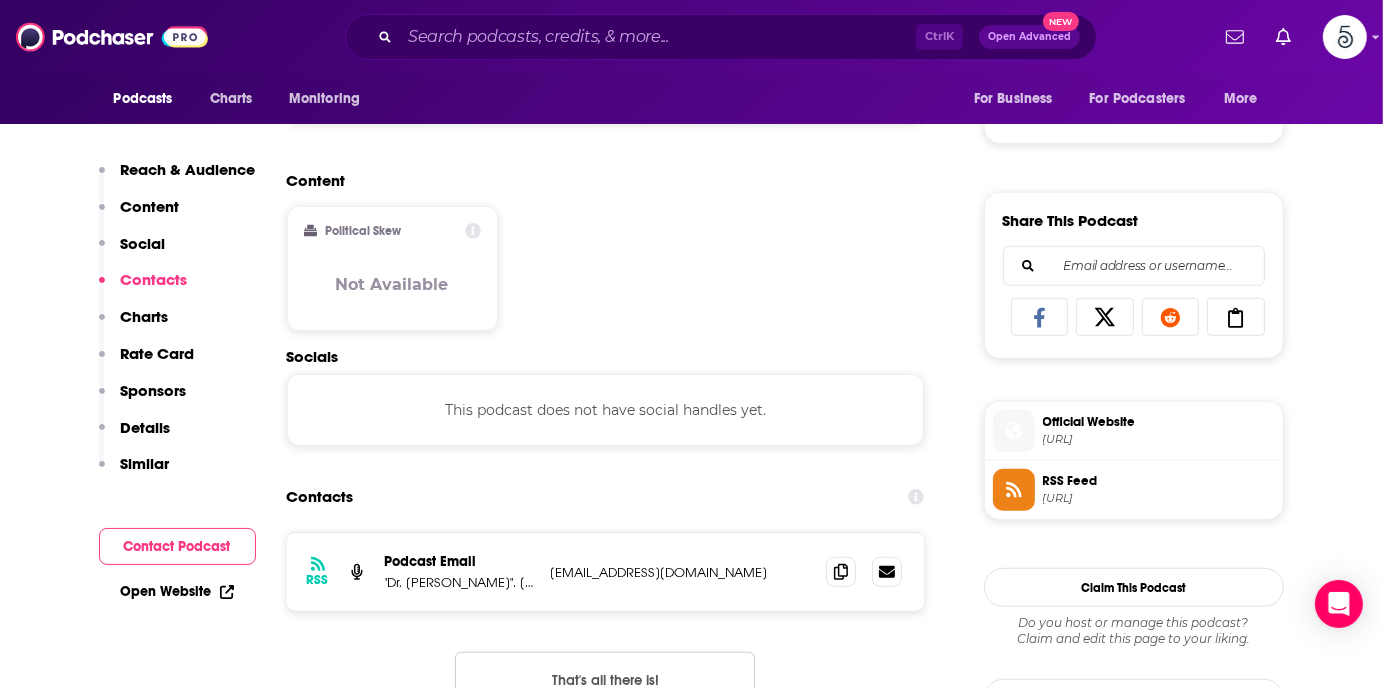 scroll, scrollTop: 1336, scrollLeft: 0, axis: vertical 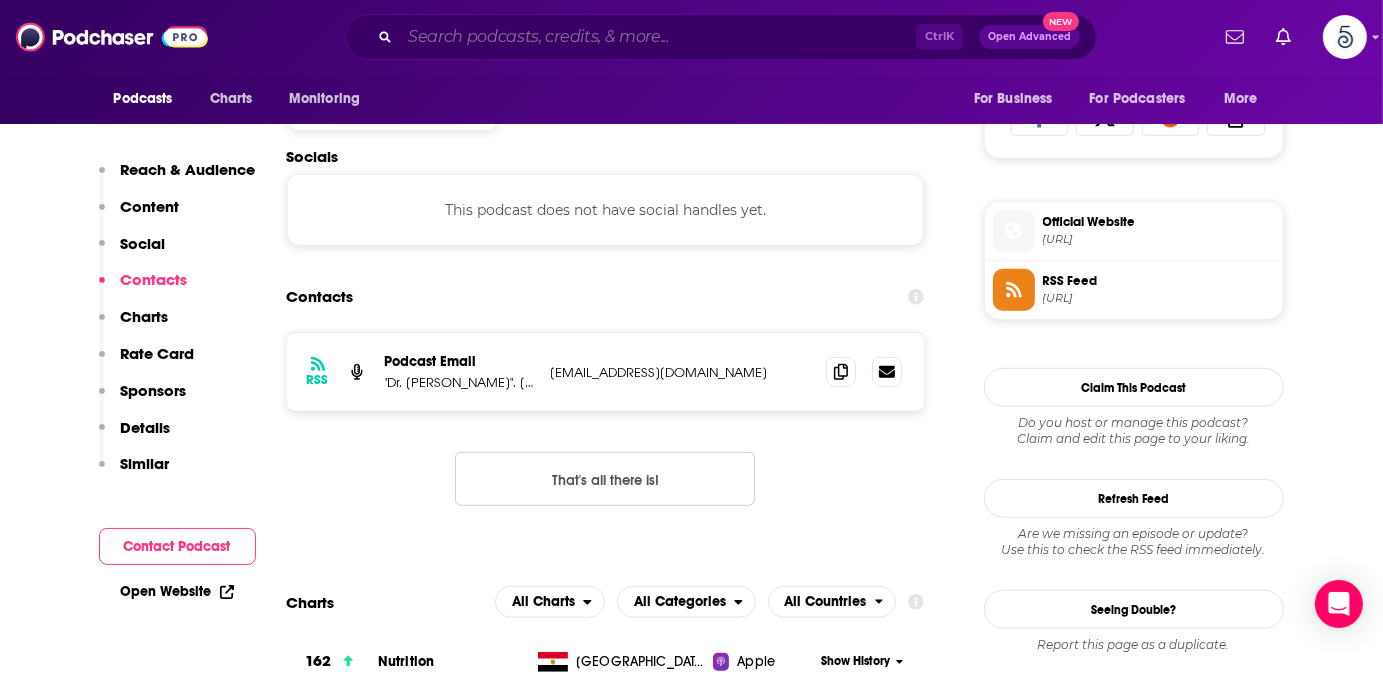 click at bounding box center [658, 37] 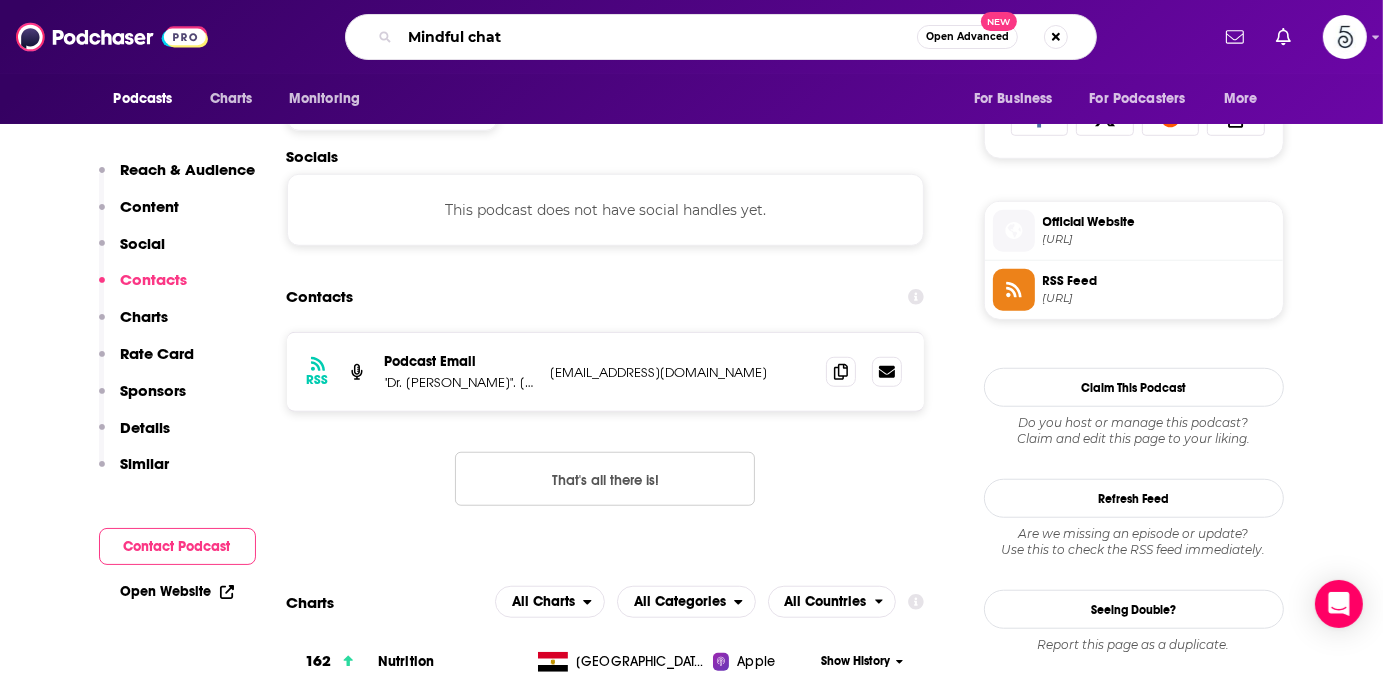 type on "Mindful chats" 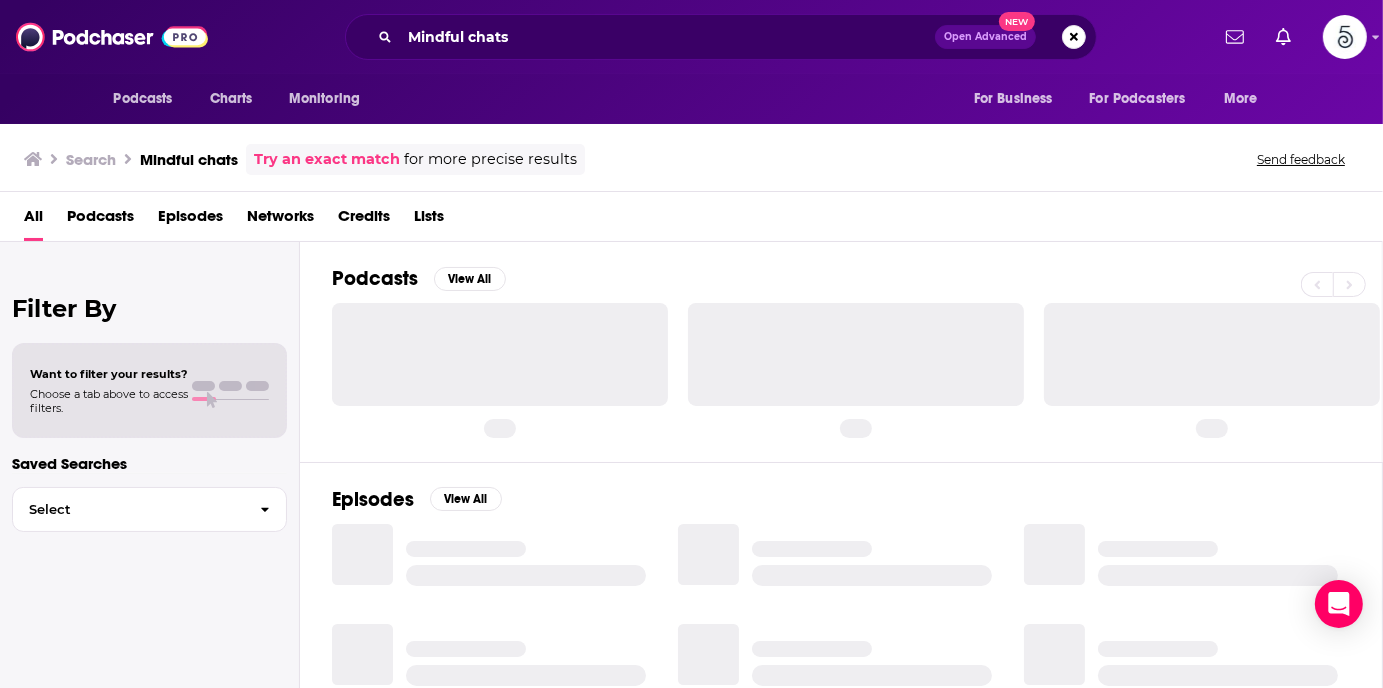 scroll, scrollTop: 0, scrollLeft: 0, axis: both 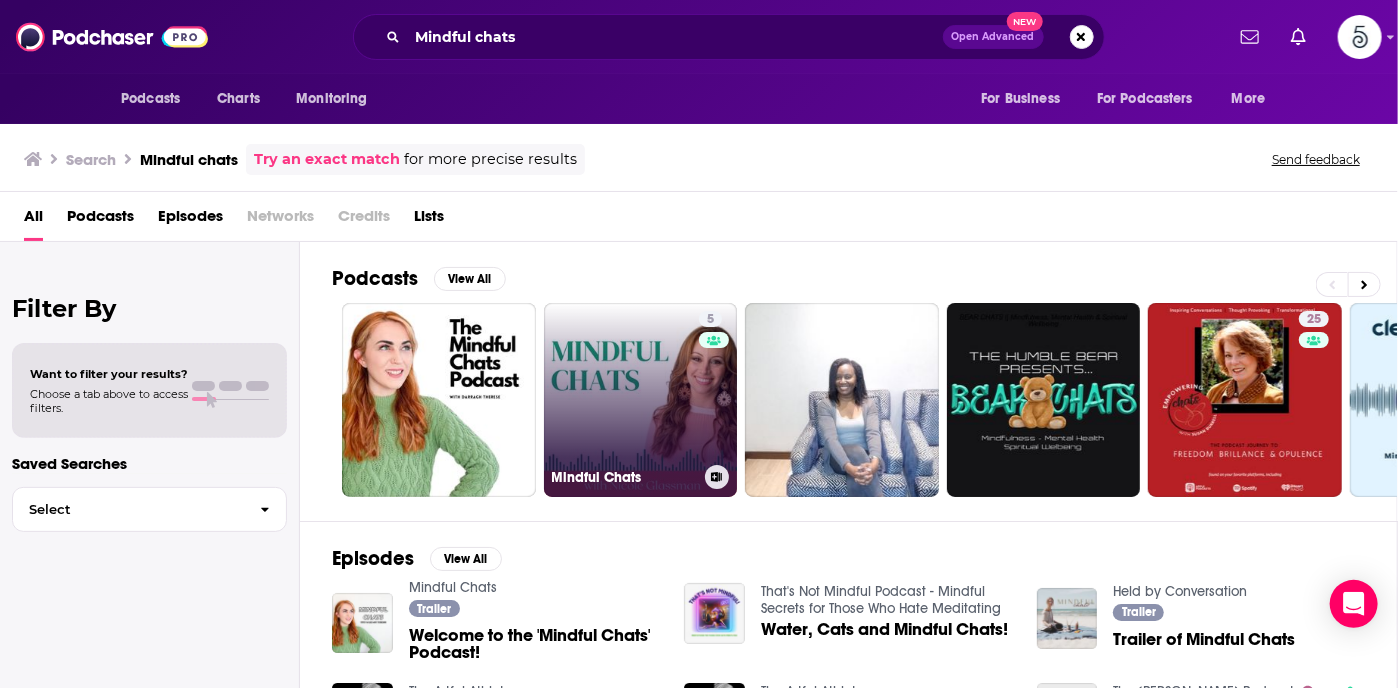 click on "5 Mindful Chats" at bounding box center (641, 400) 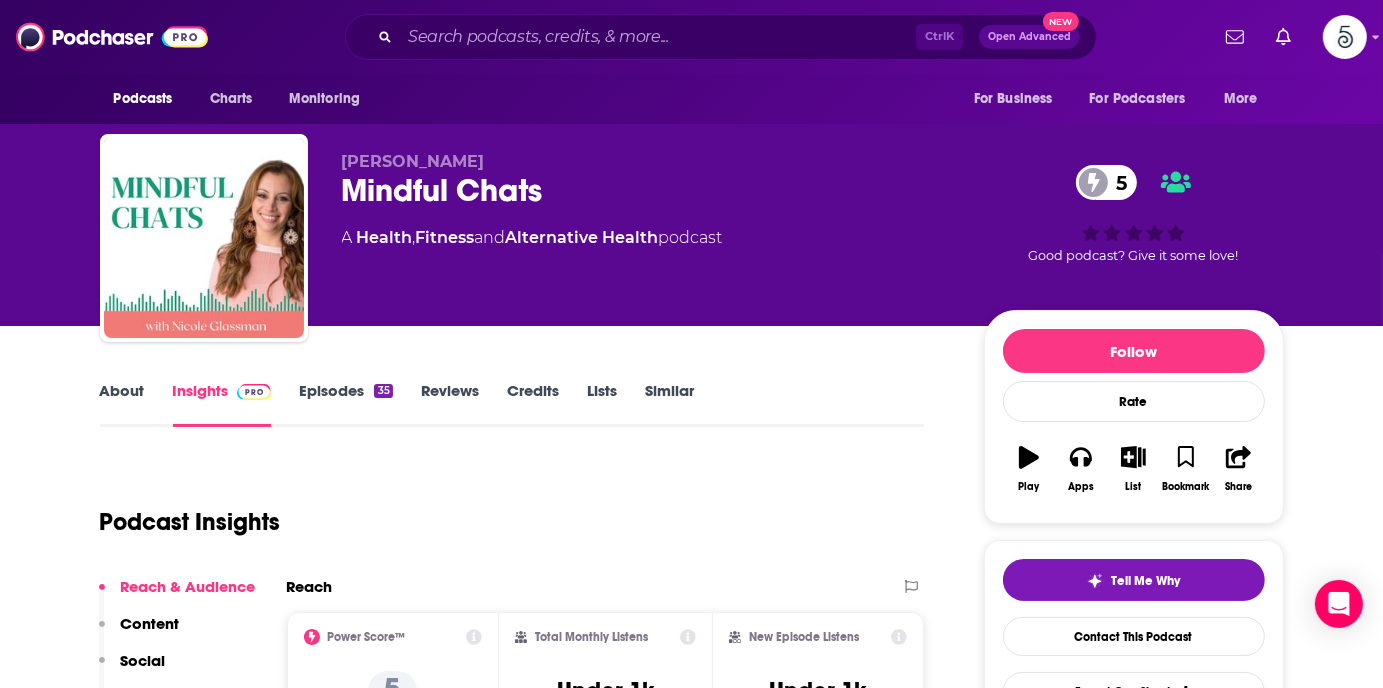 click on "Episodes 35" at bounding box center [345, 404] 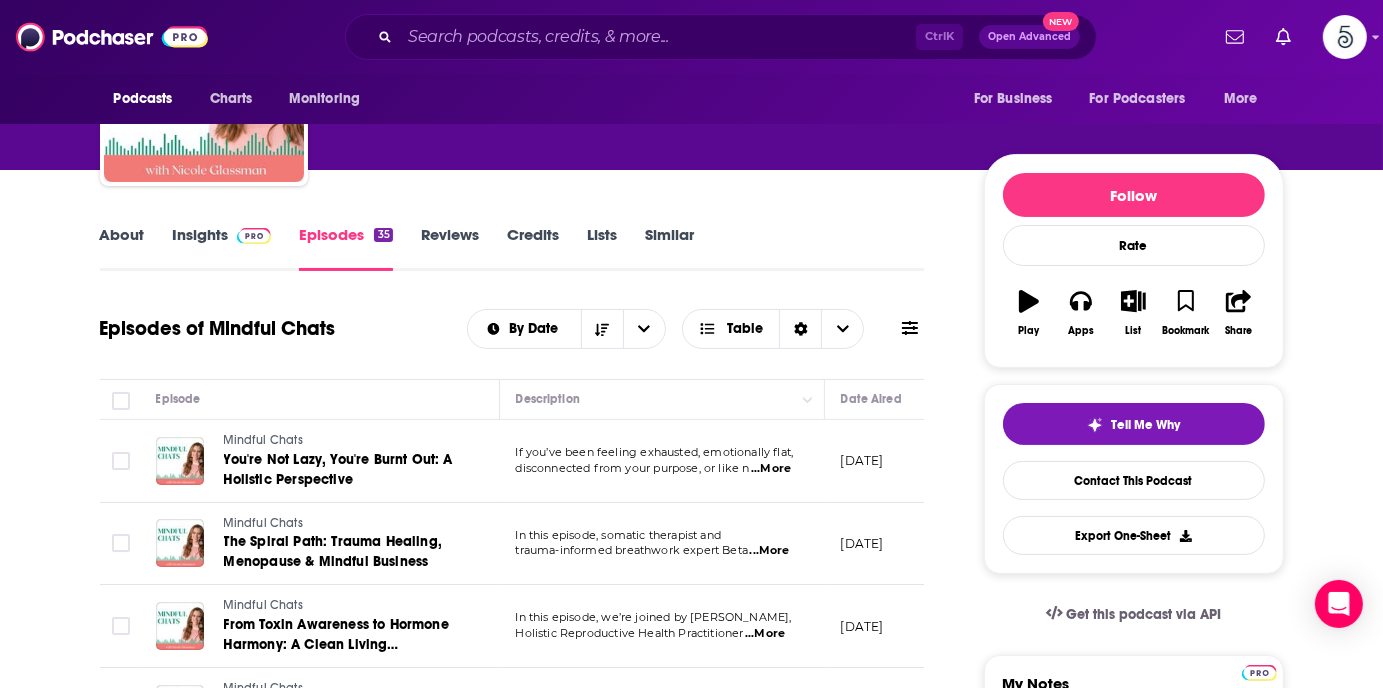 scroll, scrollTop: 0, scrollLeft: 0, axis: both 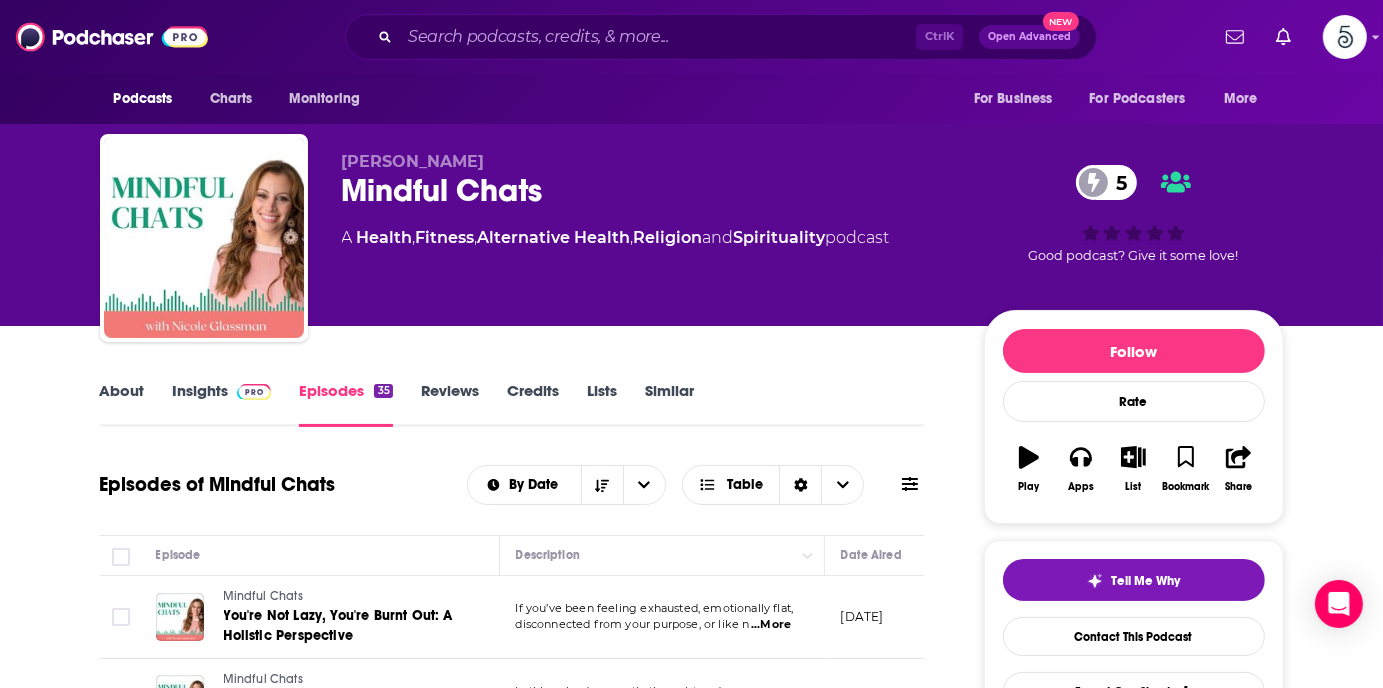 click on "Insights" at bounding box center [222, 404] 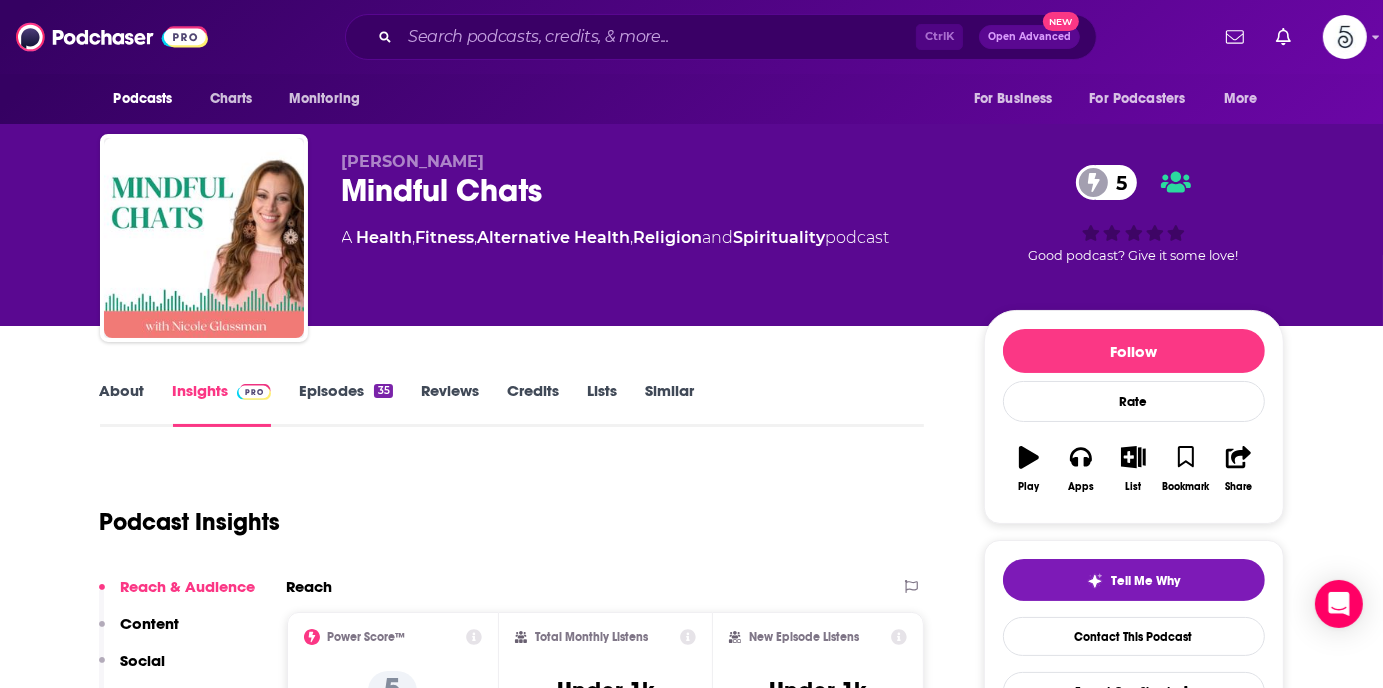 scroll, scrollTop: 204, scrollLeft: 0, axis: vertical 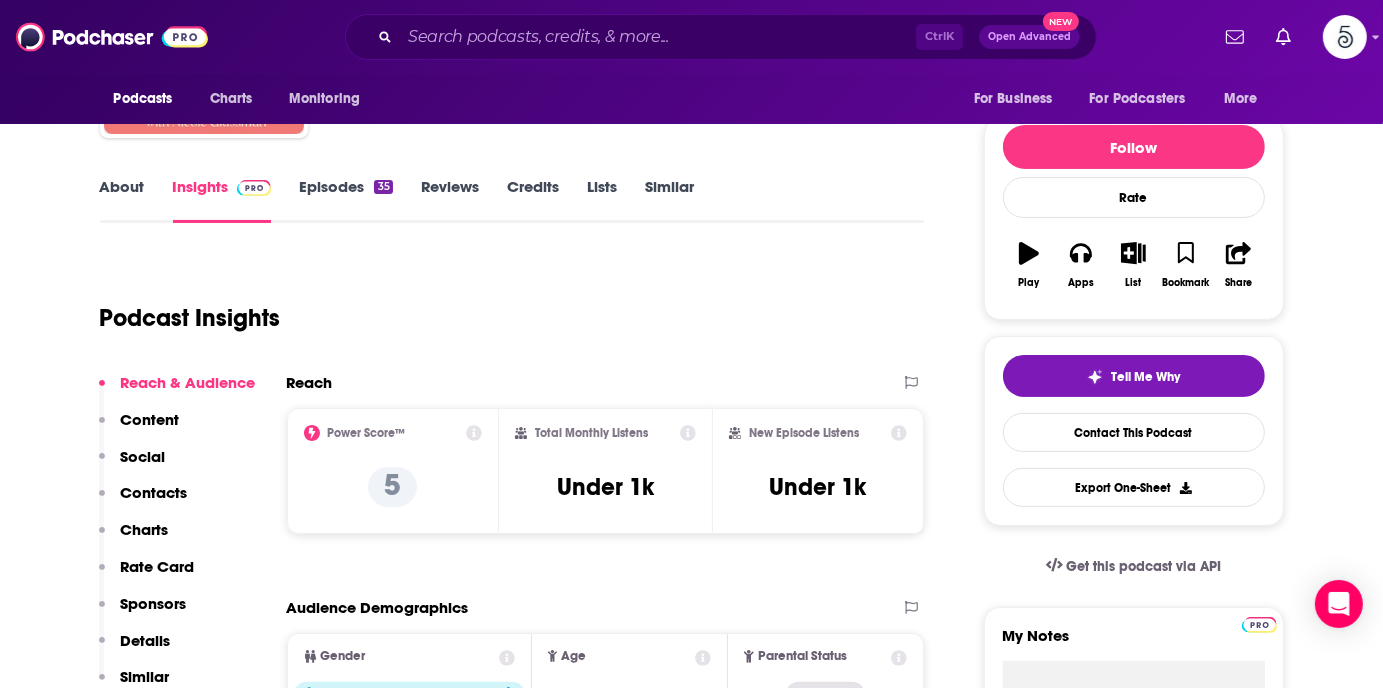 click on "Contacts" at bounding box center [154, 492] 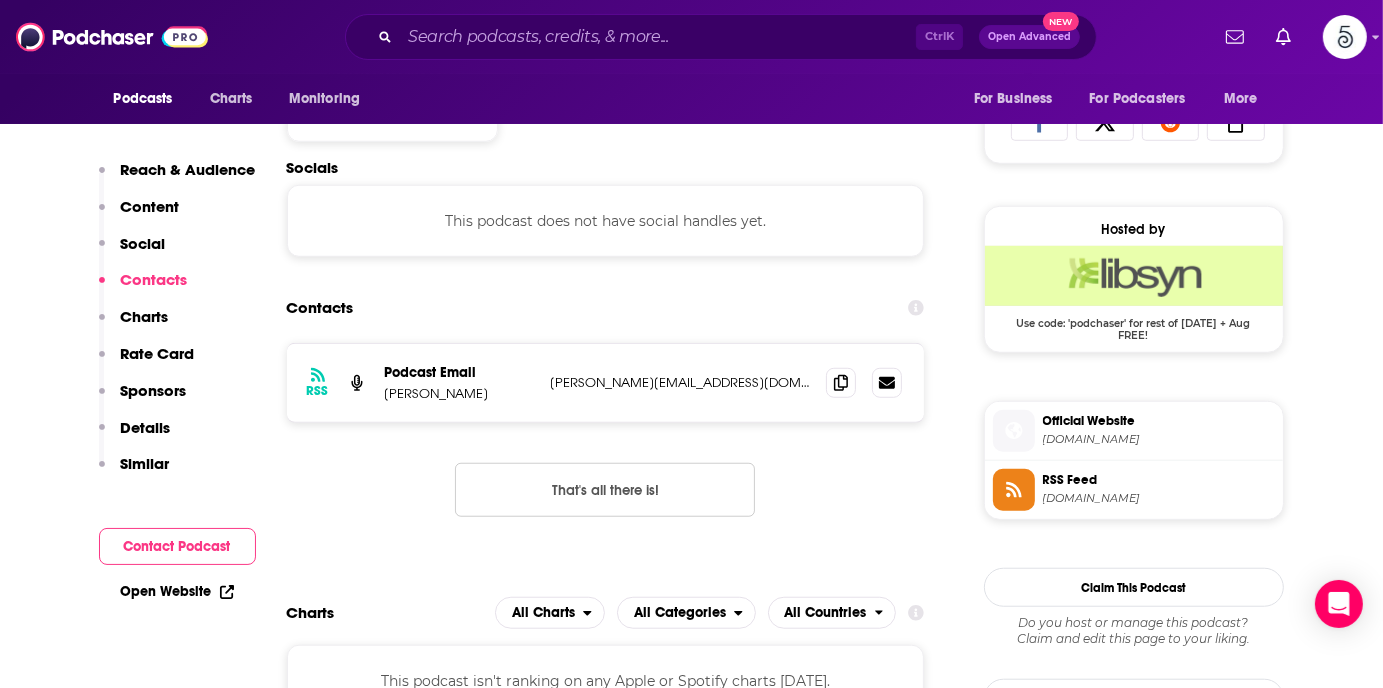 scroll, scrollTop: 1343, scrollLeft: 0, axis: vertical 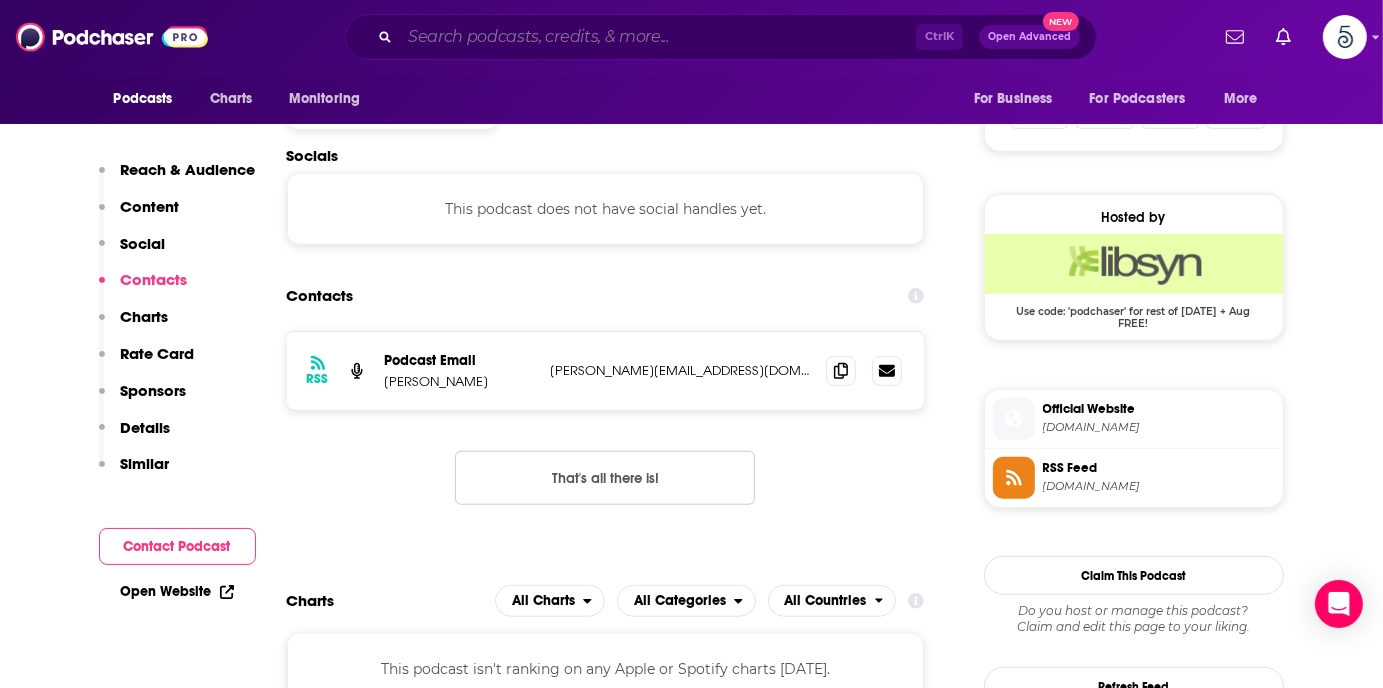 click at bounding box center (658, 37) 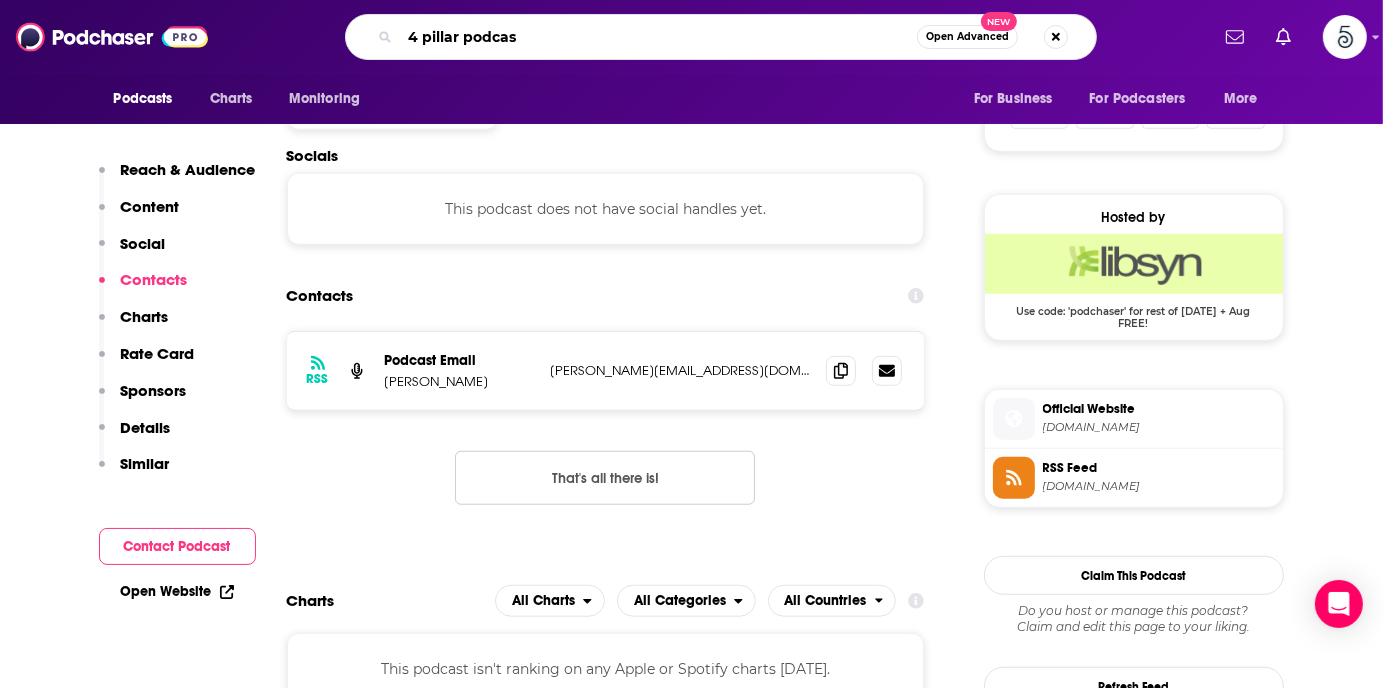 type on "4 pillar podcast" 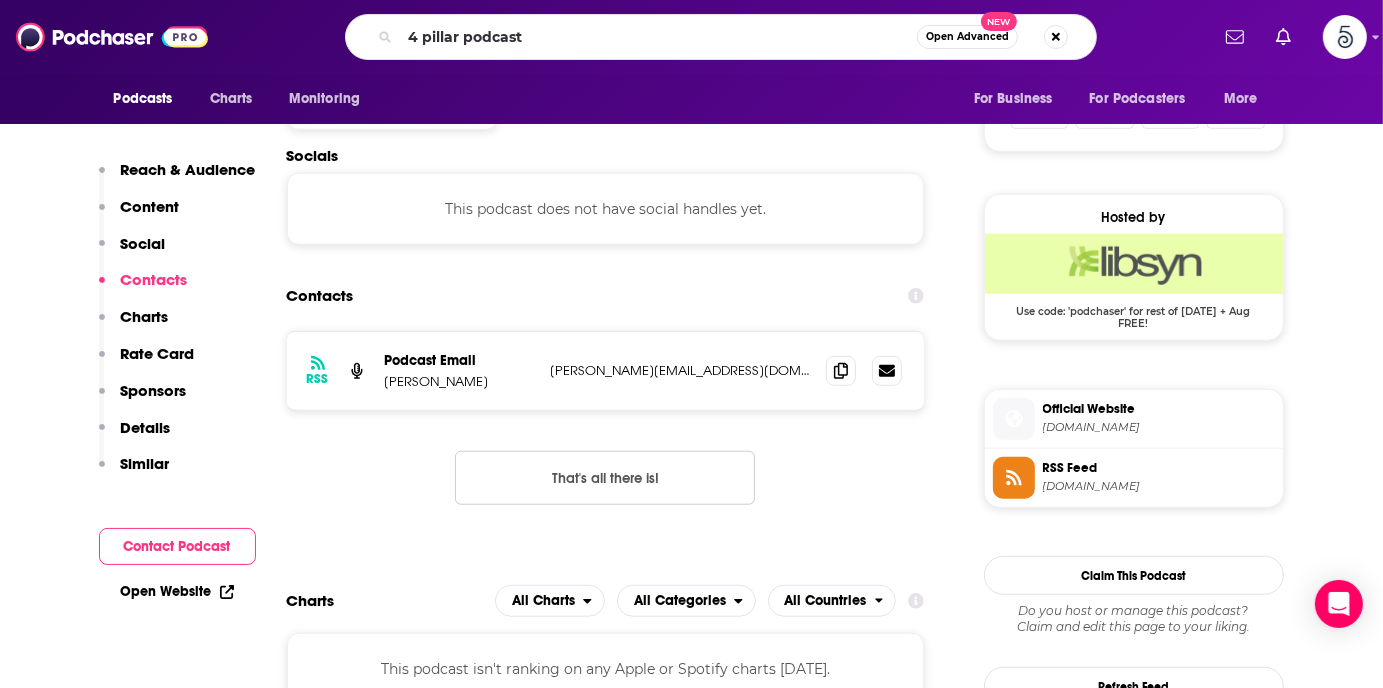 scroll, scrollTop: 0, scrollLeft: 0, axis: both 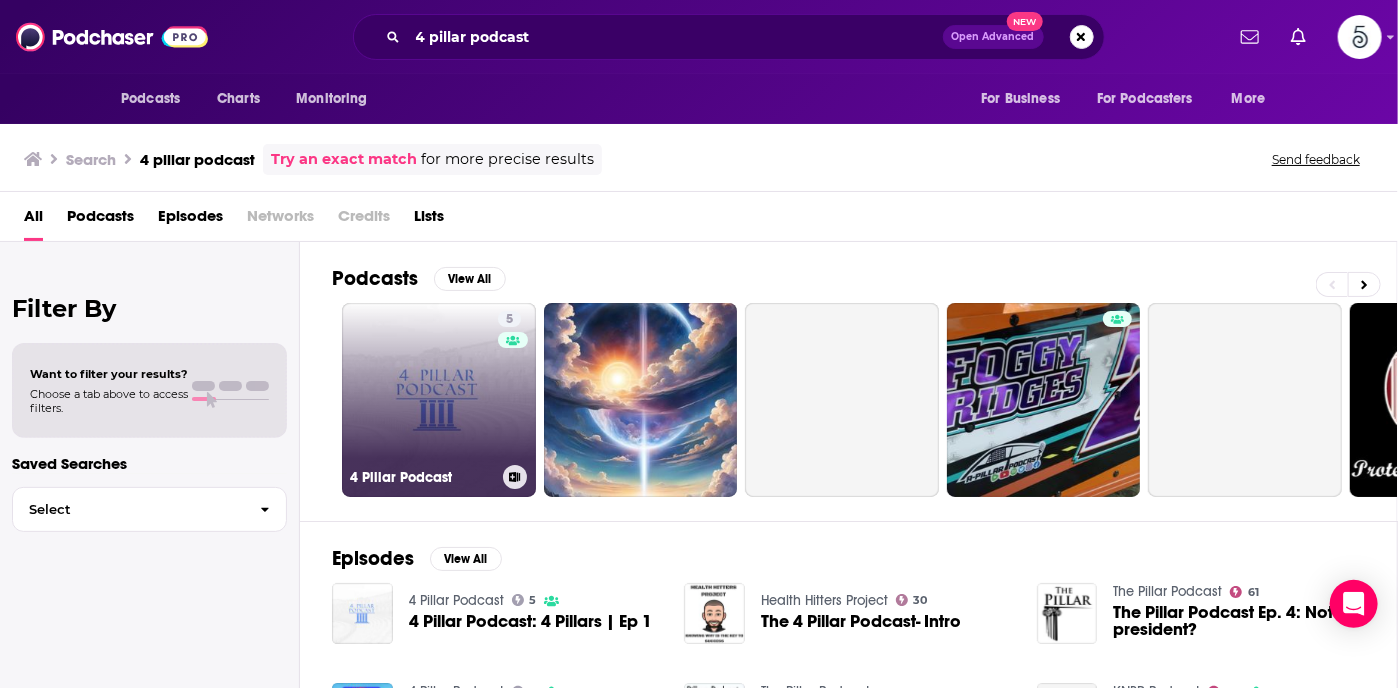 click on "5 4 Pillar Podcast" at bounding box center [439, 400] 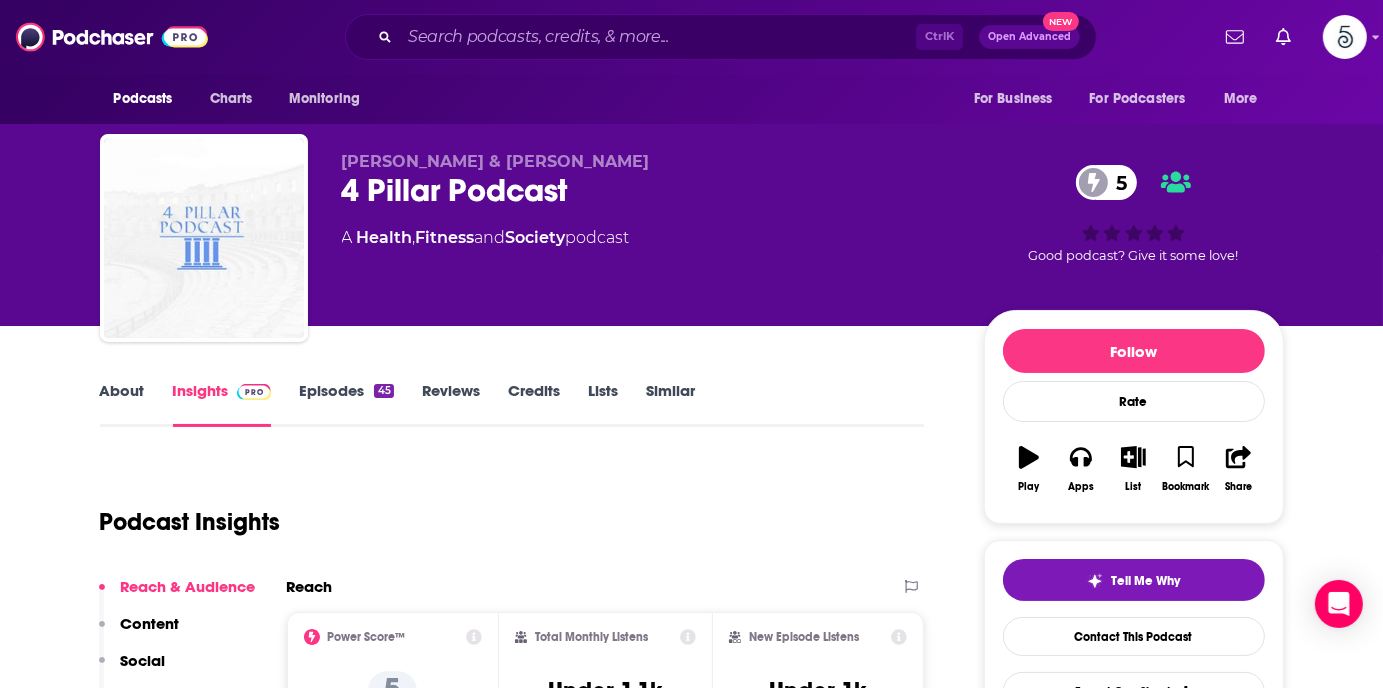 click on "About" at bounding box center (122, 404) 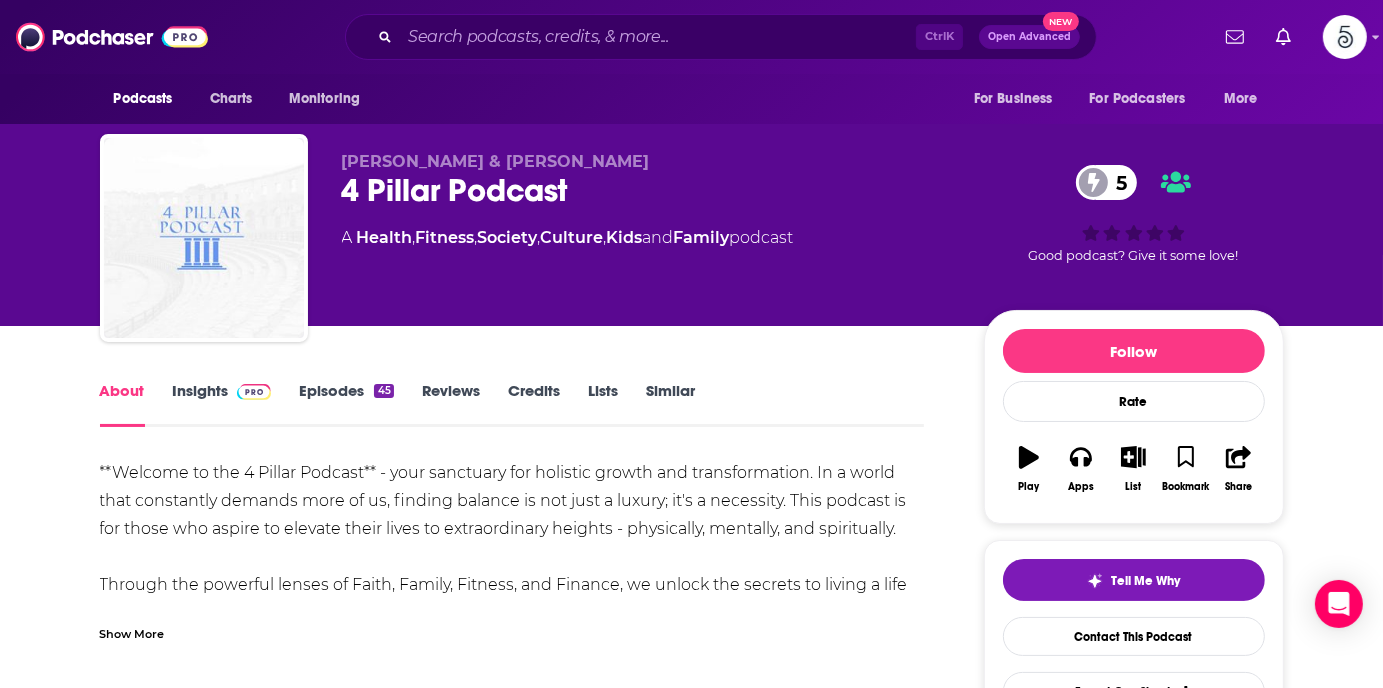click on "About" at bounding box center (122, 404) 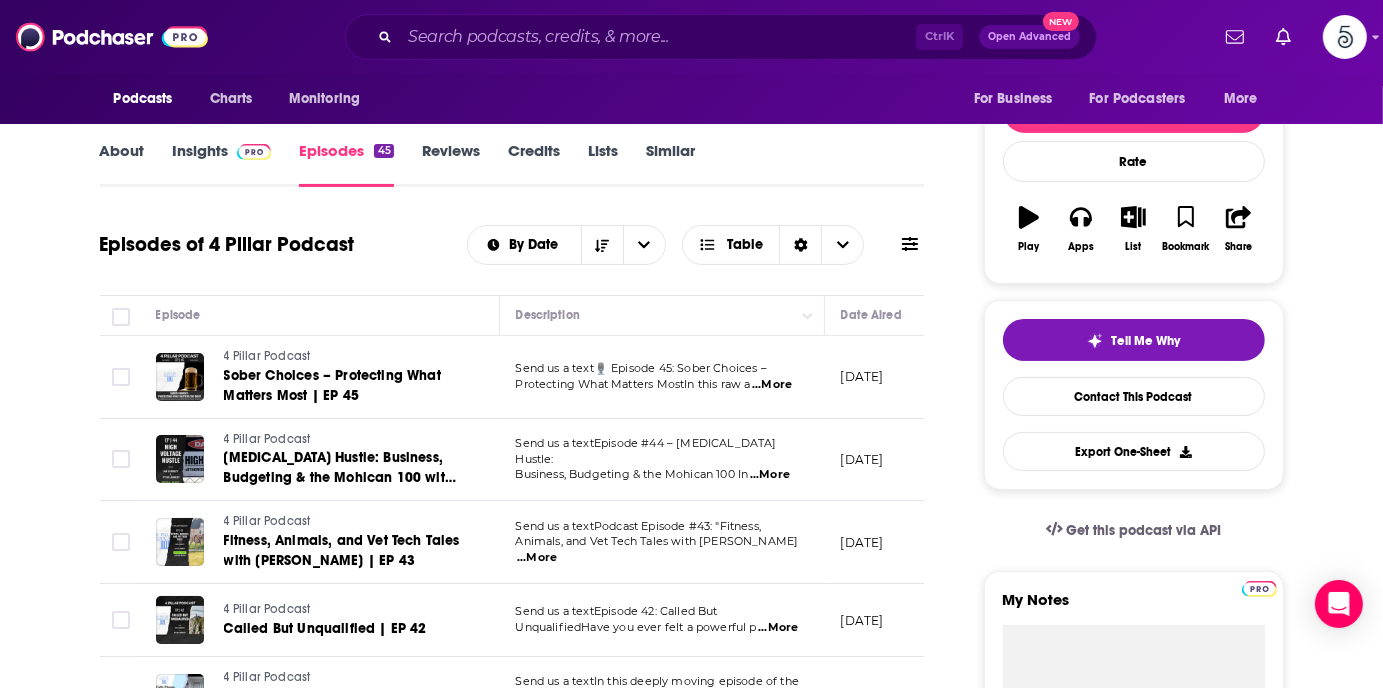 scroll, scrollTop: 262, scrollLeft: 0, axis: vertical 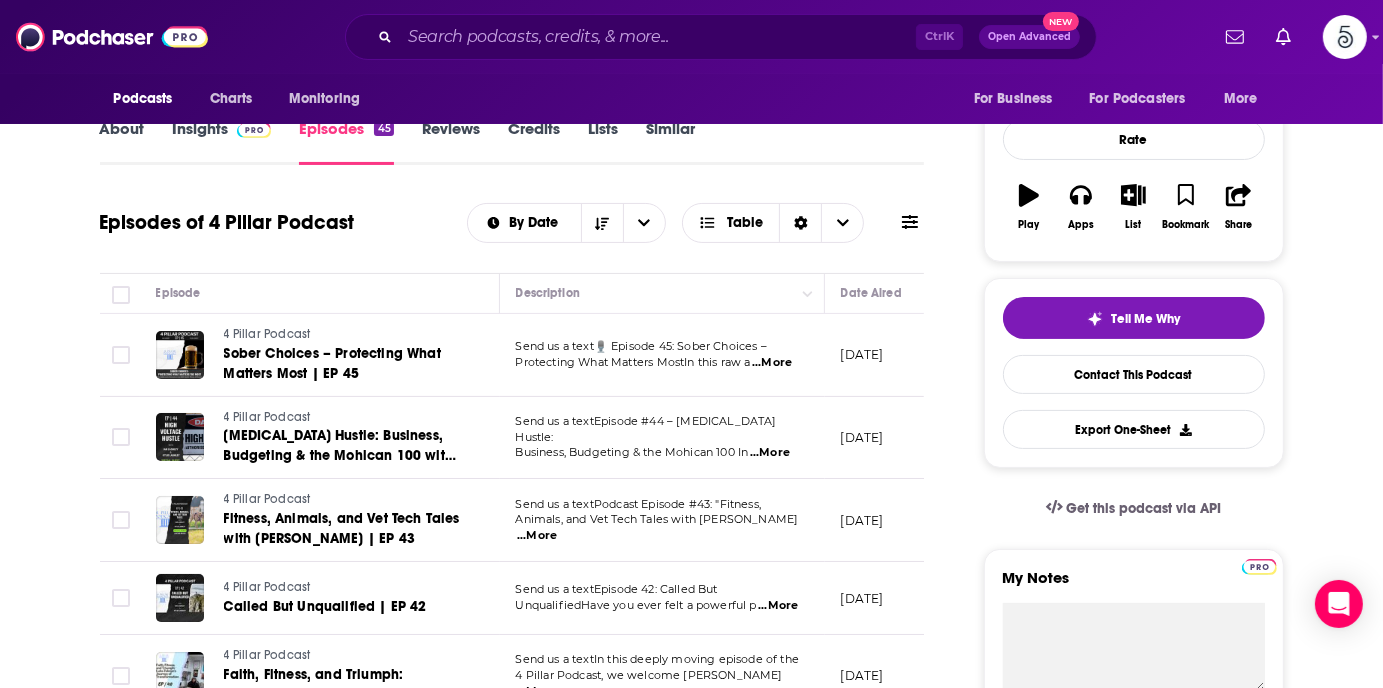 click on "...More" at bounding box center [770, 453] 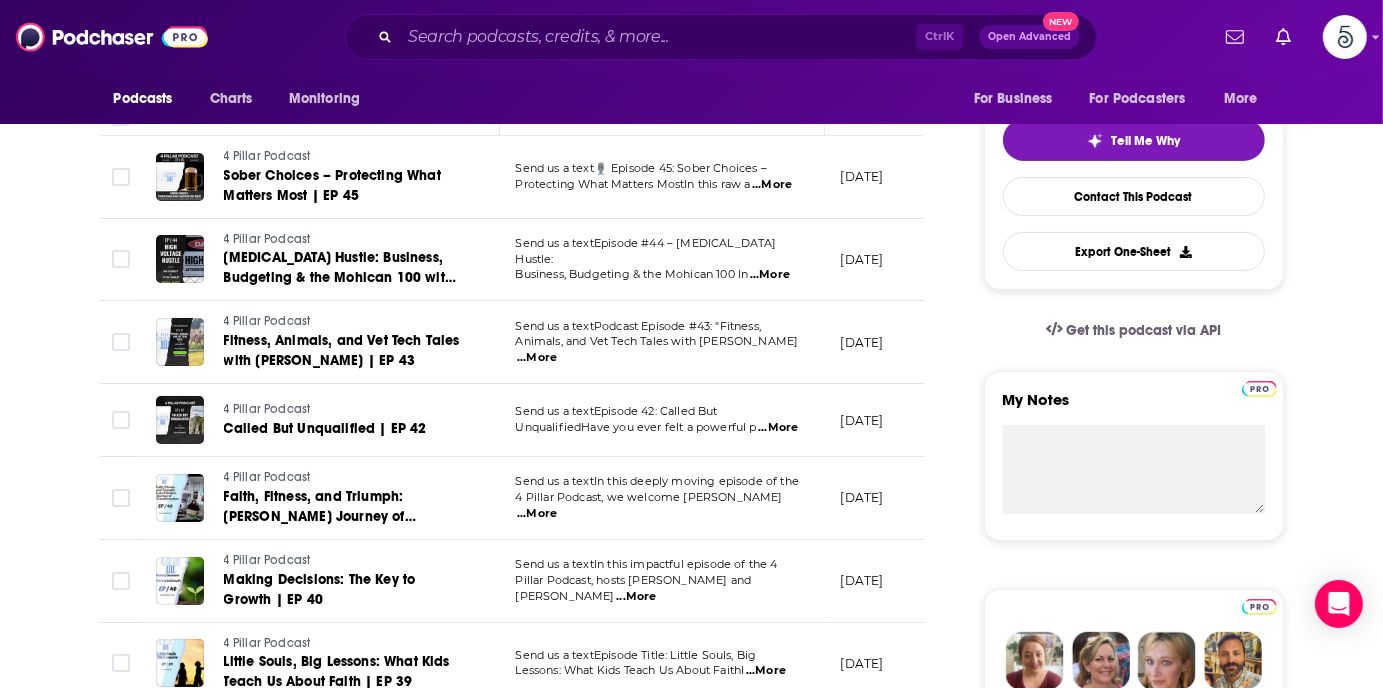 scroll, scrollTop: 470, scrollLeft: 0, axis: vertical 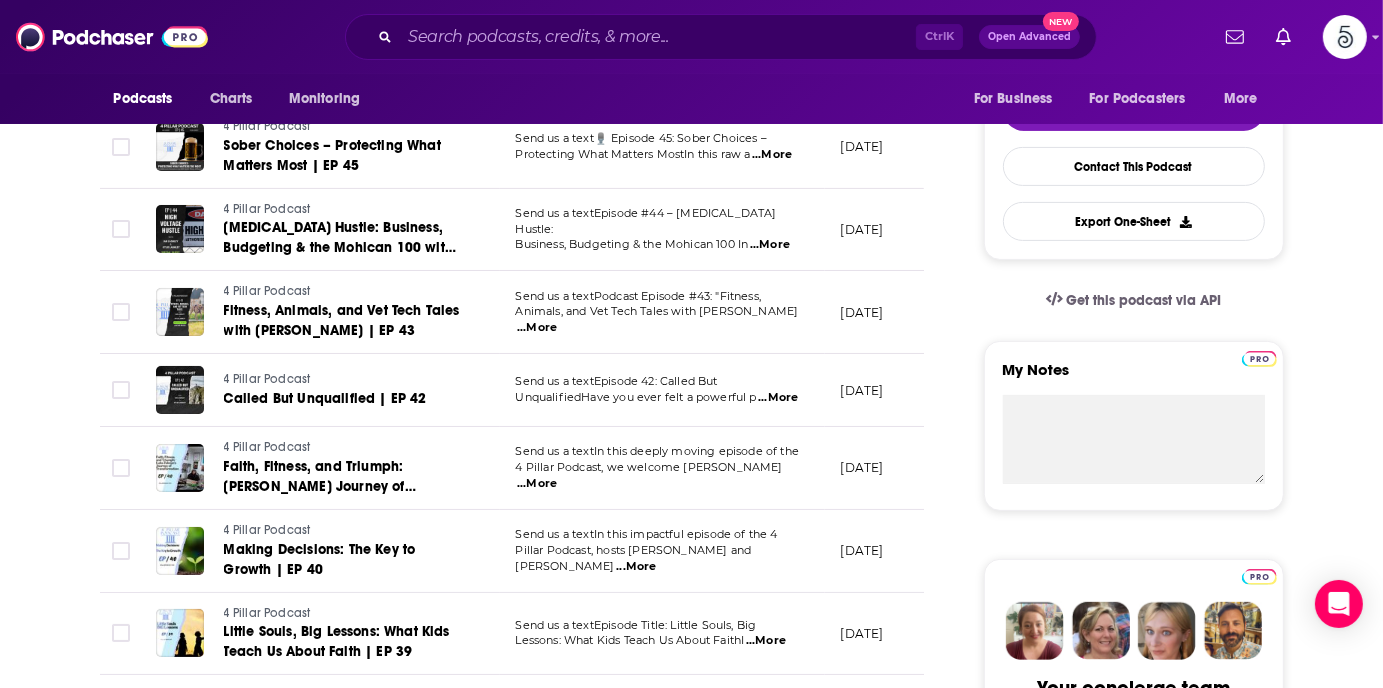 click on "...More" at bounding box center [537, 484] 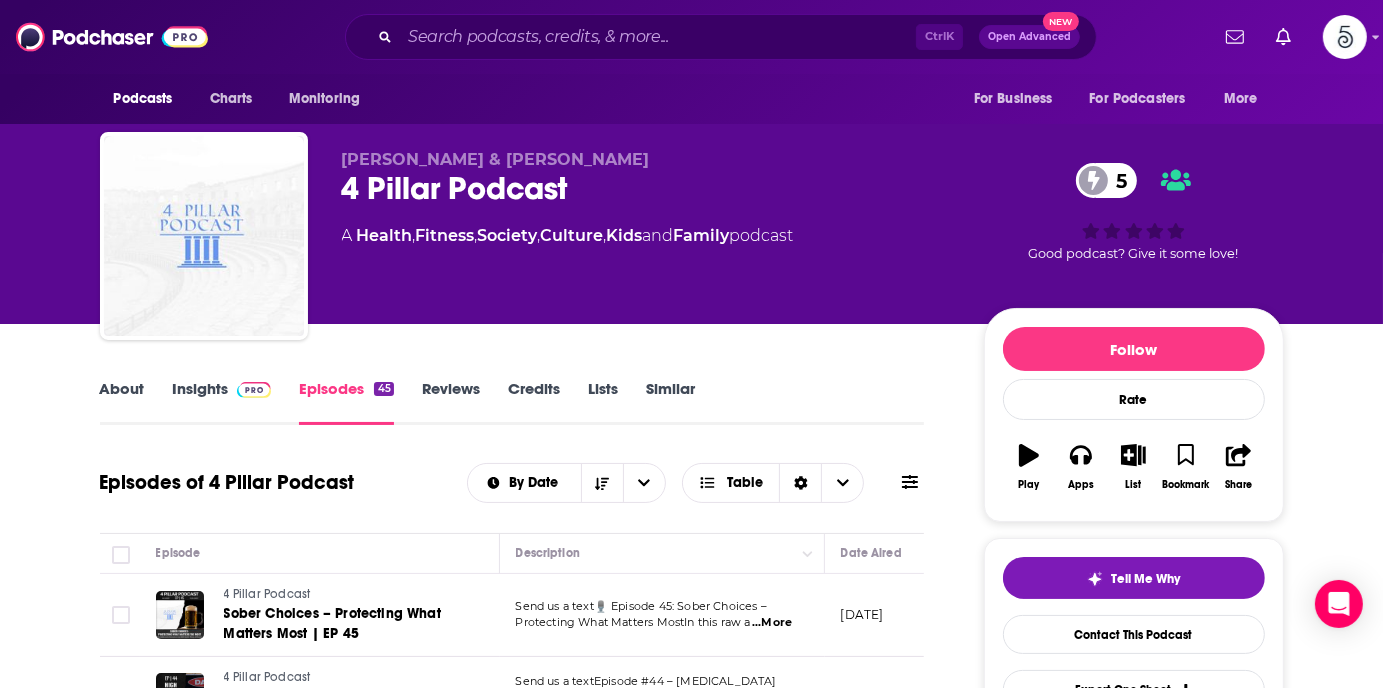 scroll, scrollTop: 0, scrollLeft: 0, axis: both 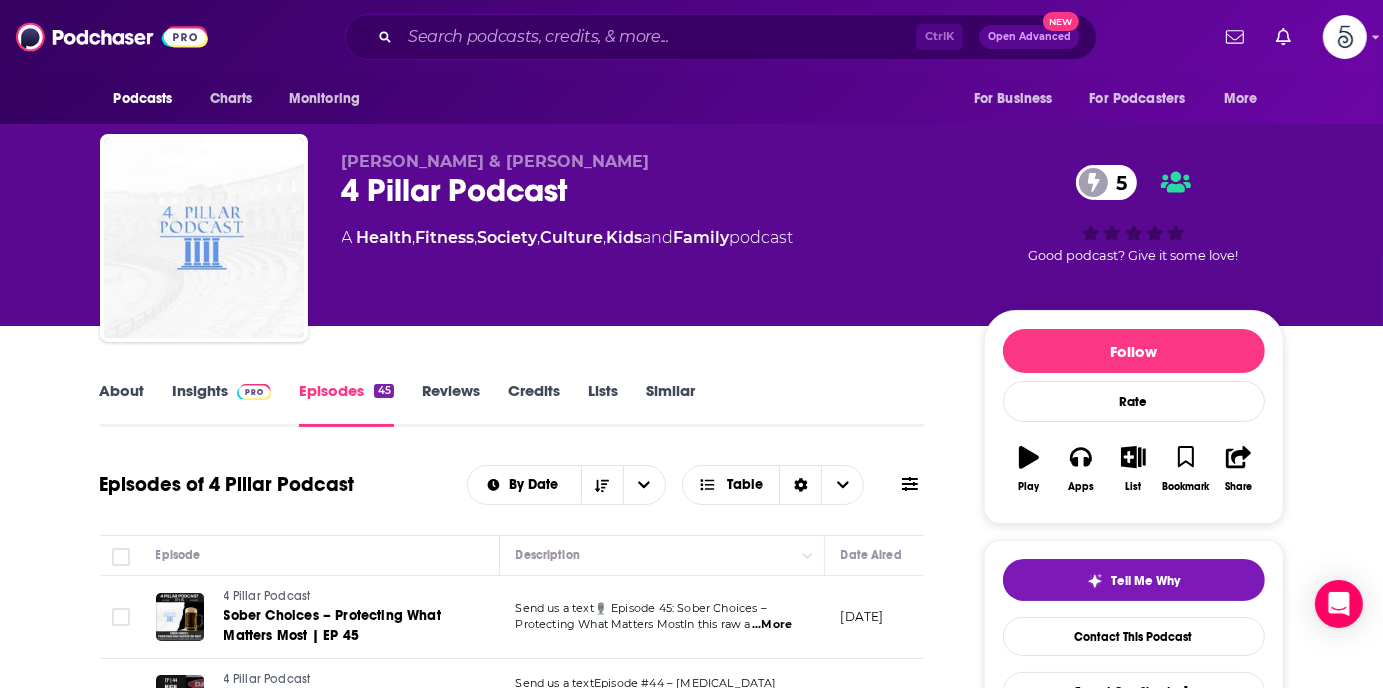 click on "Insights" at bounding box center (222, 404) 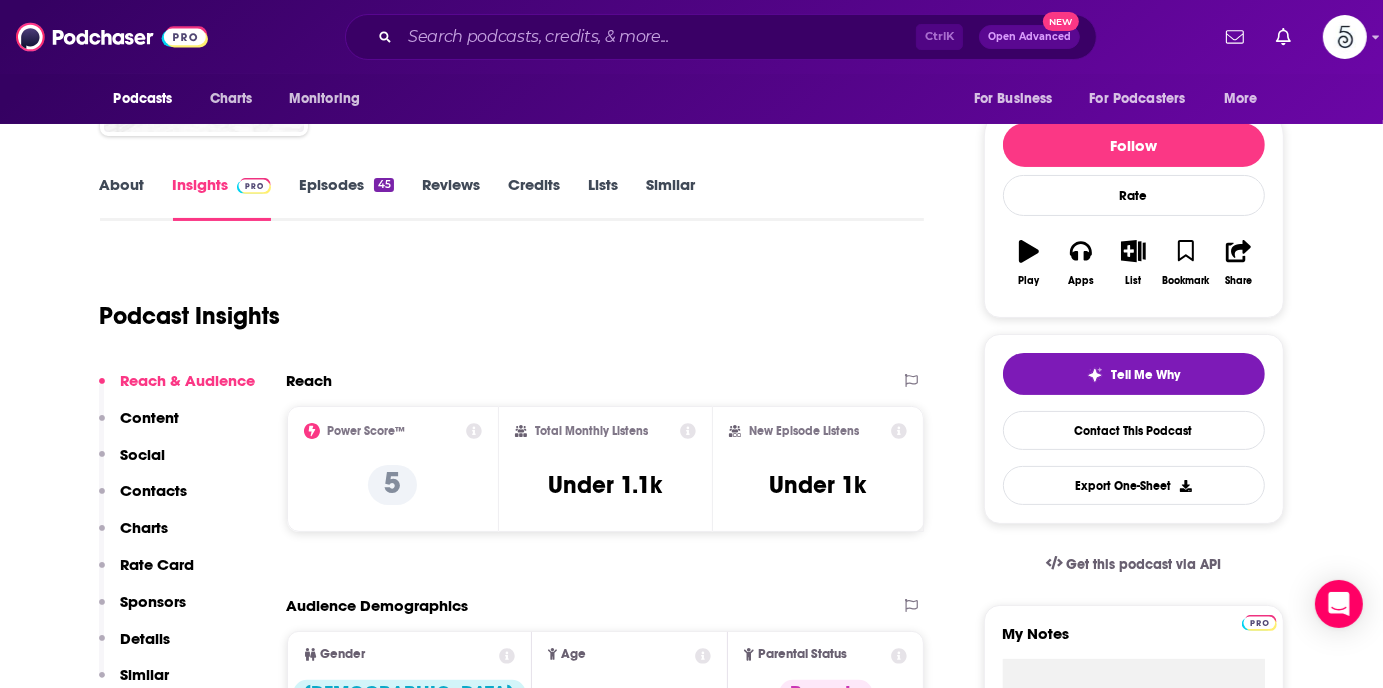 scroll, scrollTop: 346, scrollLeft: 0, axis: vertical 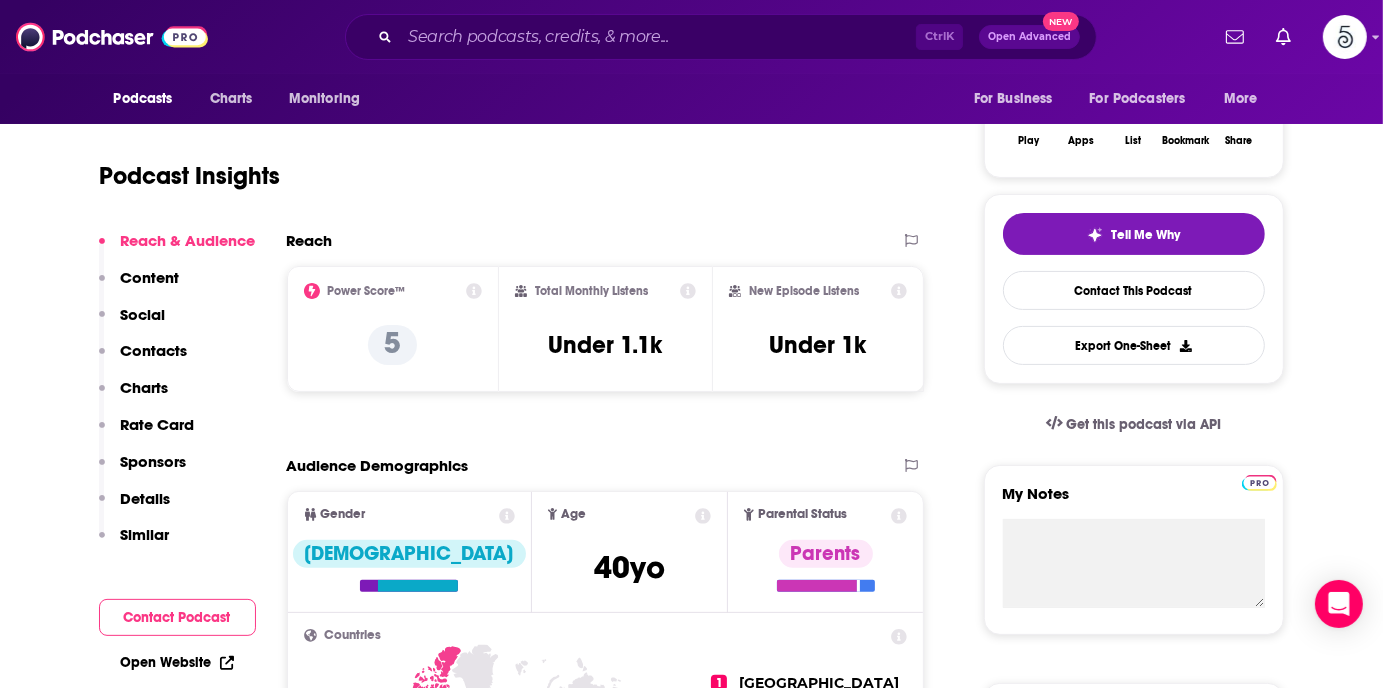 click on "Contacts" at bounding box center (154, 350) 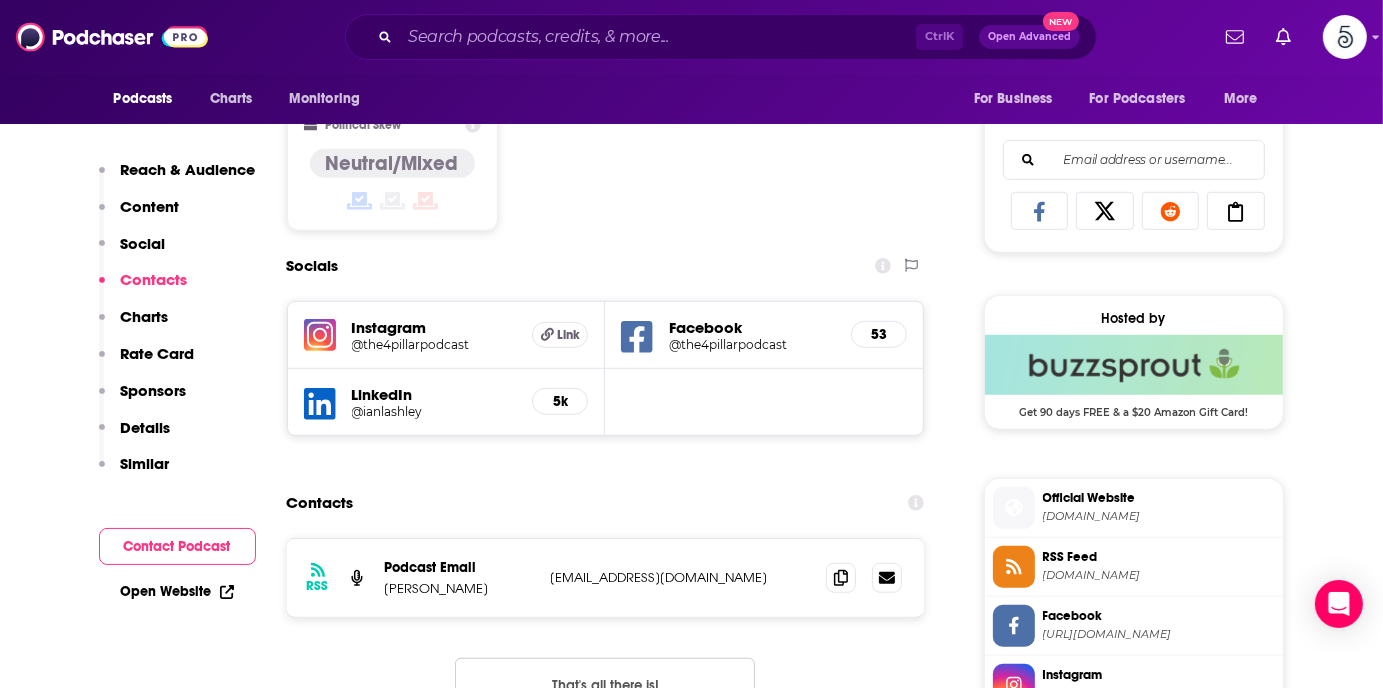 scroll, scrollTop: 1448, scrollLeft: 0, axis: vertical 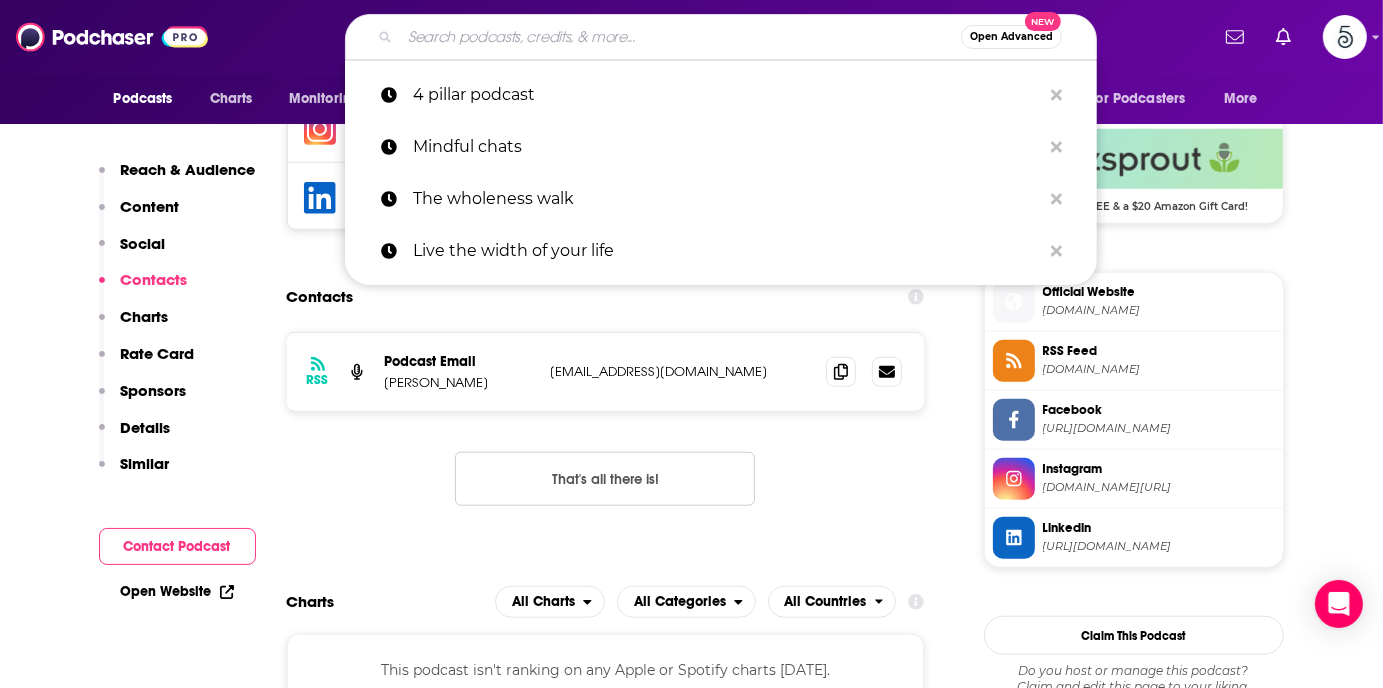 click at bounding box center [680, 37] 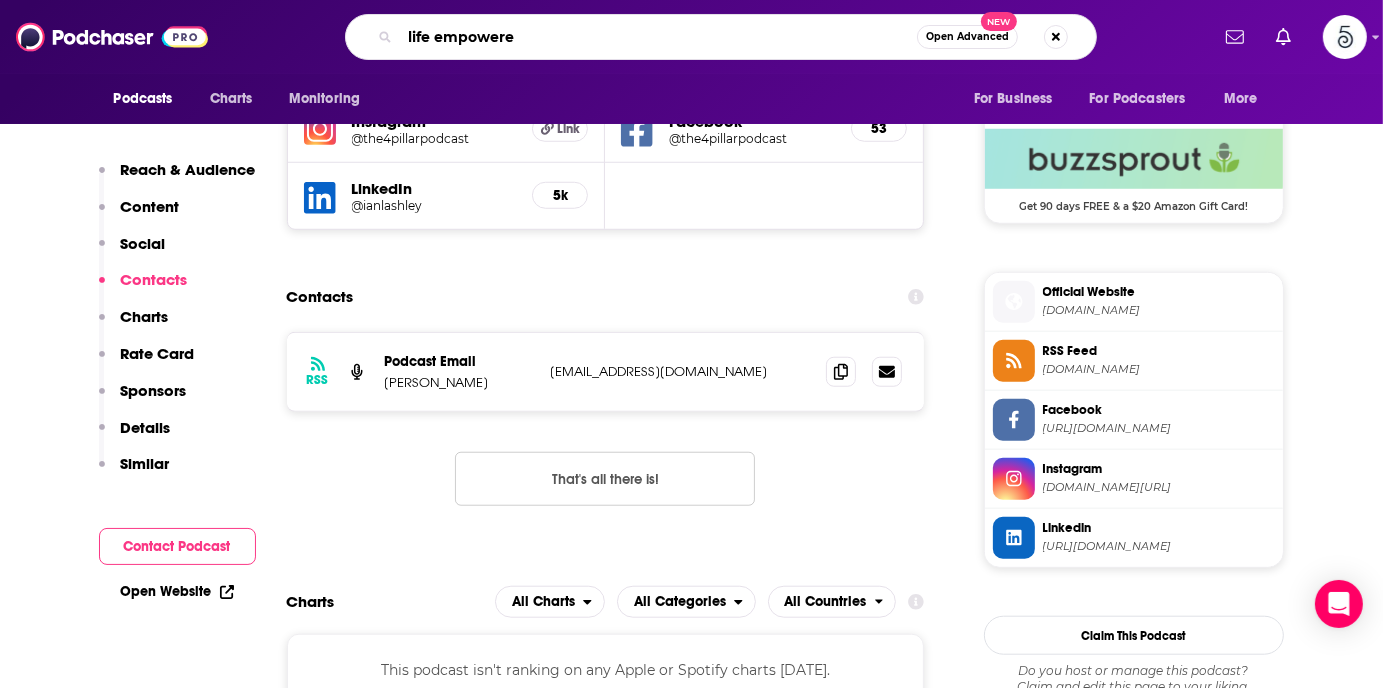 type on "life empowered" 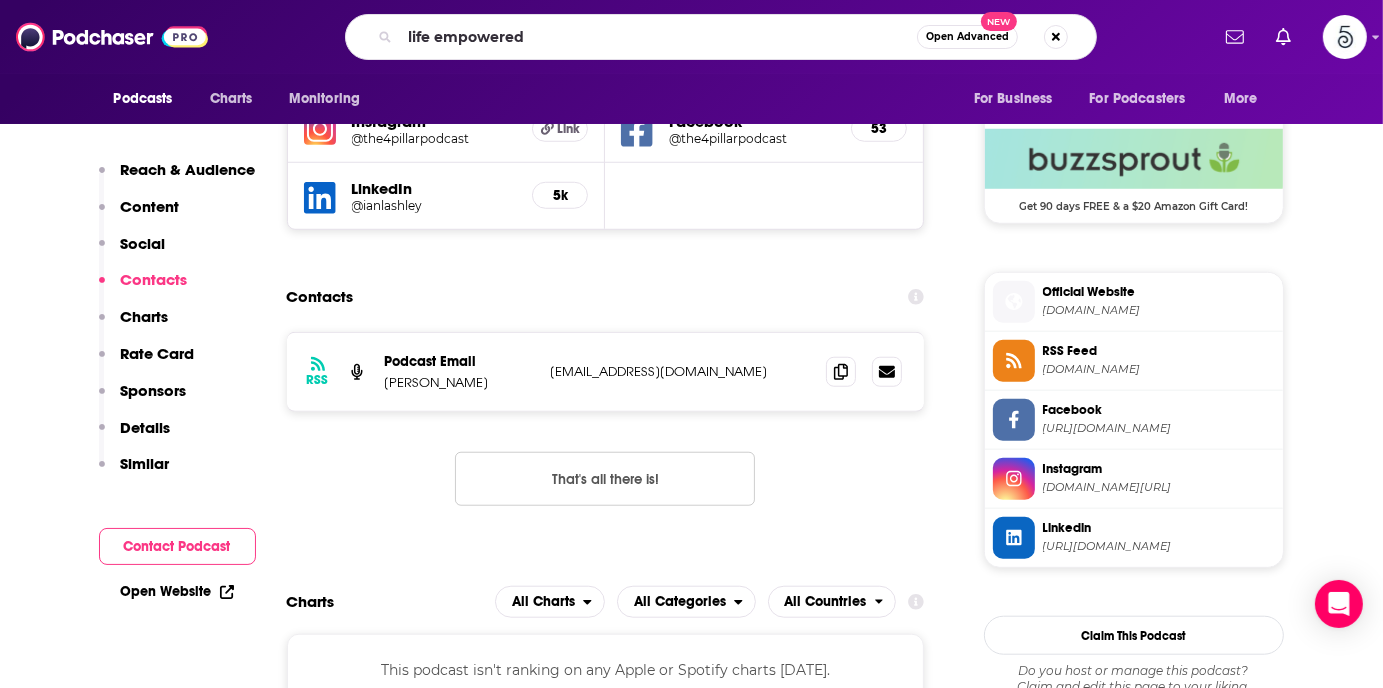 scroll, scrollTop: 0, scrollLeft: 0, axis: both 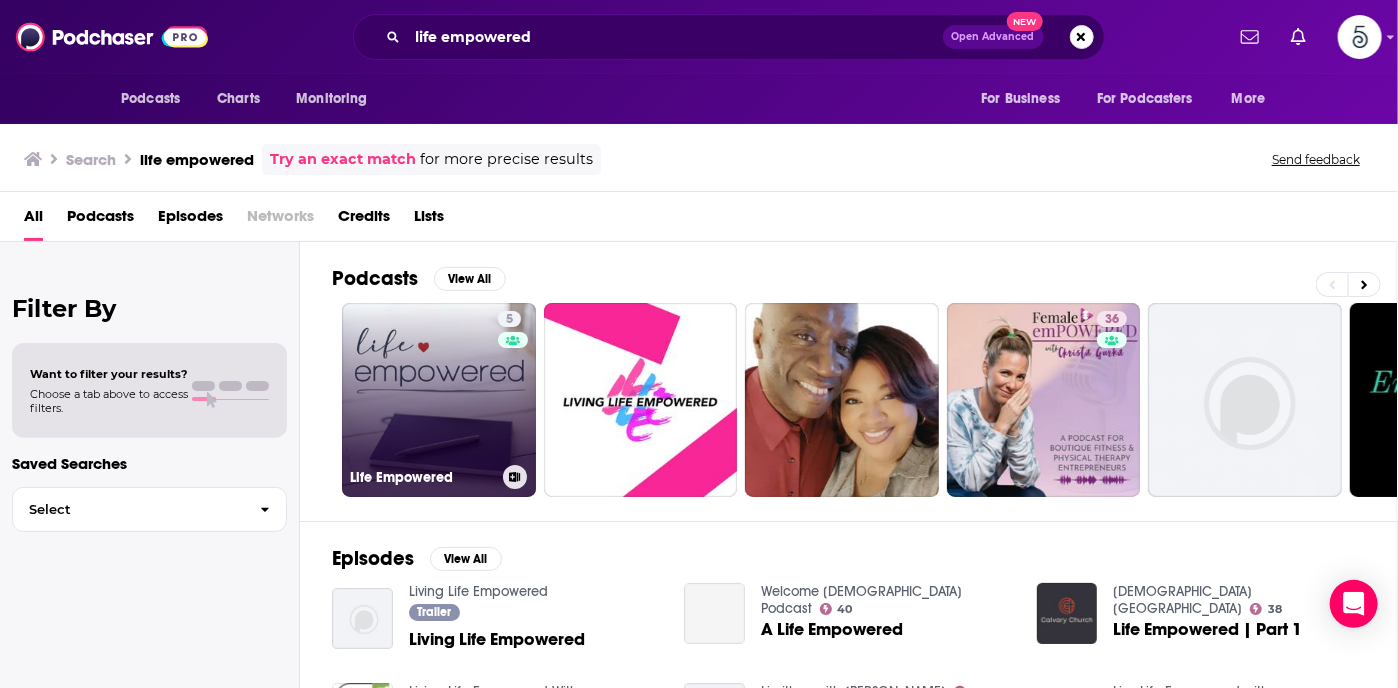 click on "5 Life Empowered" at bounding box center (439, 400) 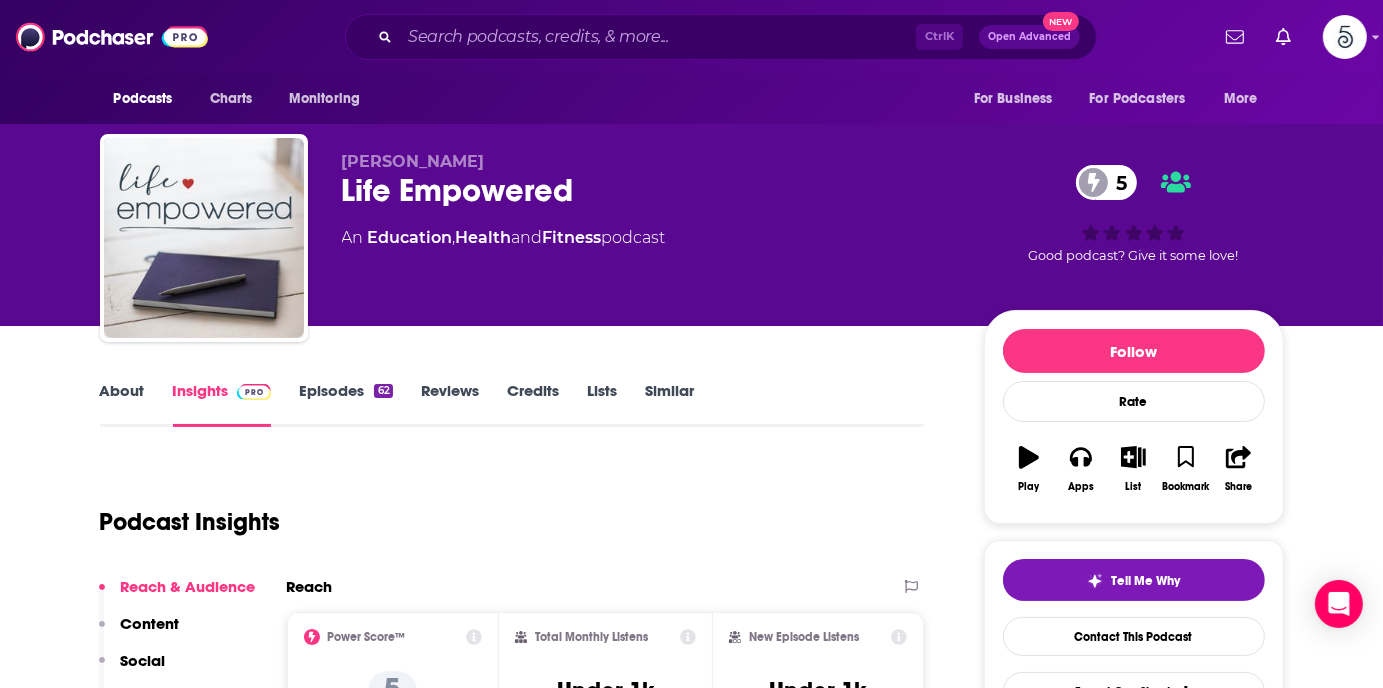 click on "Episodes 62" at bounding box center [345, 404] 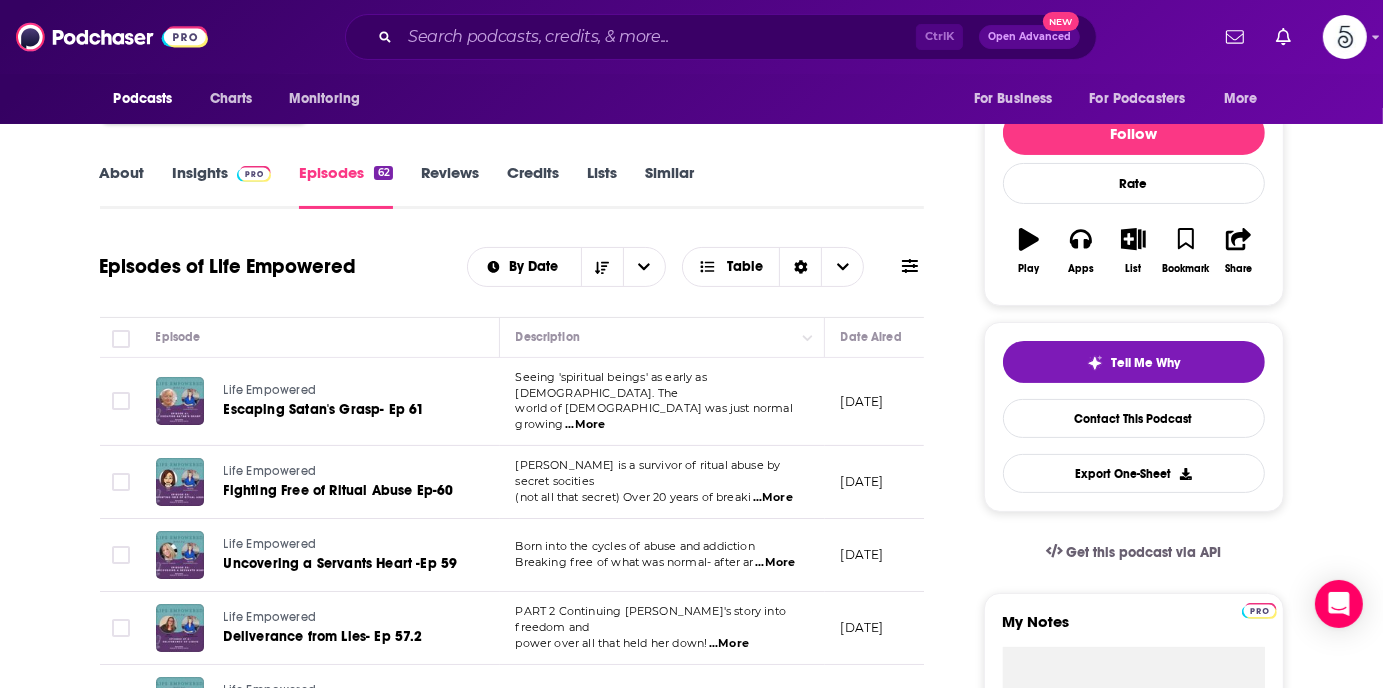 scroll, scrollTop: 252, scrollLeft: 0, axis: vertical 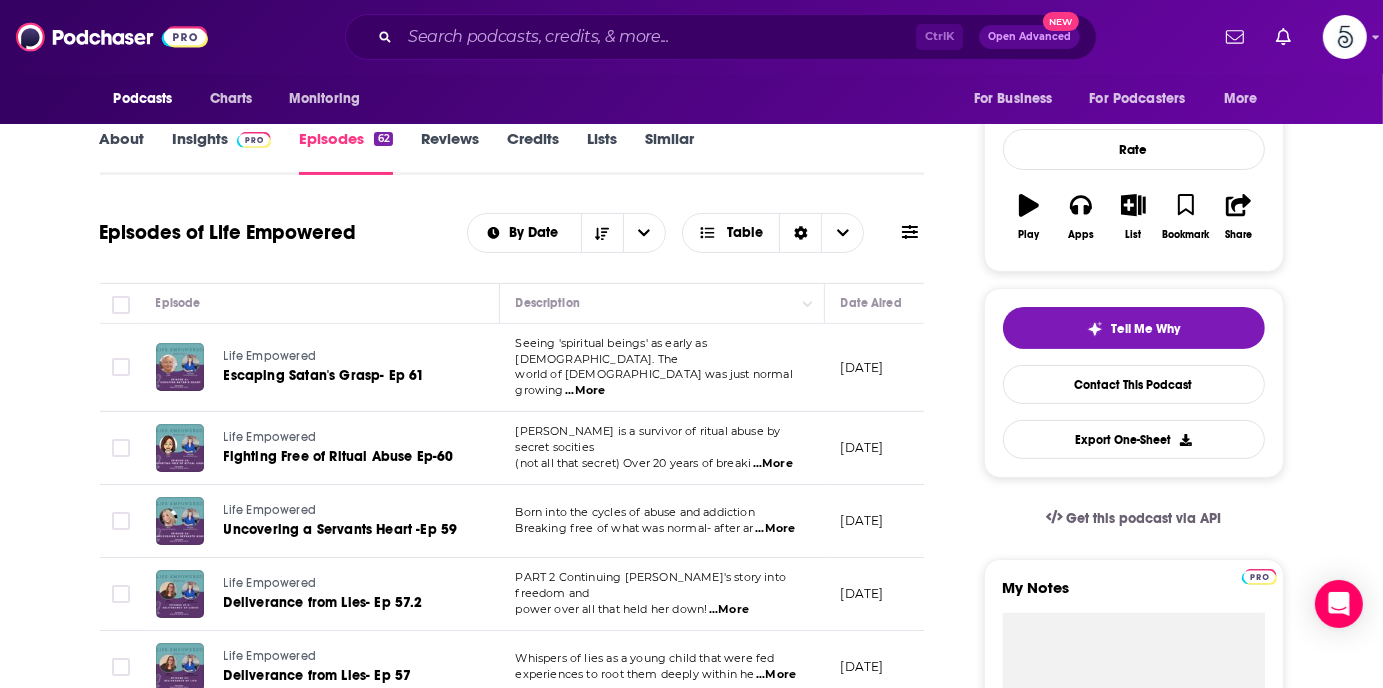 click on "...More" at bounding box center [585, 391] 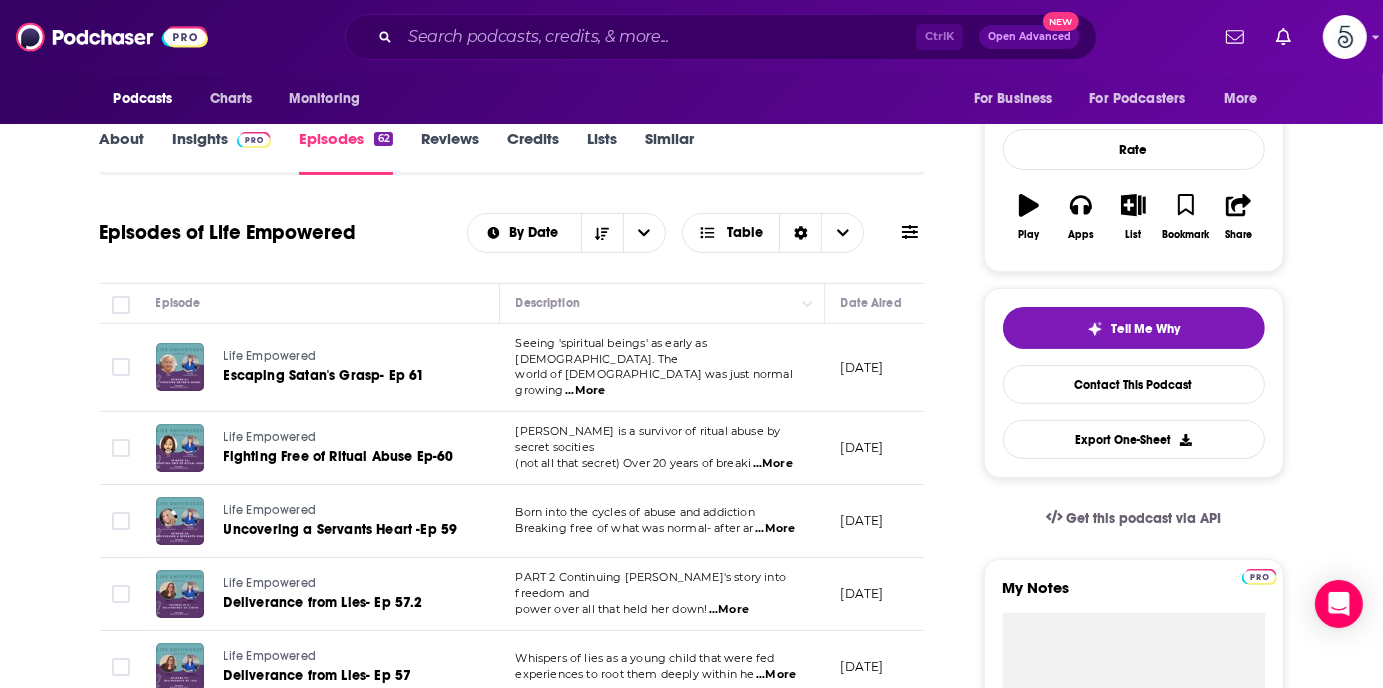 click on "...More" at bounding box center [773, 464] 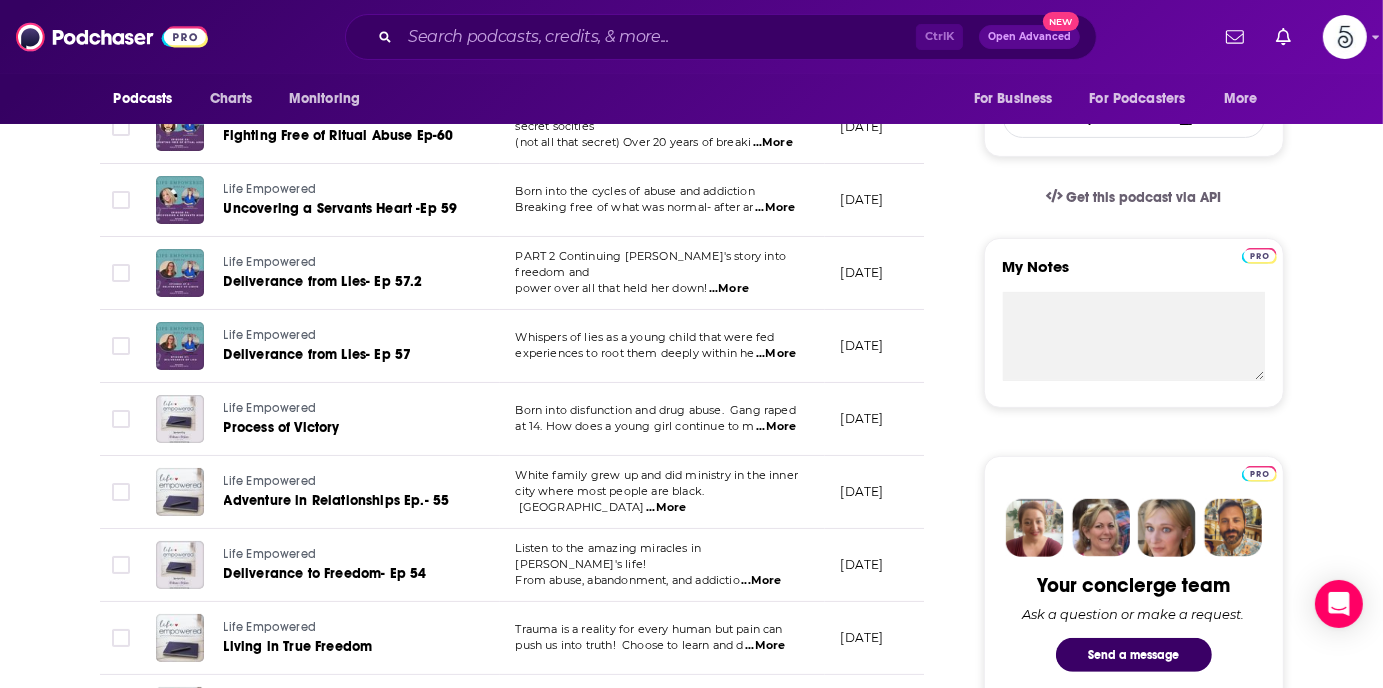 scroll, scrollTop: 617, scrollLeft: 0, axis: vertical 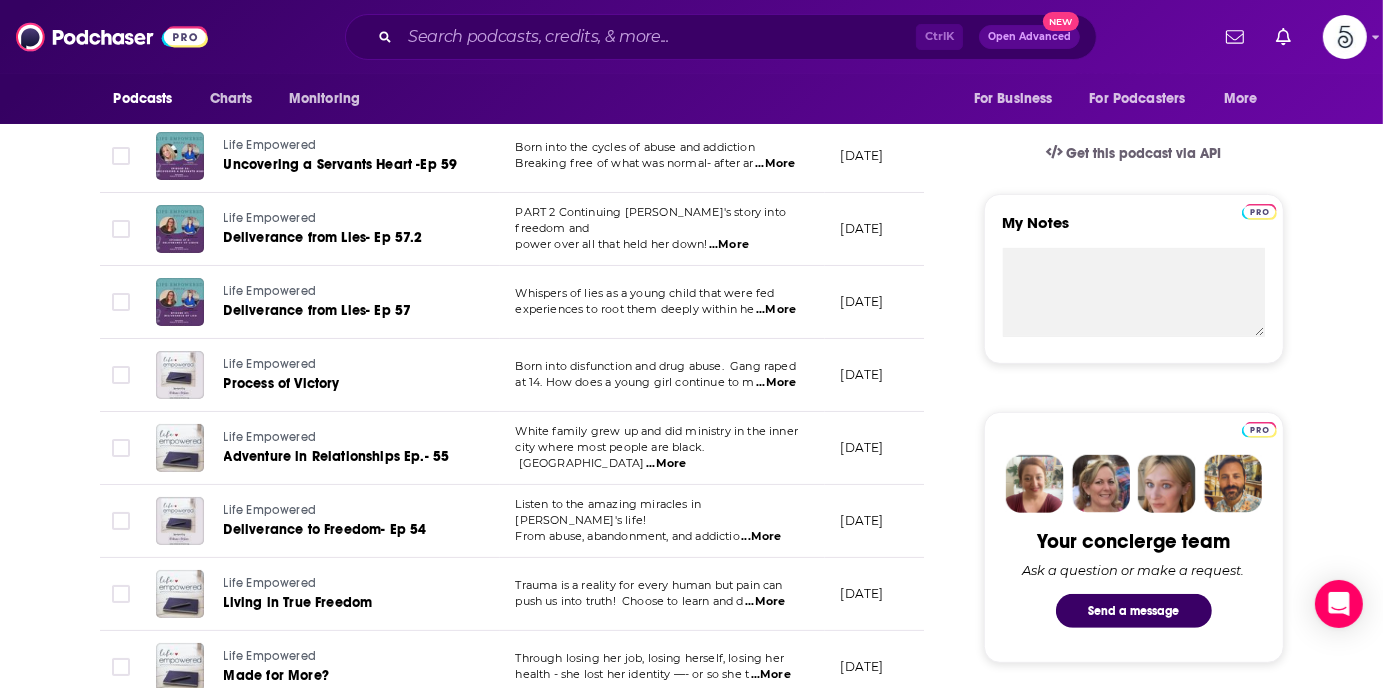 click on "...More" at bounding box center [666, 464] 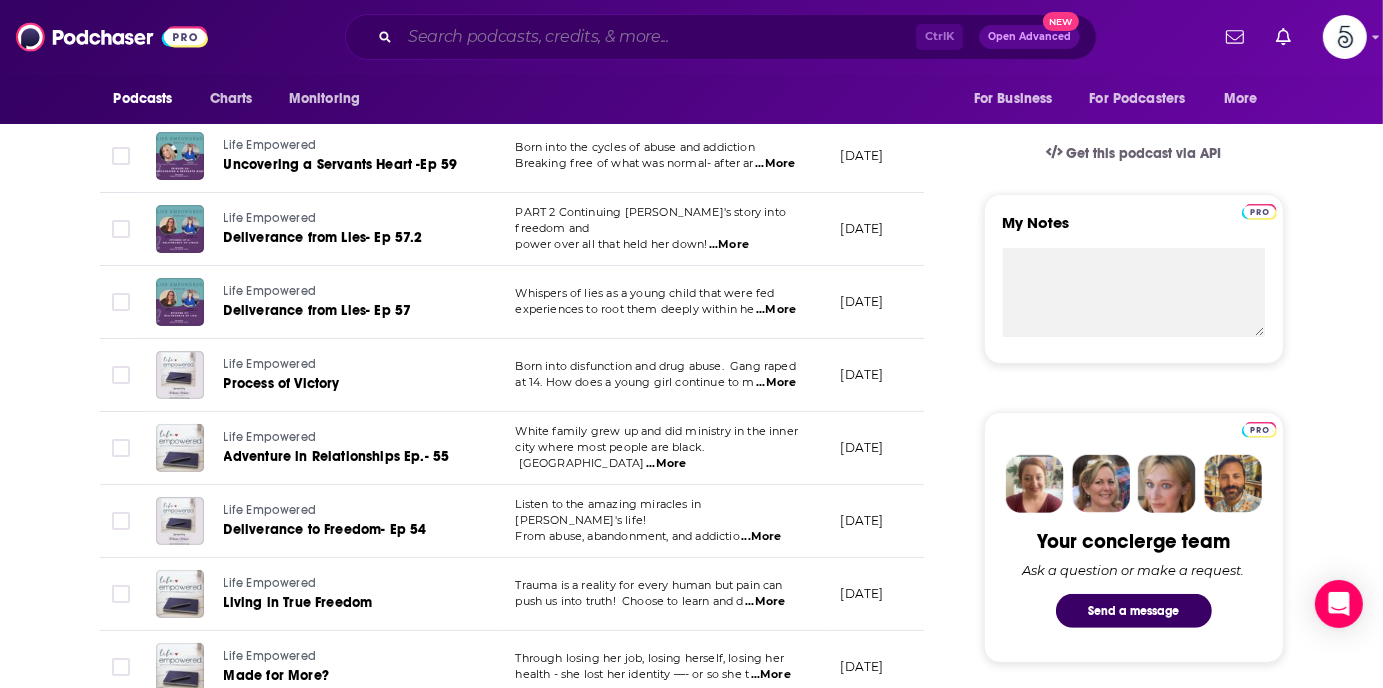 click at bounding box center (658, 37) 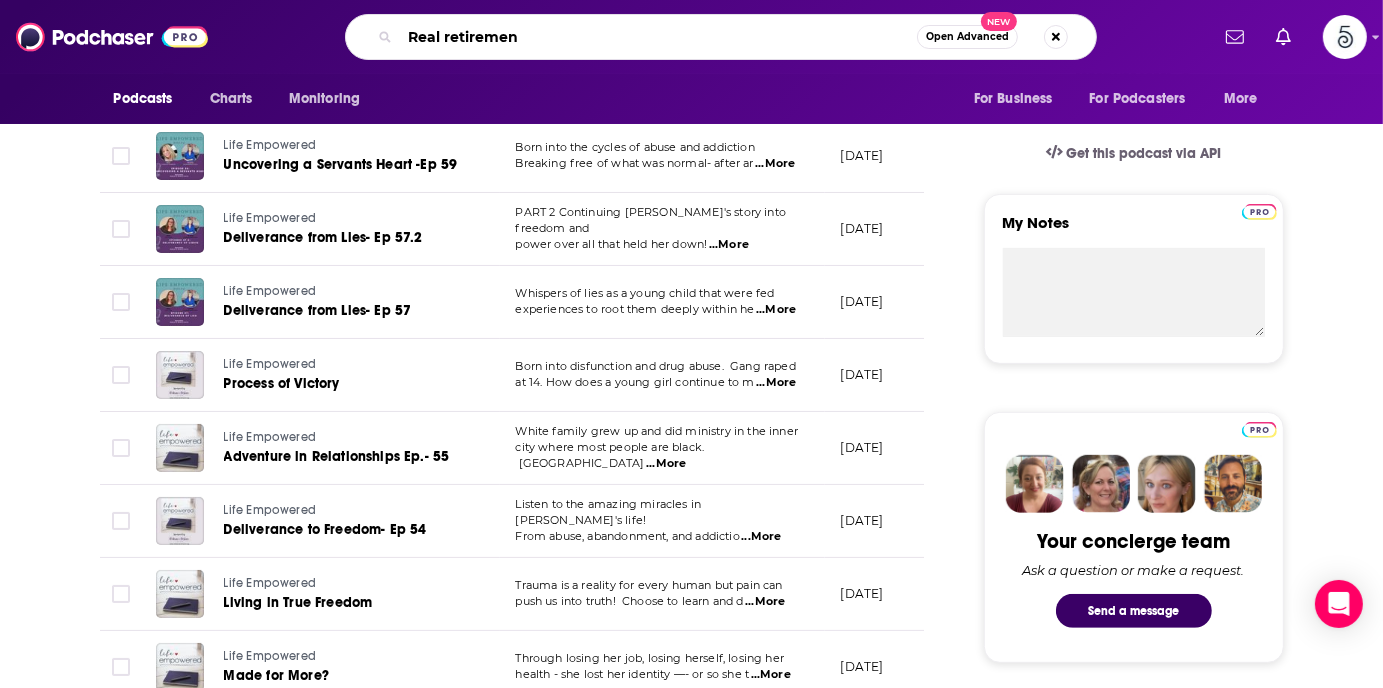 type on "Real retirement" 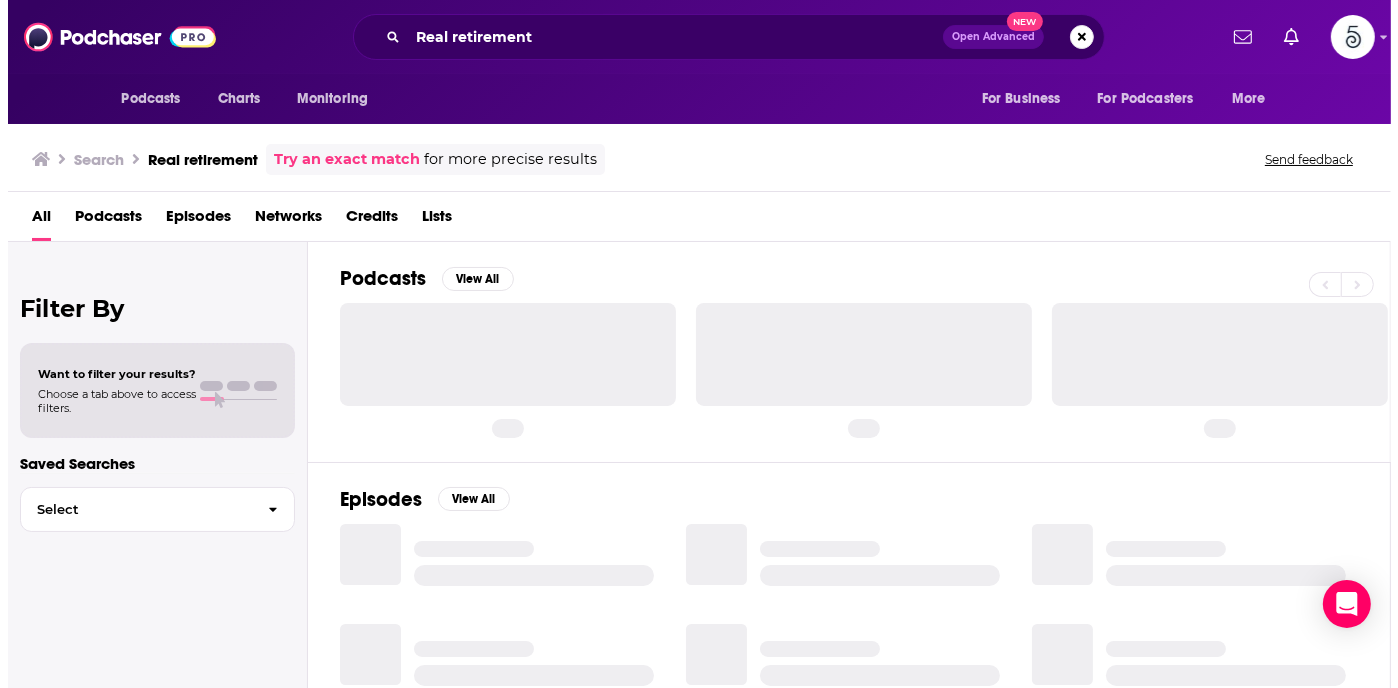 scroll, scrollTop: 0, scrollLeft: 0, axis: both 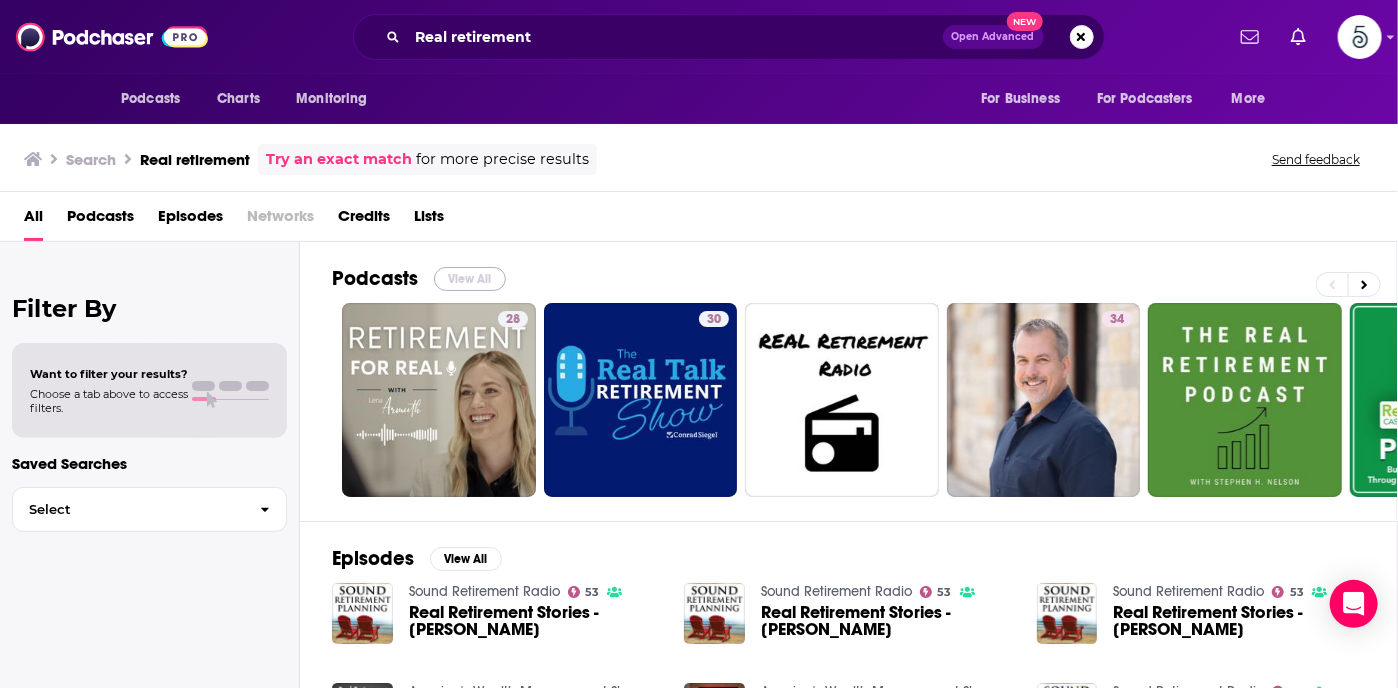 click on "View All" at bounding box center (470, 279) 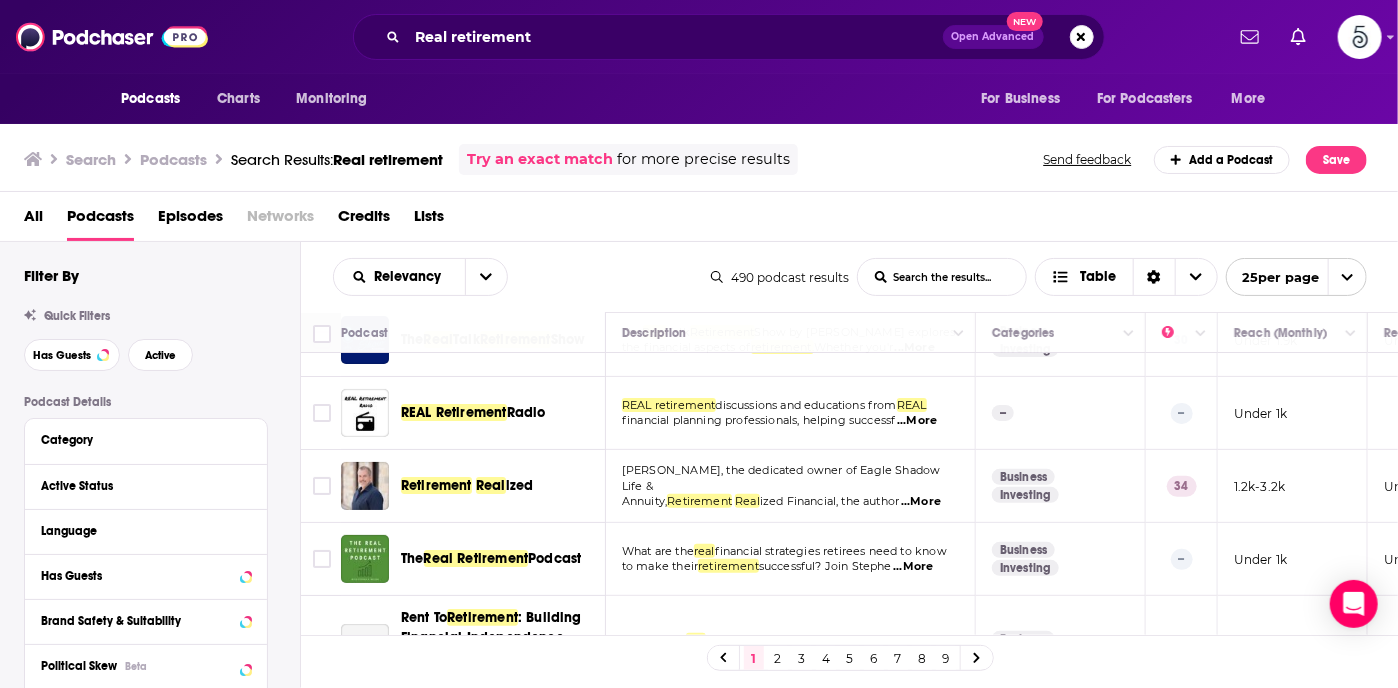 scroll, scrollTop: 173, scrollLeft: 0, axis: vertical 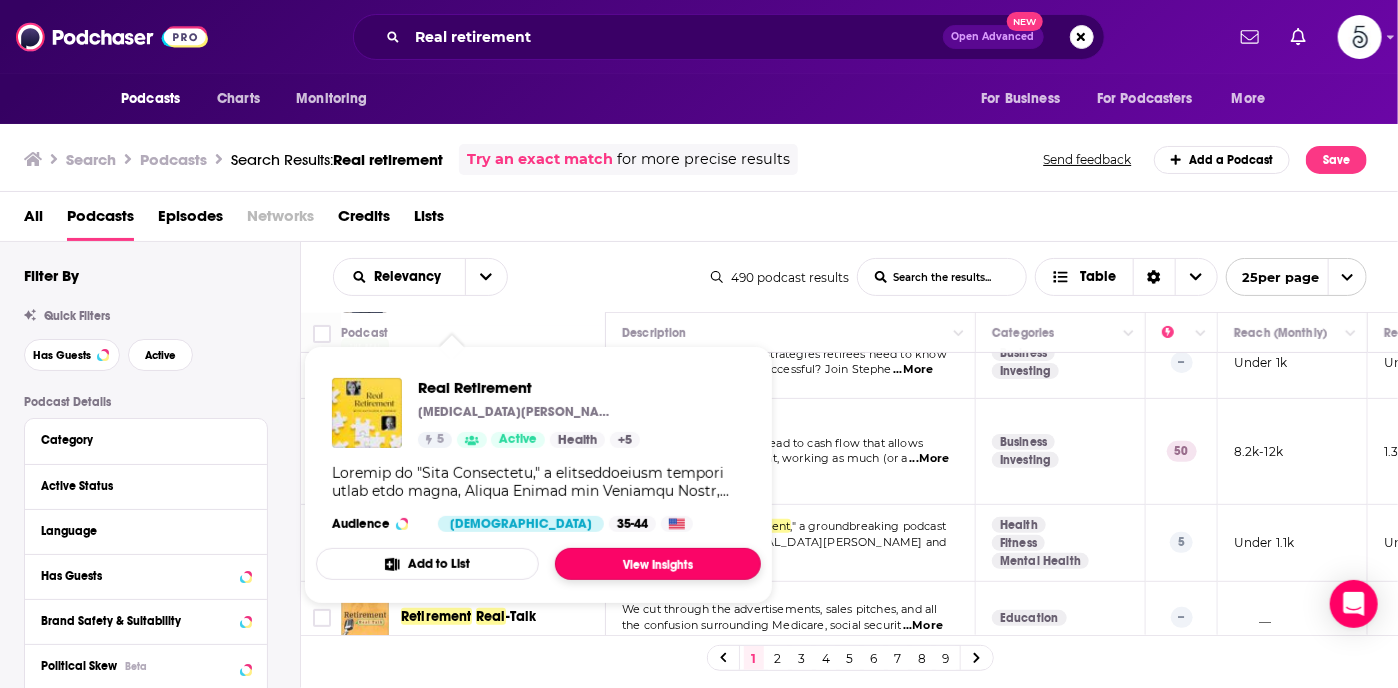 click on "View Insights" at bounding box center (658, 564) 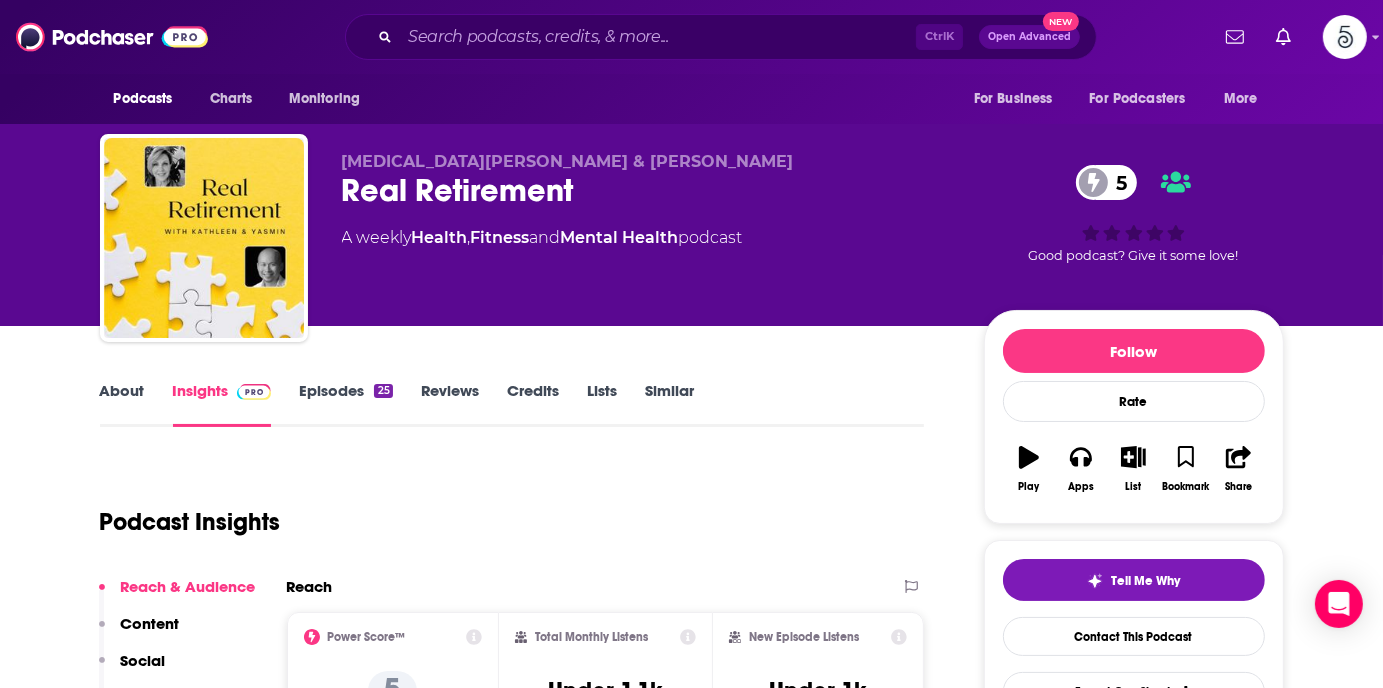 click on "Episodes 25" at bounding box center [345, 404] 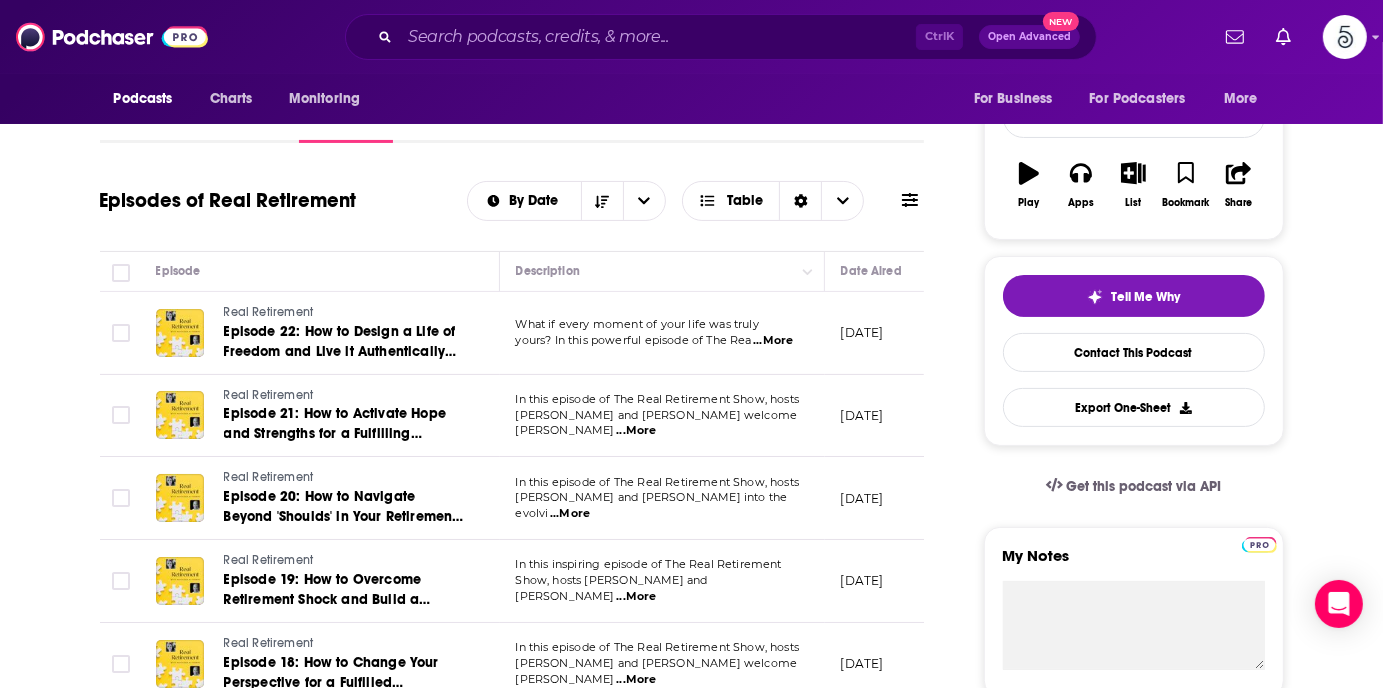 scroll, scrollTop: 340, scrollLeft: 0, axis: vertical 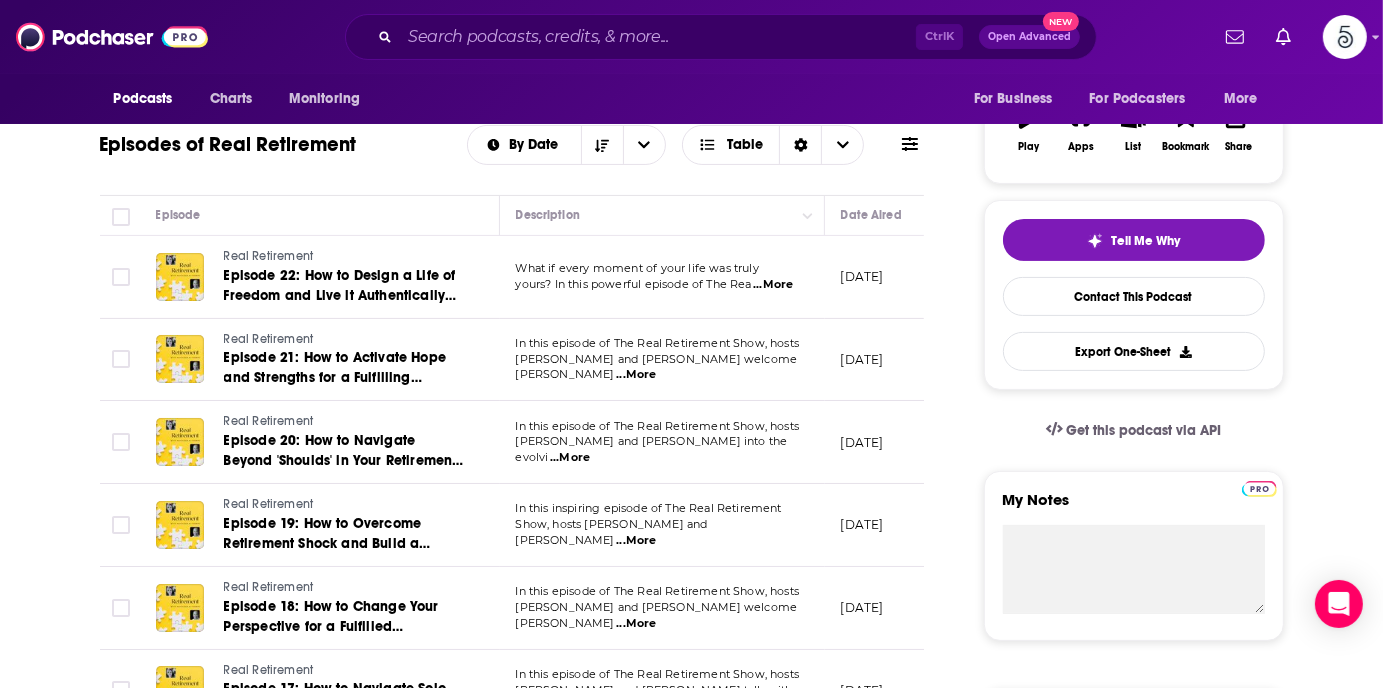 click on "...More" at bounding box center (773, 285) 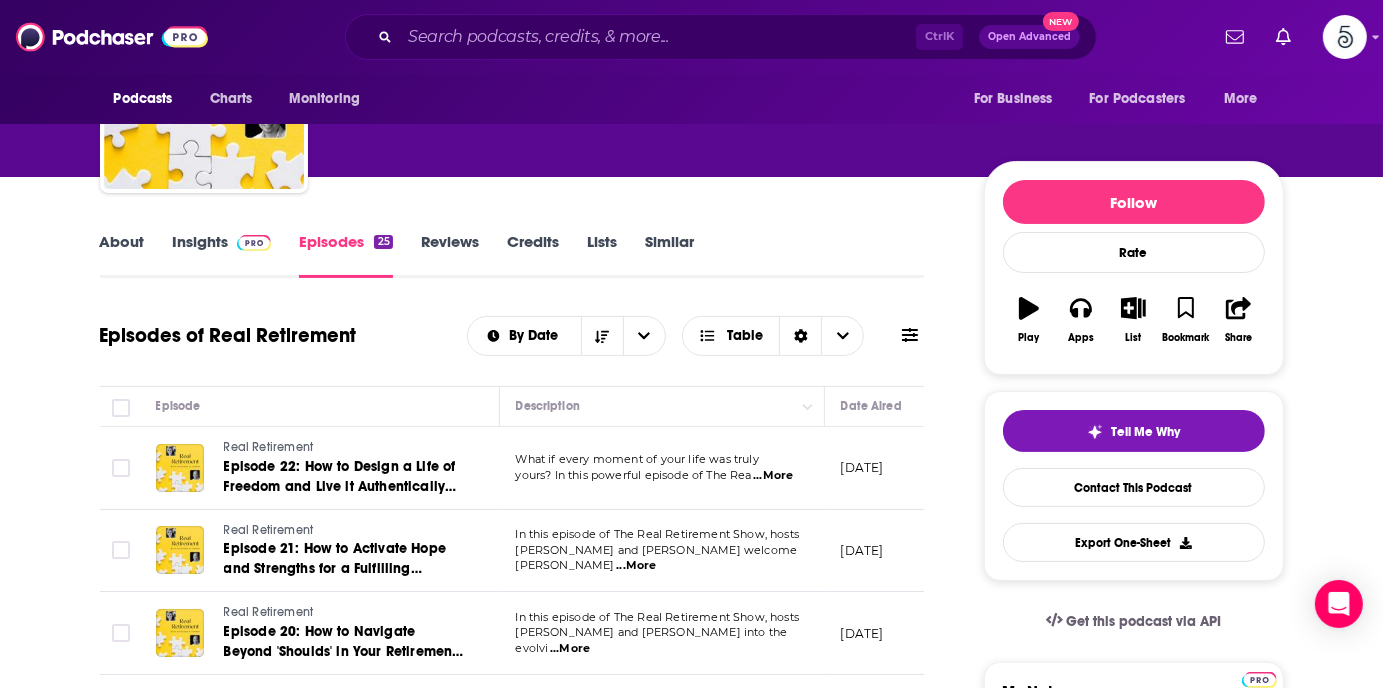 scroll, scrollTop: 0, scrollLeft: 0, axis: both 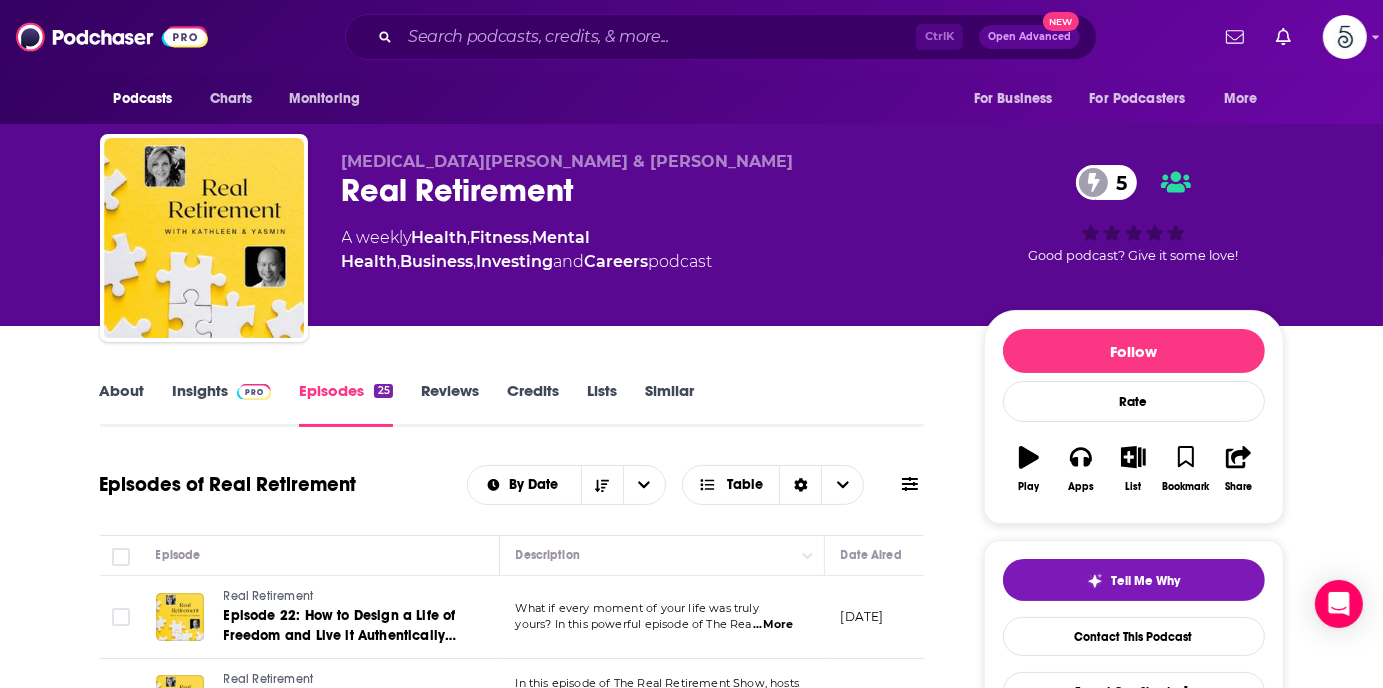 click on "Insights" at bounding box center (222, 404) 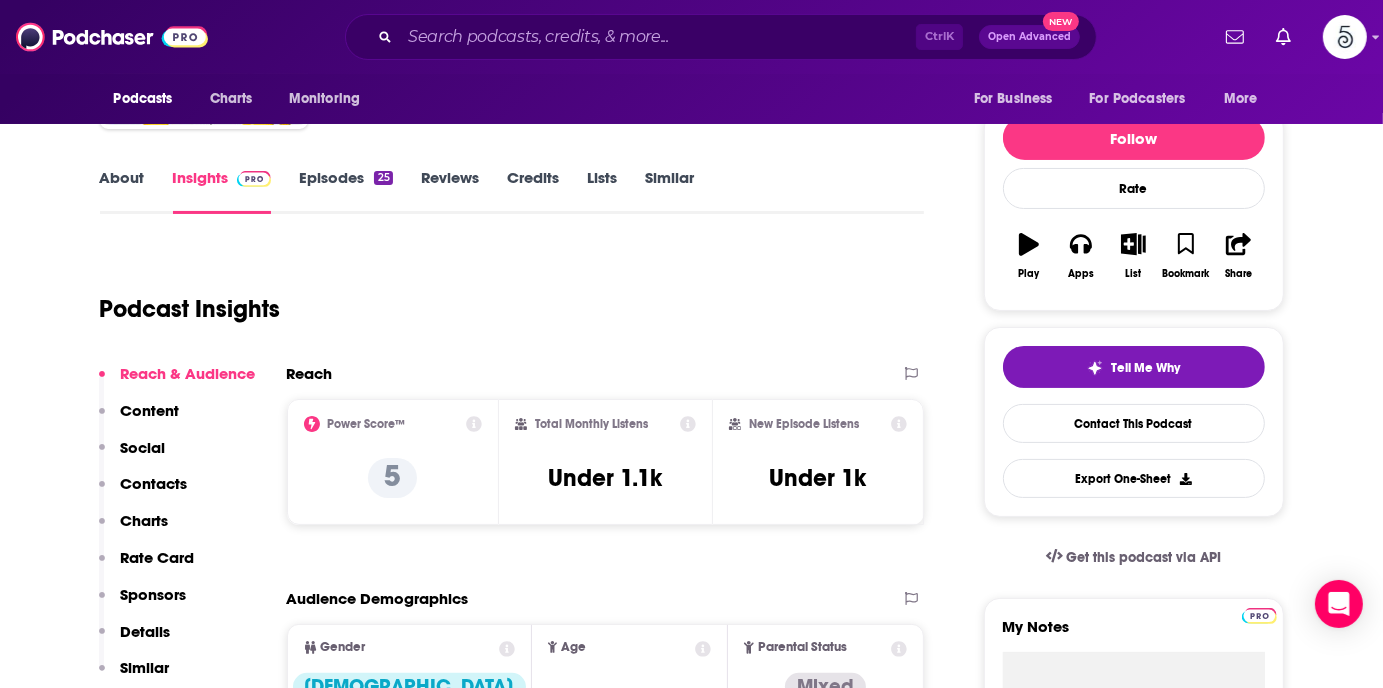 scroll, scrollTop: 251, scrollLeft: 0, axis: vertical 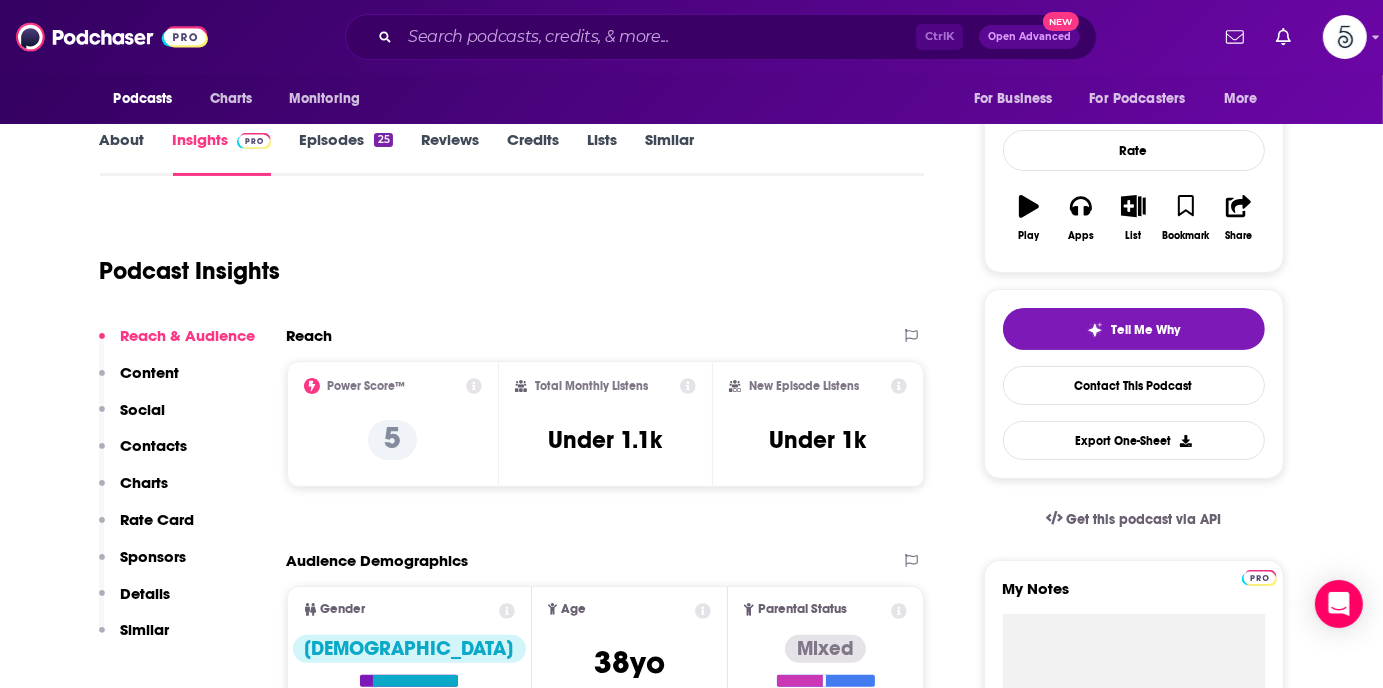 click on "Contacts" at bounding box center (154, 445) 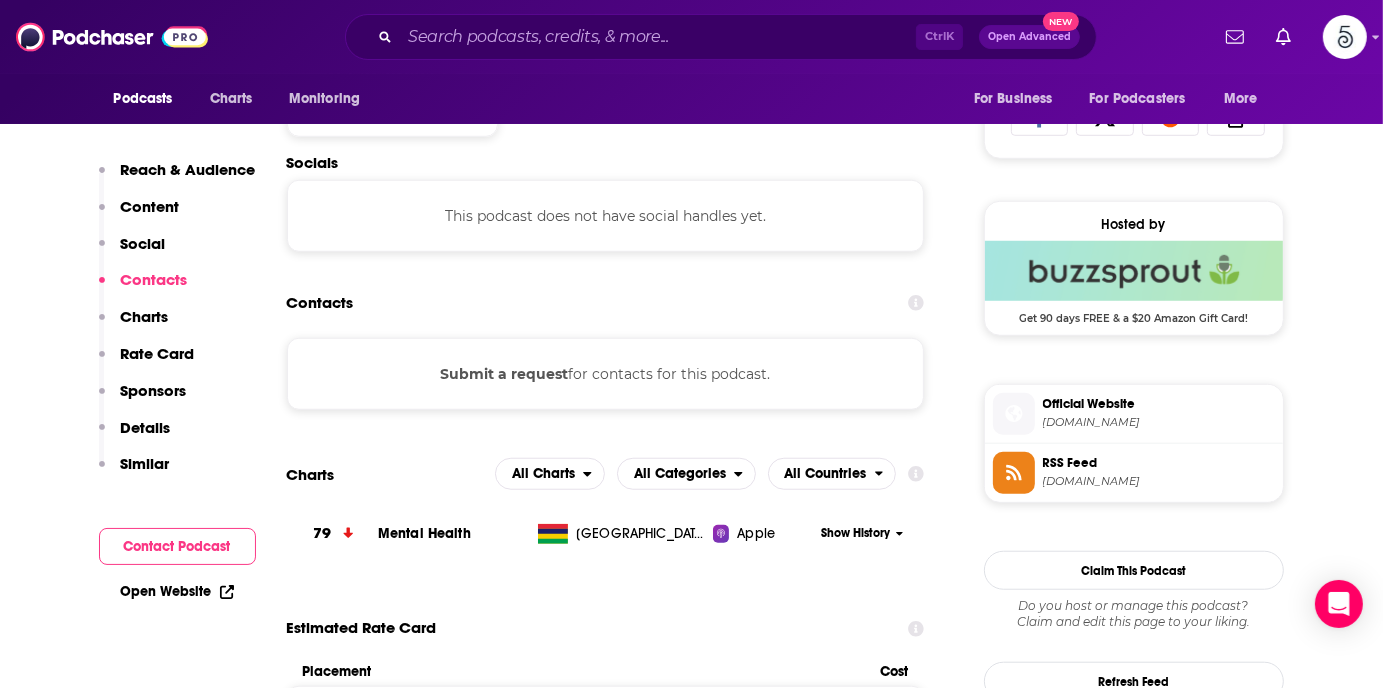 scroll, scrollTop: 1343, scrollLeft: 0, axis: vertical 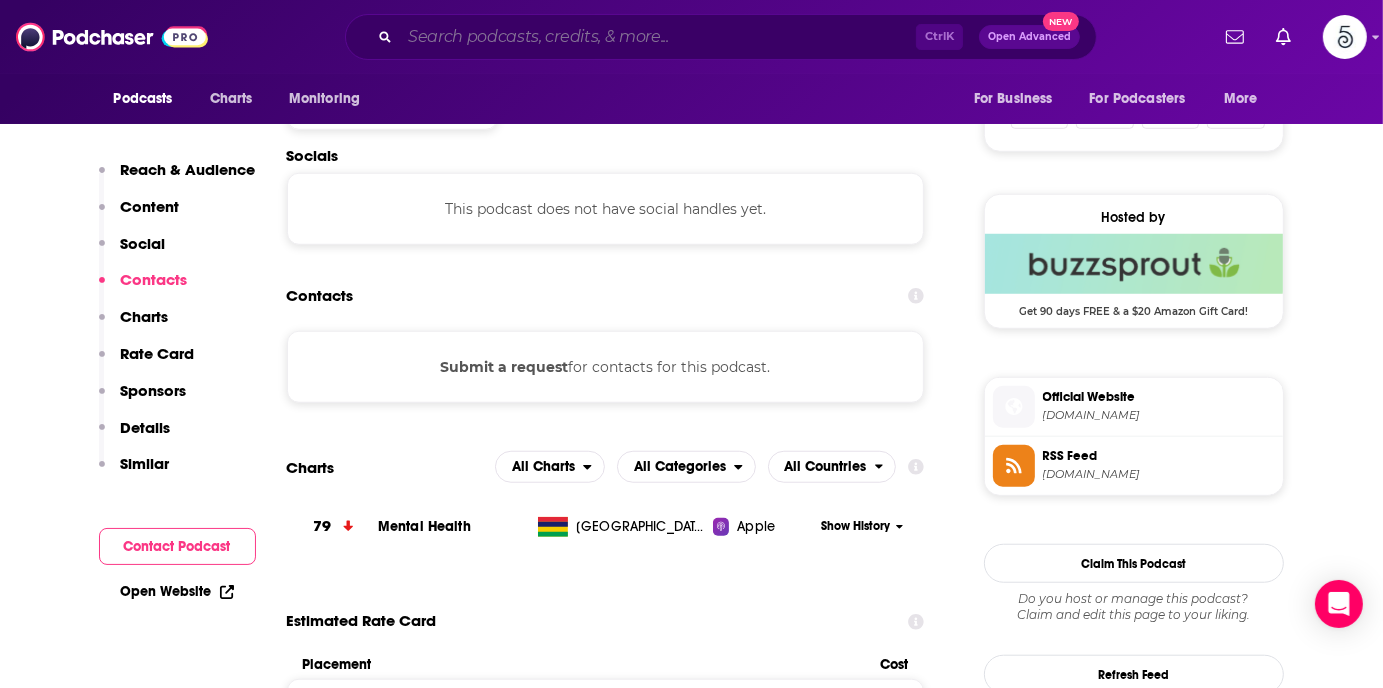 click at bounding box center [658, 37] 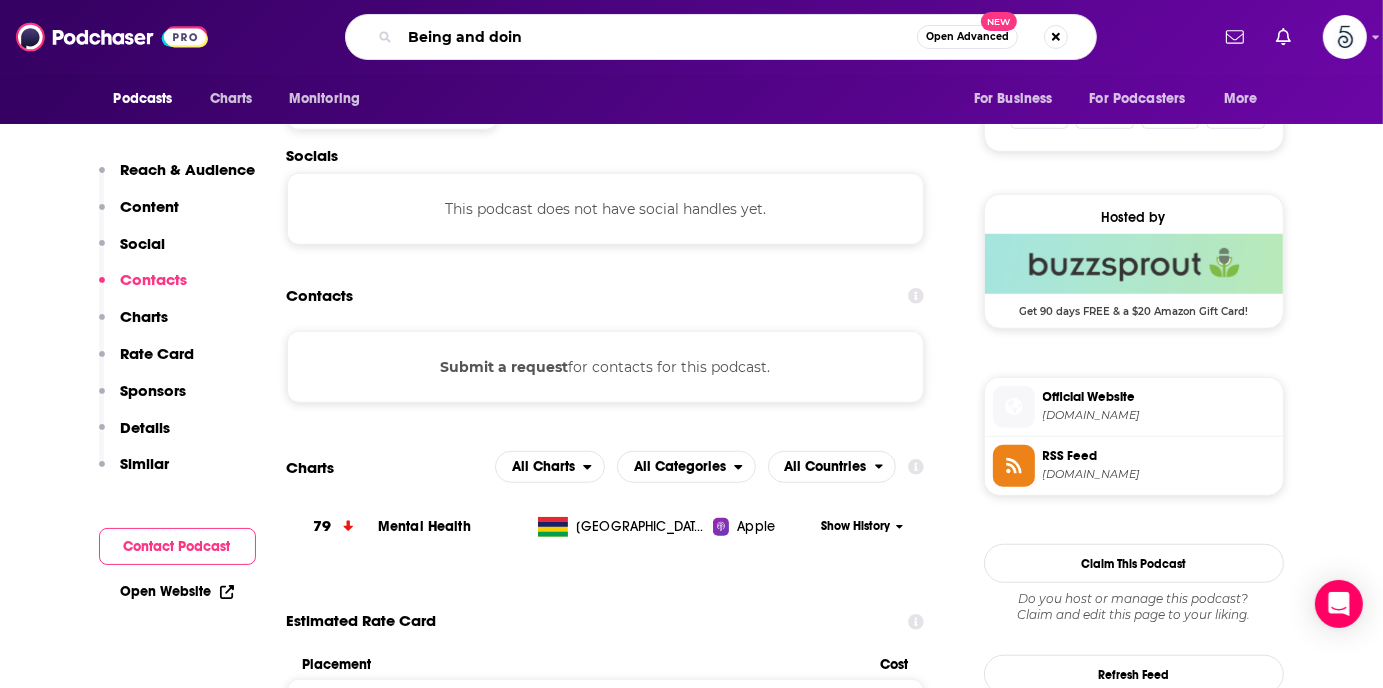 type on "Being and doing" 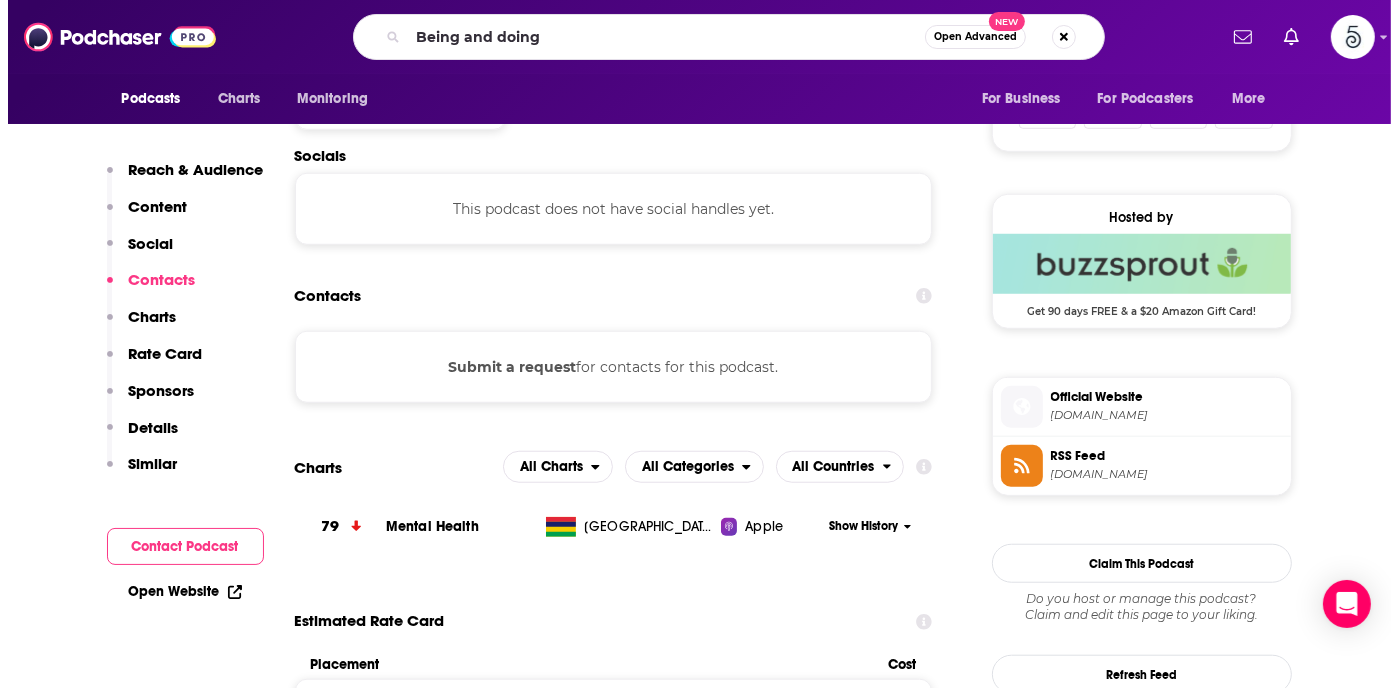 scroll, scrollTop: 0, scrollLeft: 0, axis: both 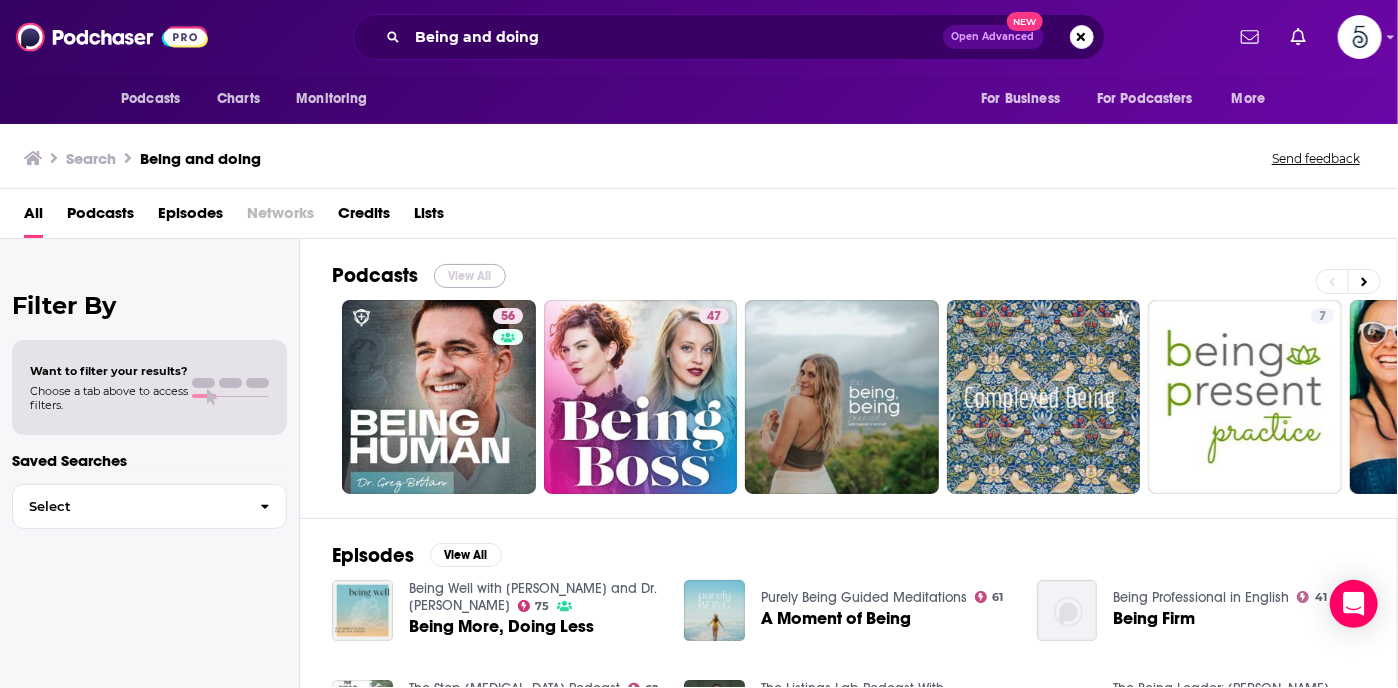 click on "View All" at bounding box center (470, 276) 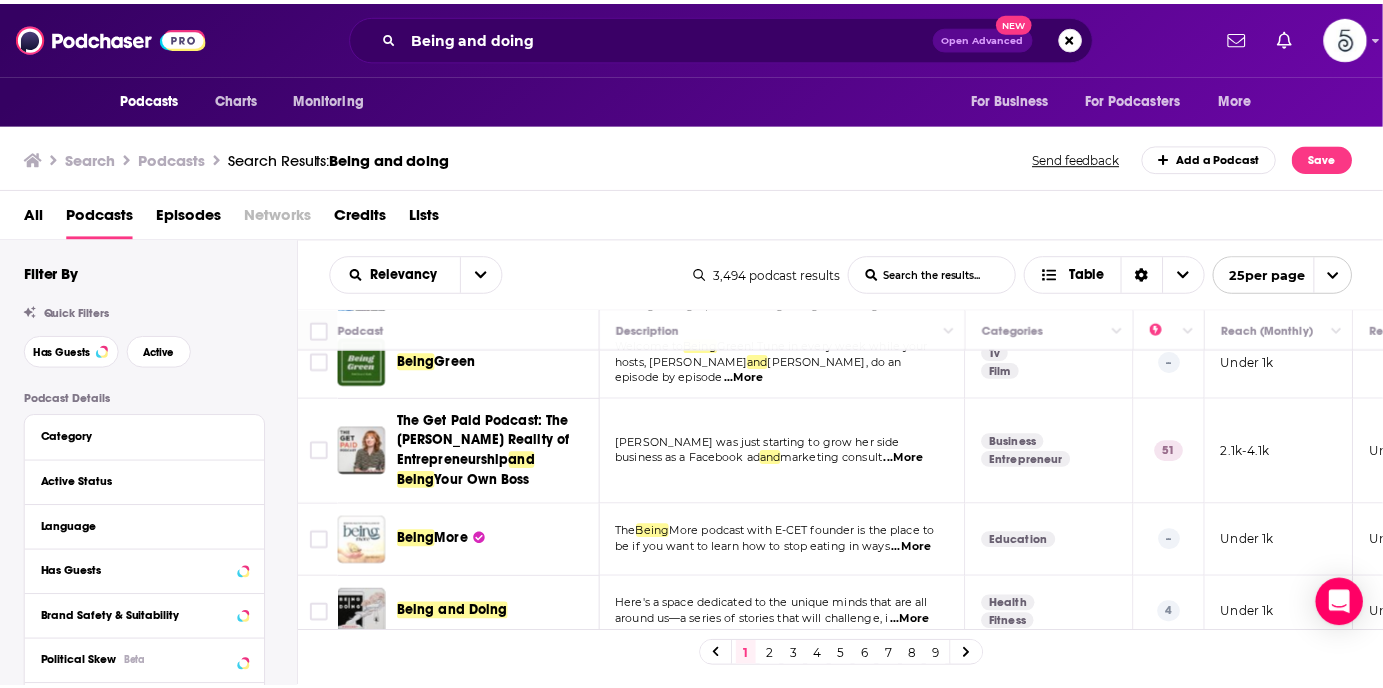 scroll, scrollTop: 620, scrollLeft: 0, axis: vertical 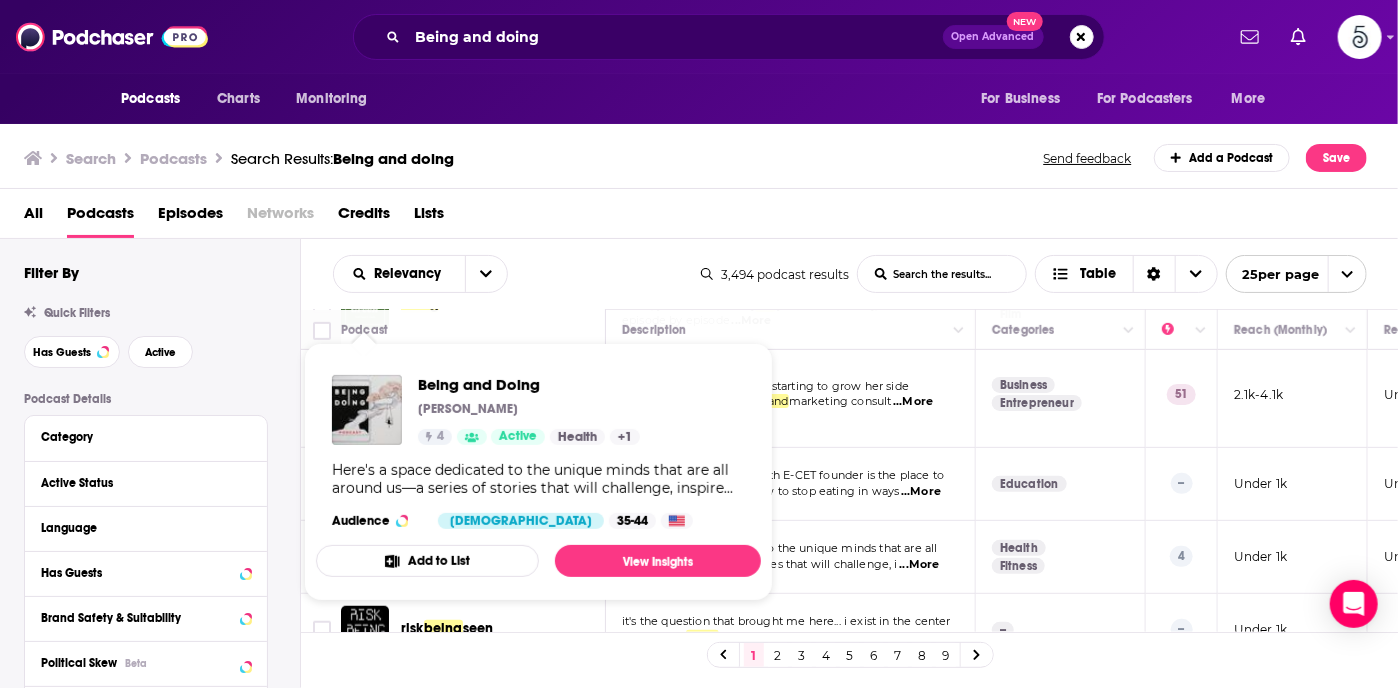 click on "Being and Doing [PERSON_NAME] 4 Active Health + 1 Here's a space dedicated to the unique minds that are all around us—a series of stories that will challenge, inspire and stimulate your being.
My life is driven by a constant search for meaning and purpose, full of curiosity and a deep thirst for knowledge. I have always felt there is more to explore and understand. I reach out onto the edge of the universe, searching for the unknown unknowns.
That curiosity led me to seek out unique minds with unique perspectives which reveal something new about the reality we inhabit. This podcast is a dedication to those minds, and I hope it will challenge your beliefs and present new ideas about how we live our lives. Audience [DEMOGRAPHIC_DATA] 35-44" at bounding box center (538, 452) 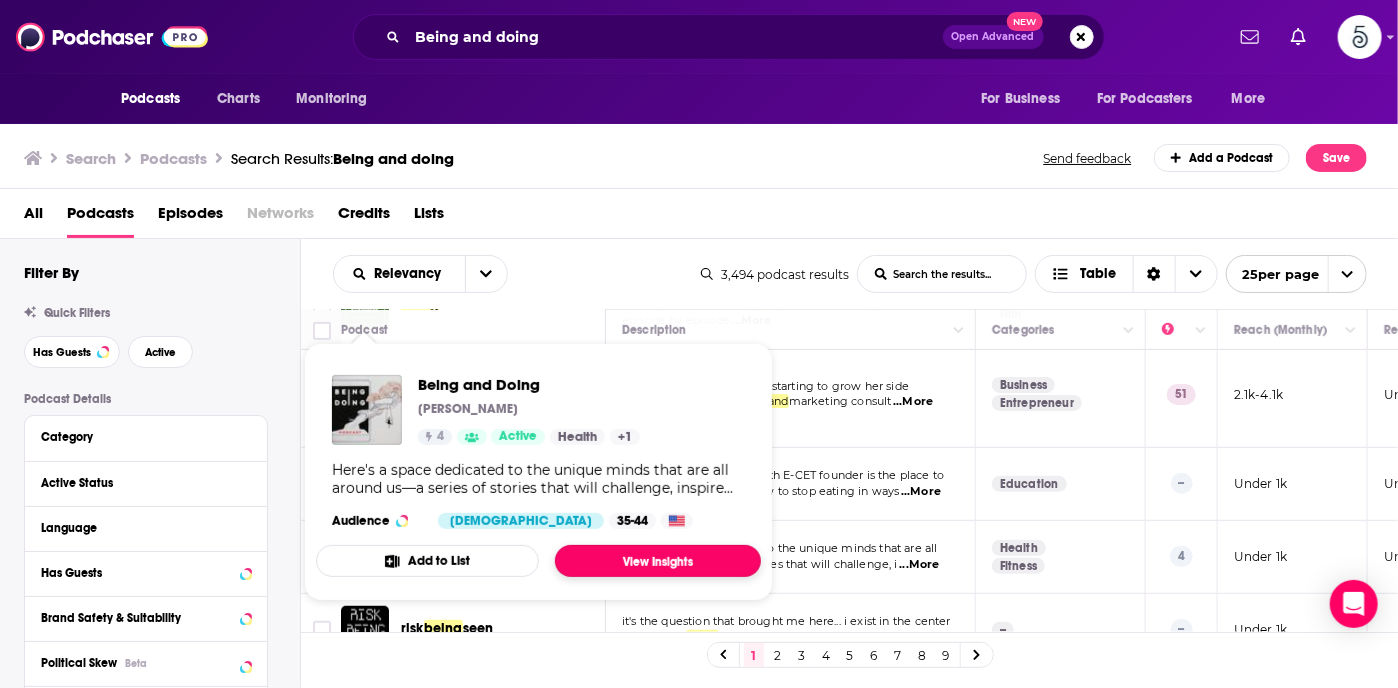 click on "View Insights" at bounding box center [658, 561] 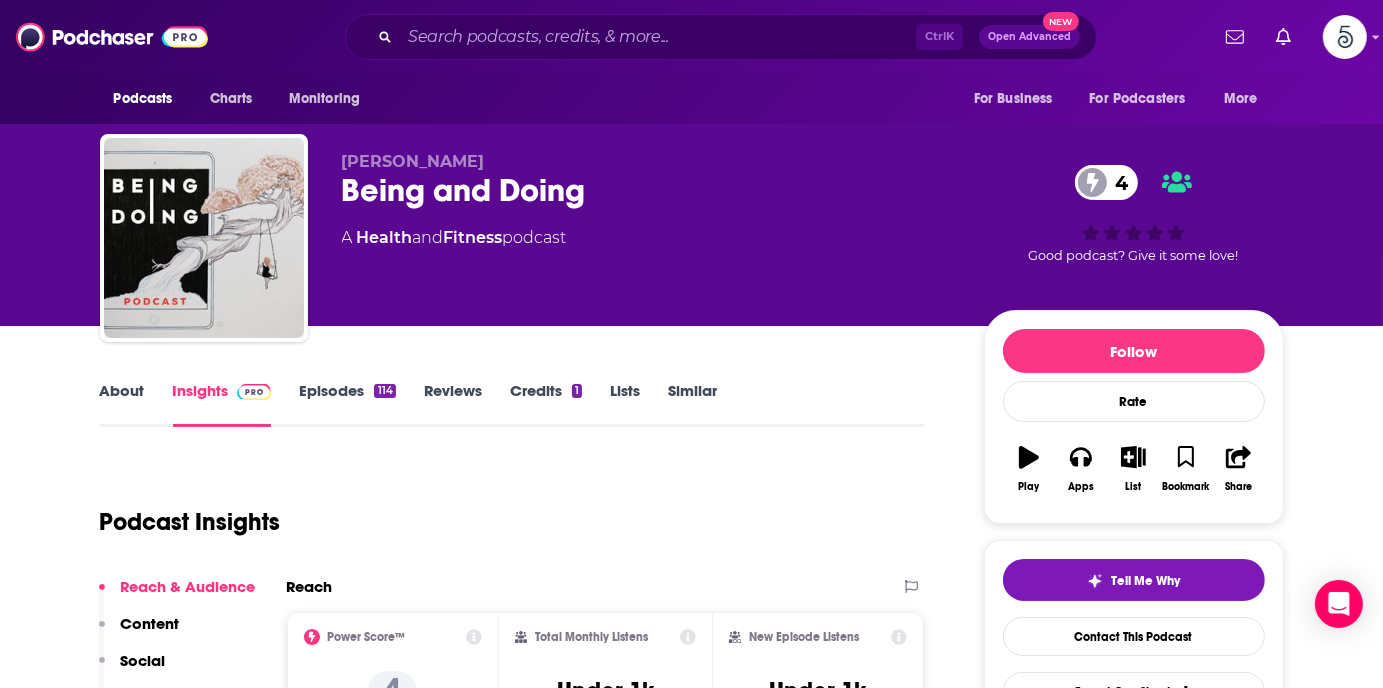 click on "Episodes 114" at bounding box center (347, 404) 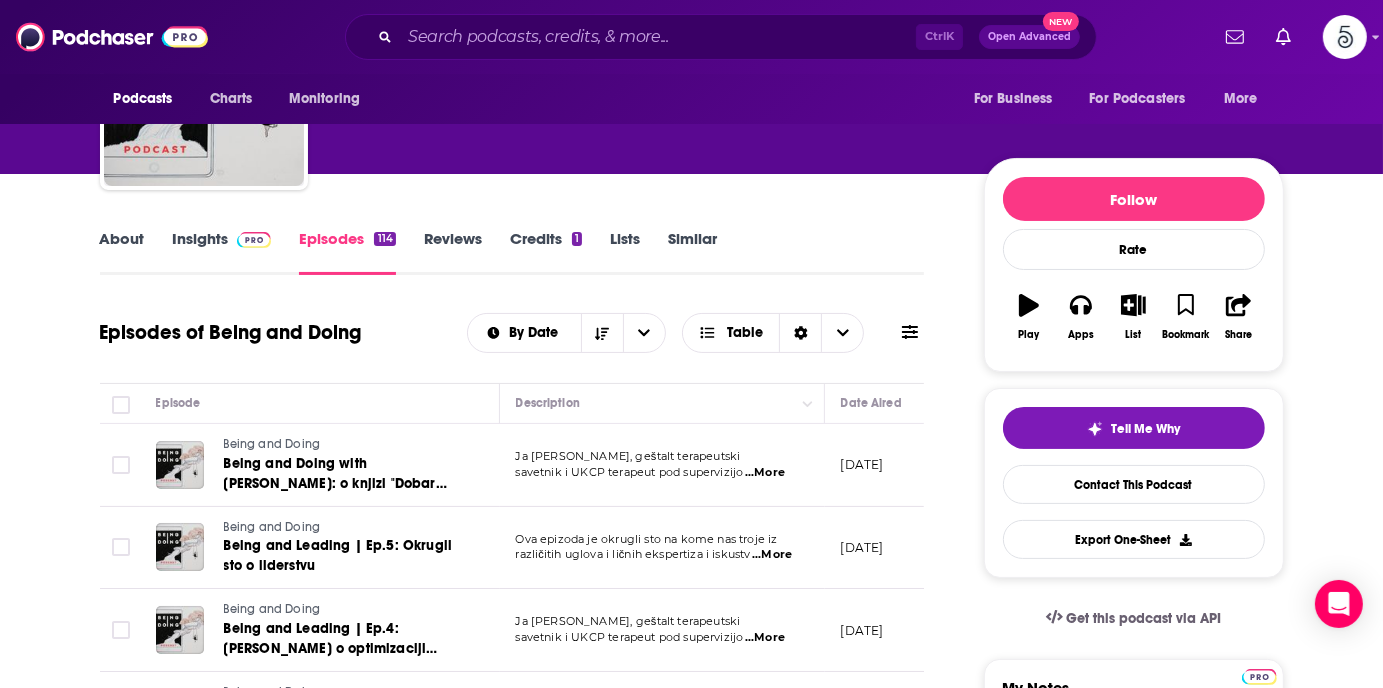 scroll, scrollTop: 188, scrollLeft: 0, axis: vertical 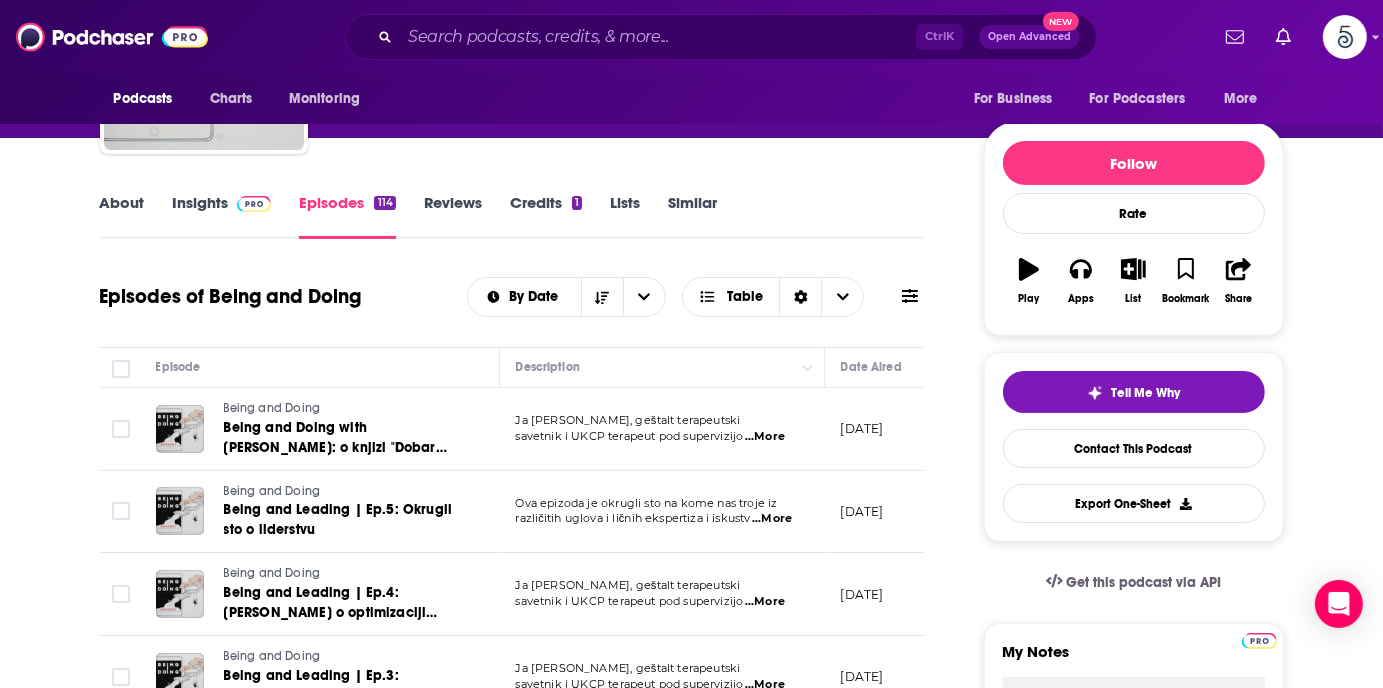 click on "About" at bounding box center [122, 216] 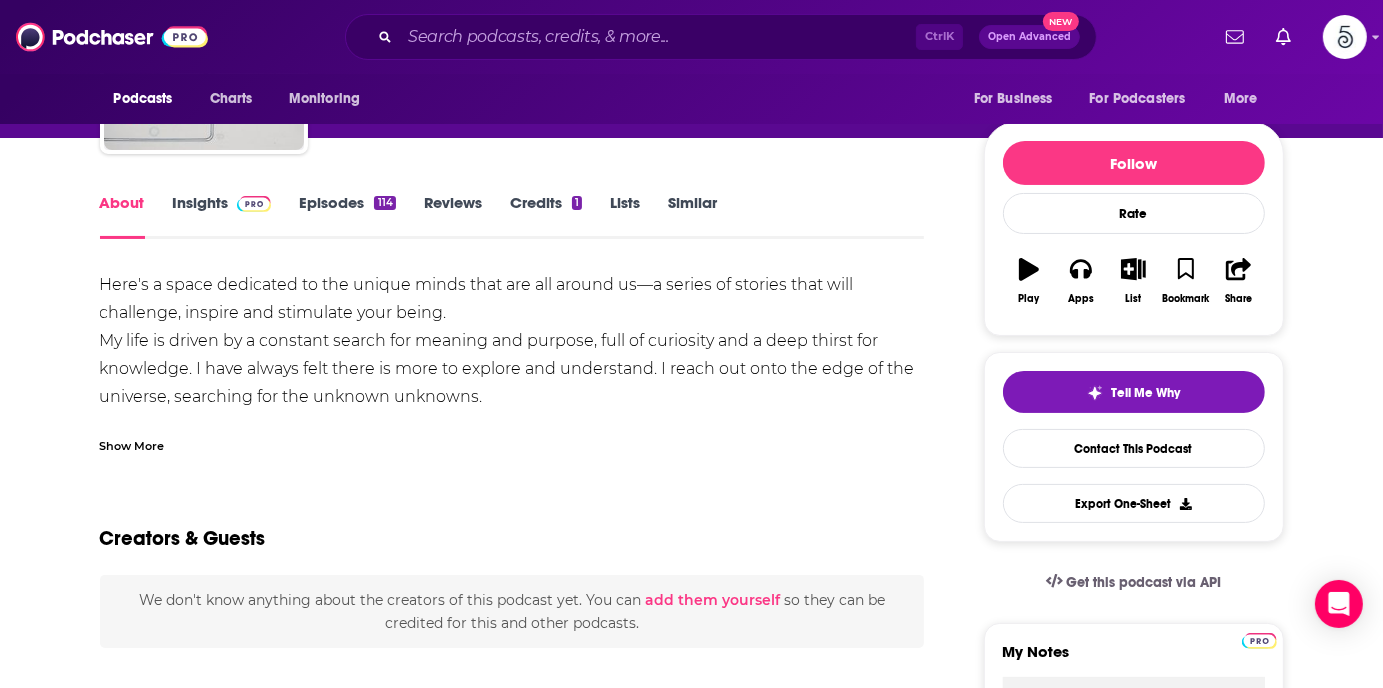 scroll, scrollTop: 0, scrollLeft: 0, axis: both 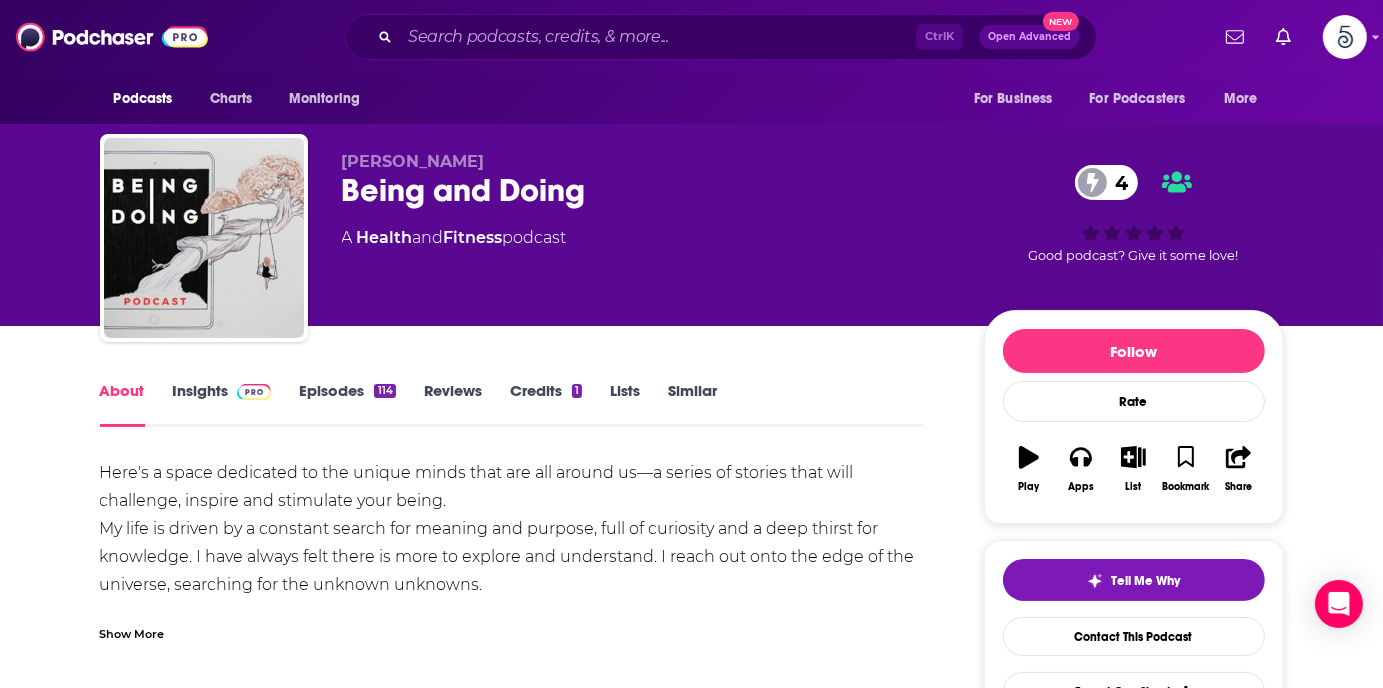 click on "Insights" at bounding box center [222, 404] 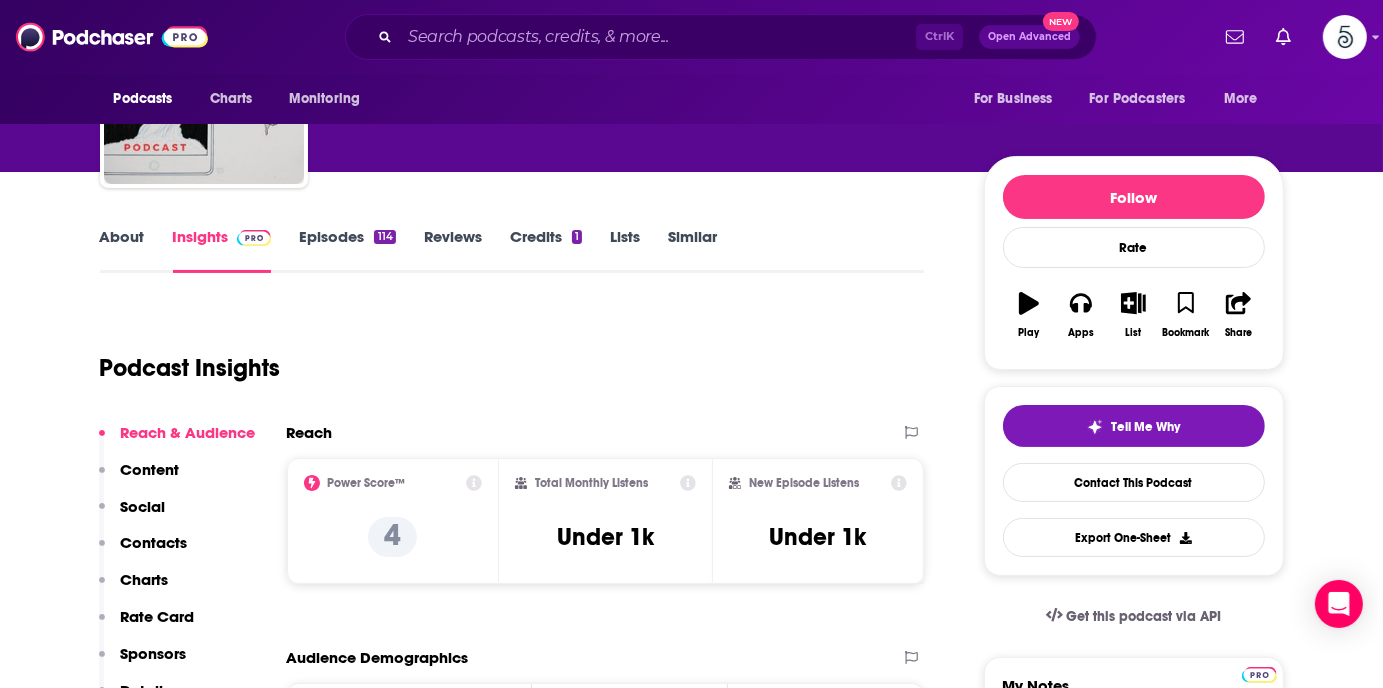 scroll, scrollTop: 28, scrollLeft: 0, axis: vertical 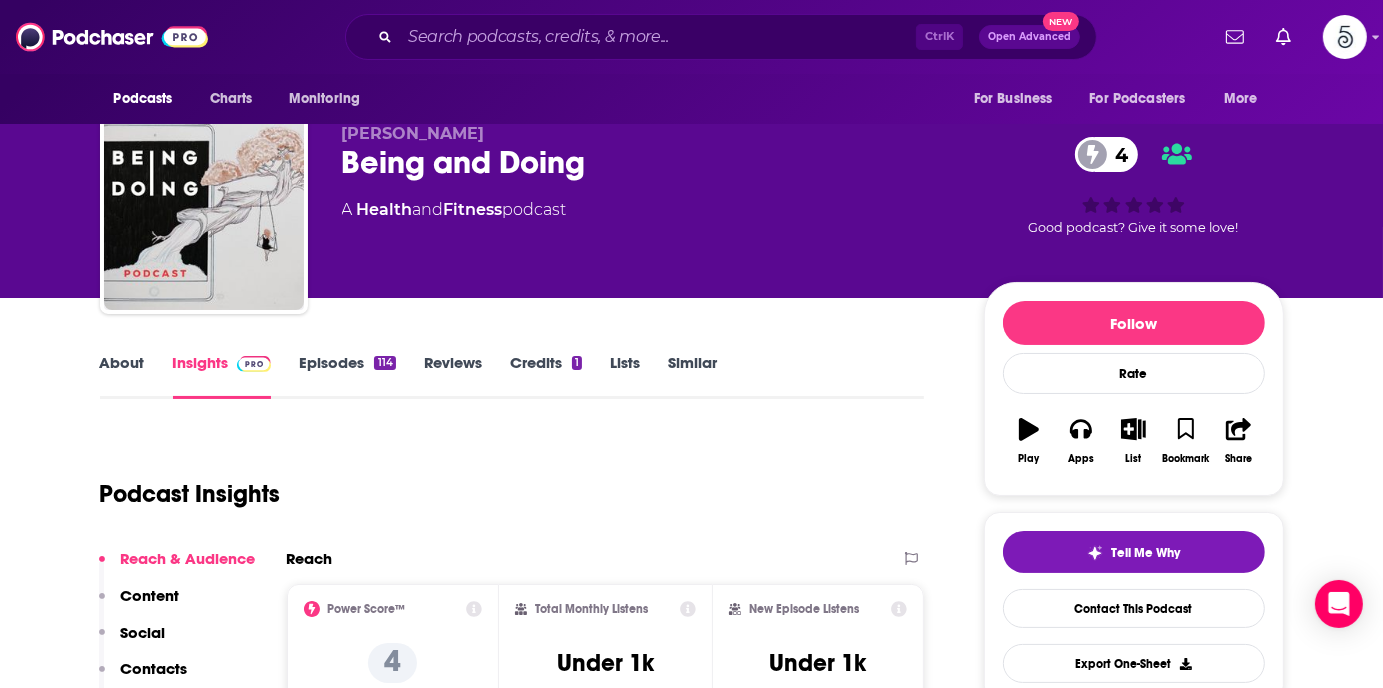 click on "Episodes 114" at bounding box center [347, 376] 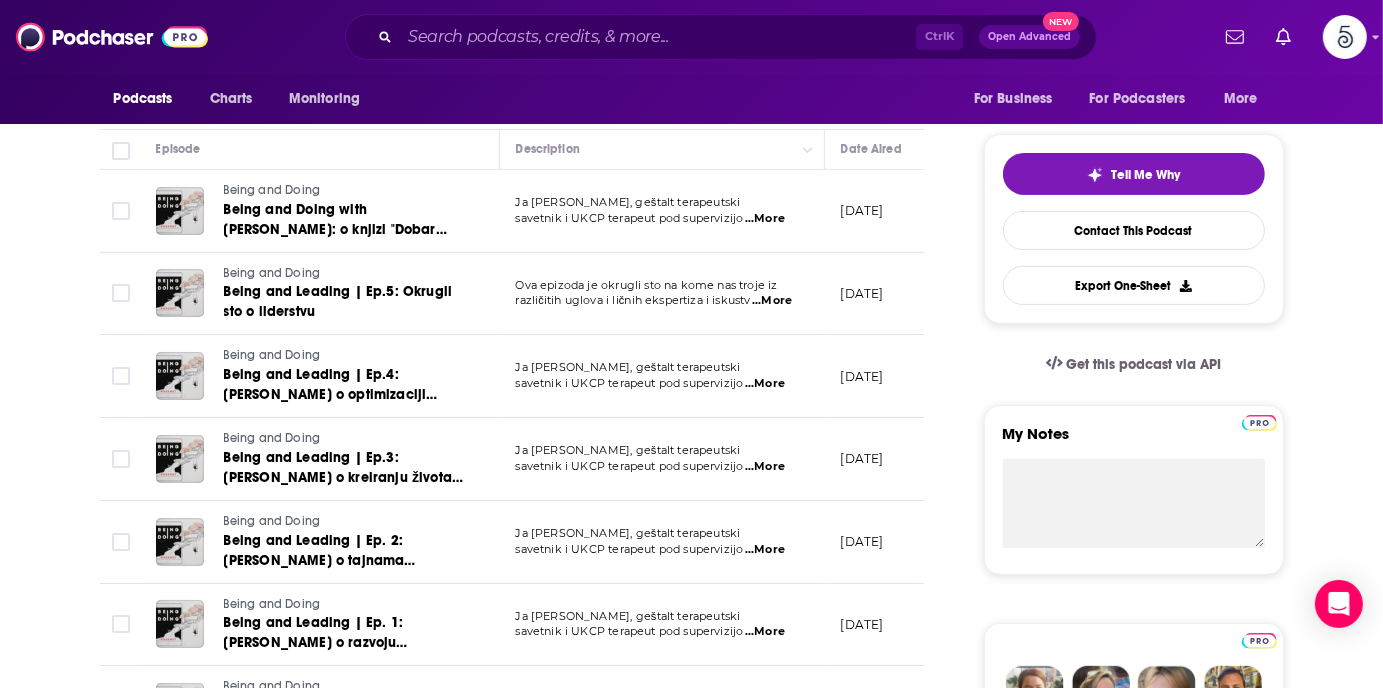scroll, scrollTop: 516, scrollLeft: 0, axis: vertical 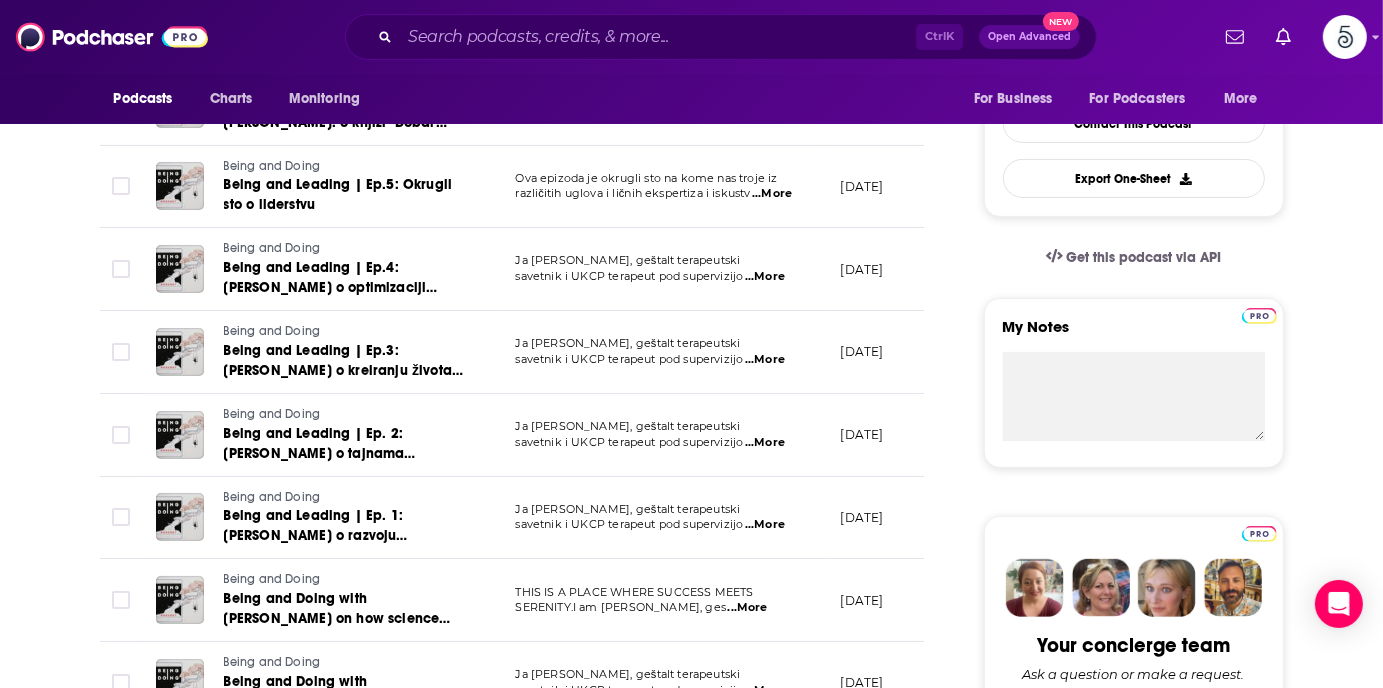 click on "...More" at bounding box center (765, 525) 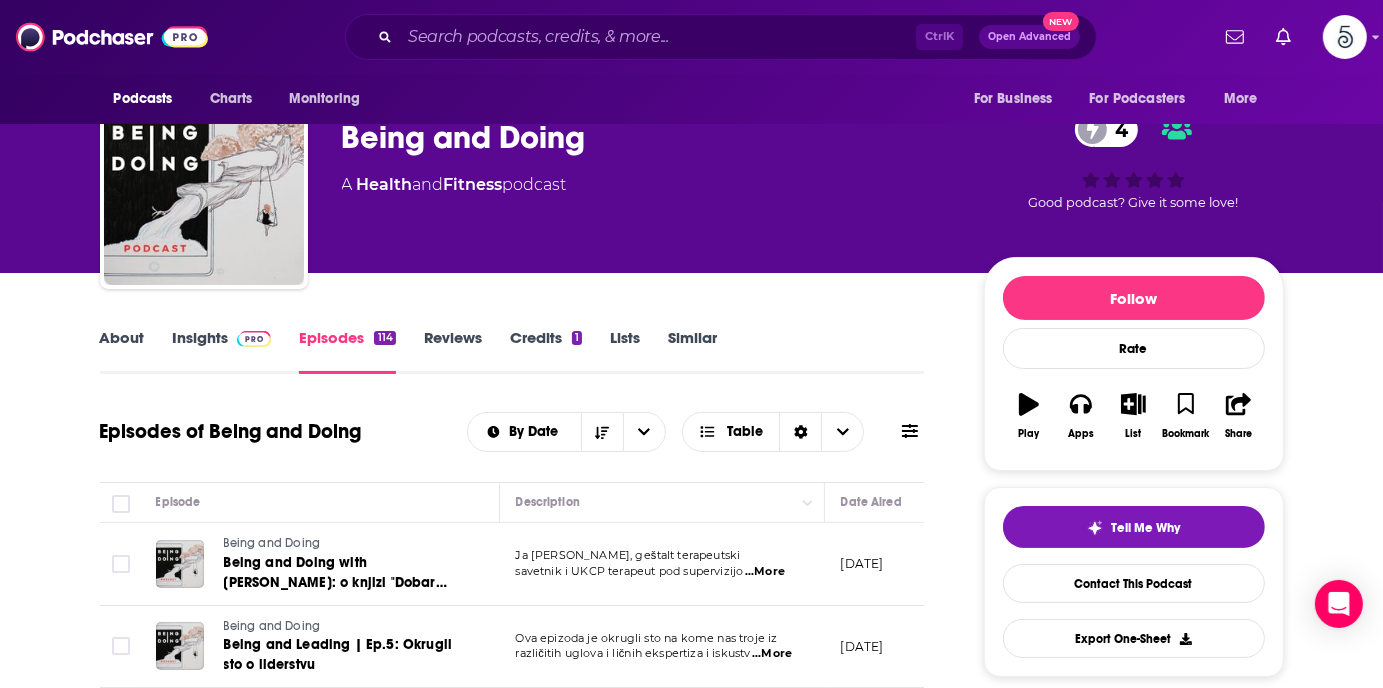 scroll, scrollTop: 0, scrollLeft: 0, axis: both 